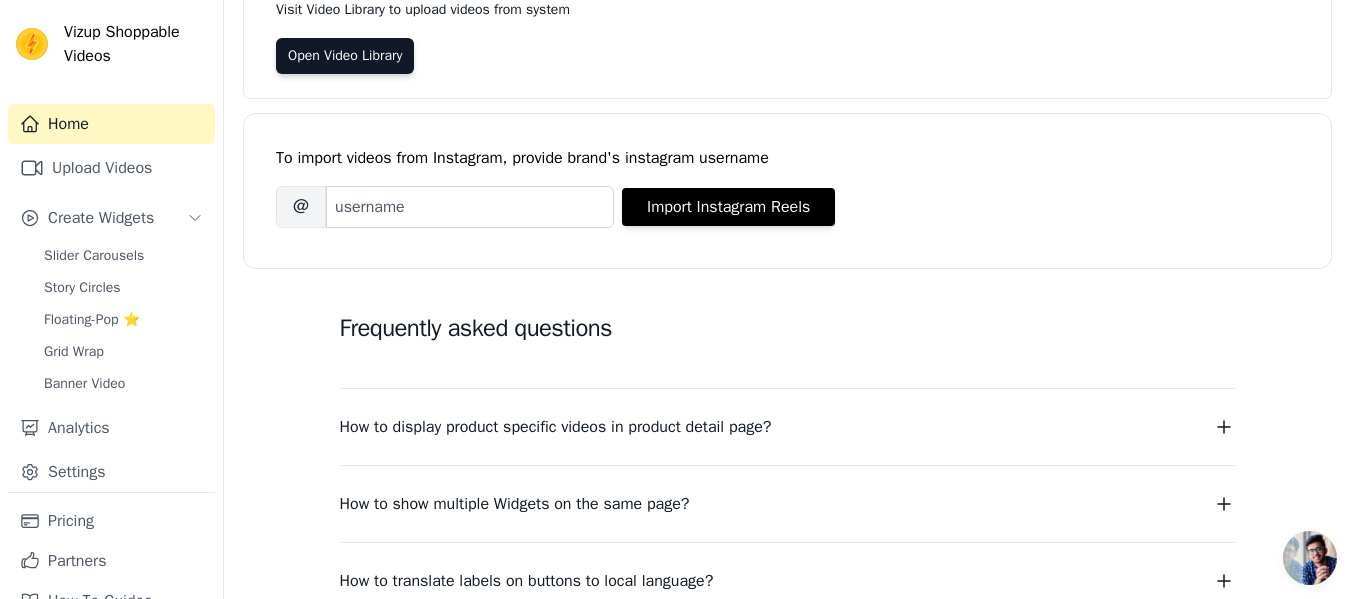 scroll, scrollTop: 165, scrollLeft: 0, axis: vertical 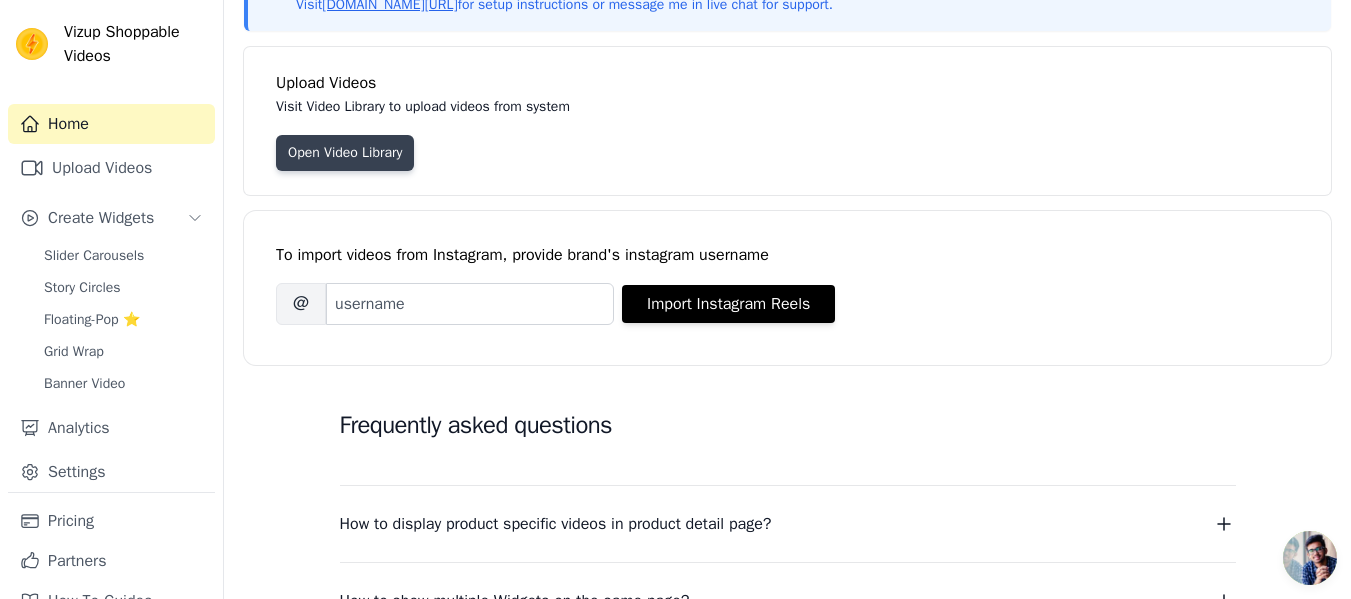 click on "Open Video Library" at bounding box center [345, 153] 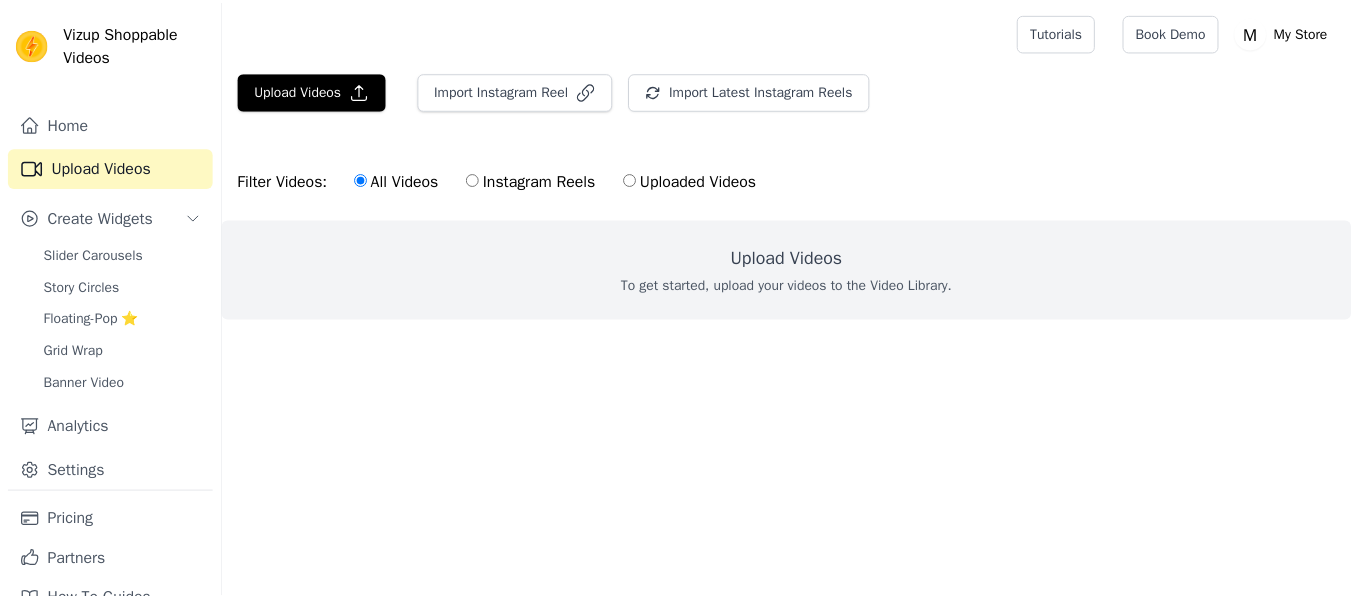 scroll, scrollTop: 0, scrollLeft: 0, axis: both 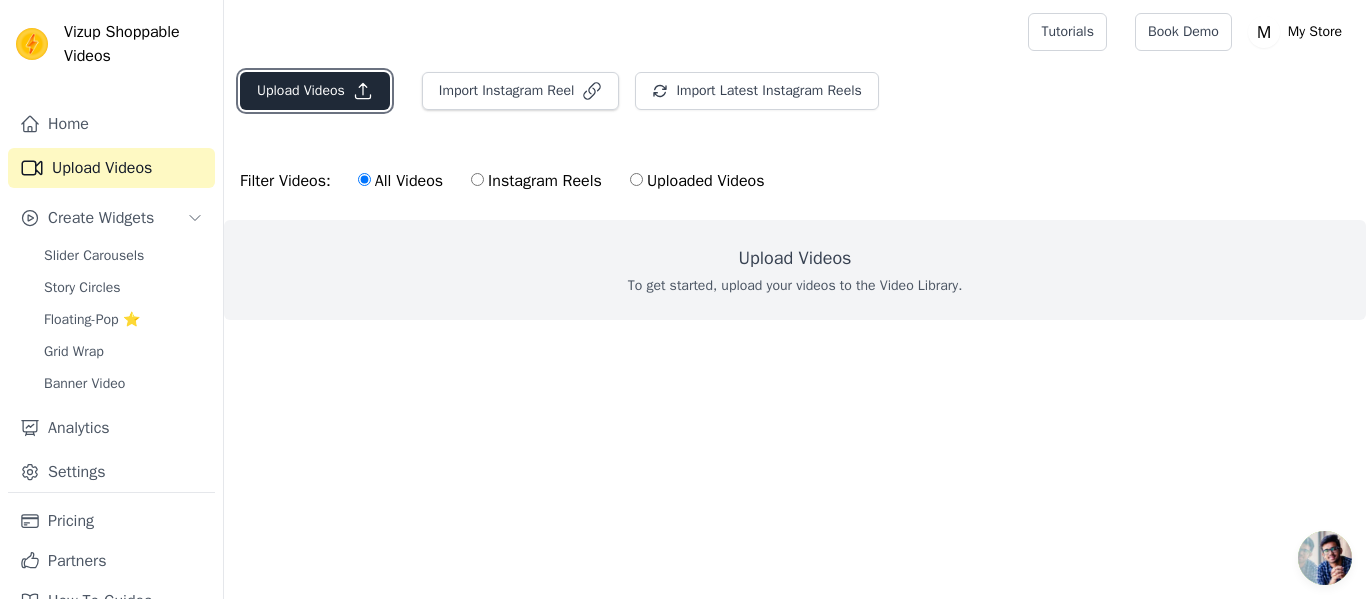 click on "Upload Videos" at bounding box center [315, 91] 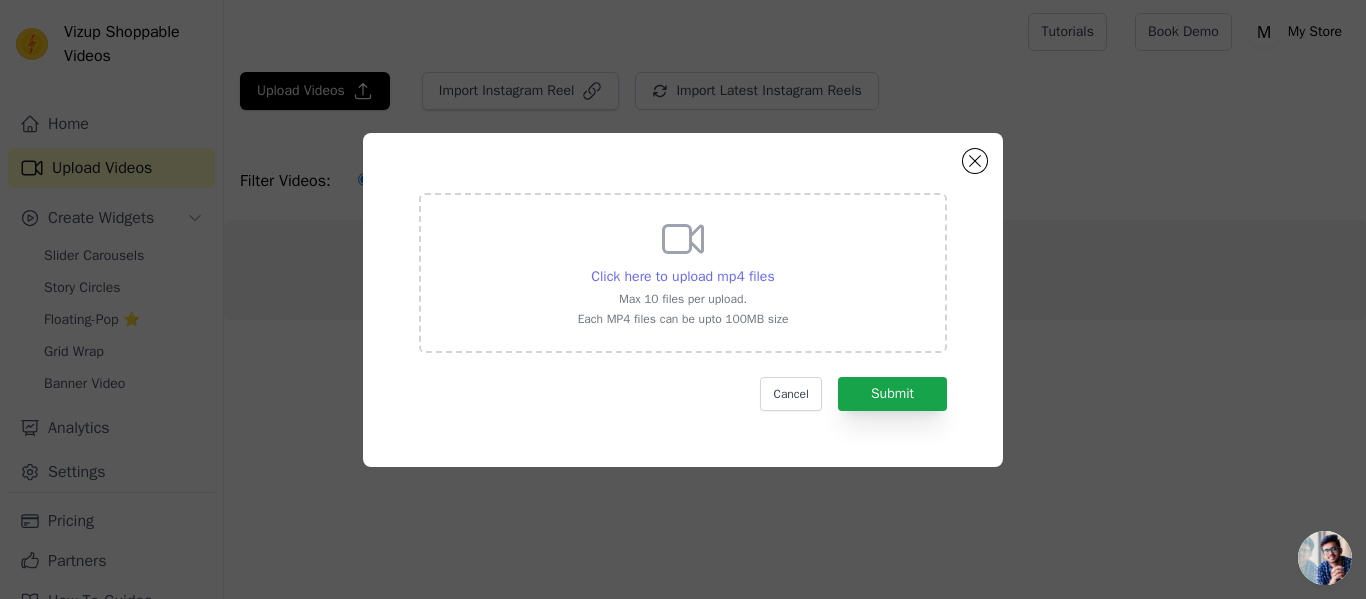 click on "Click here to upload mp4 files" at bounding box center (682, 276) 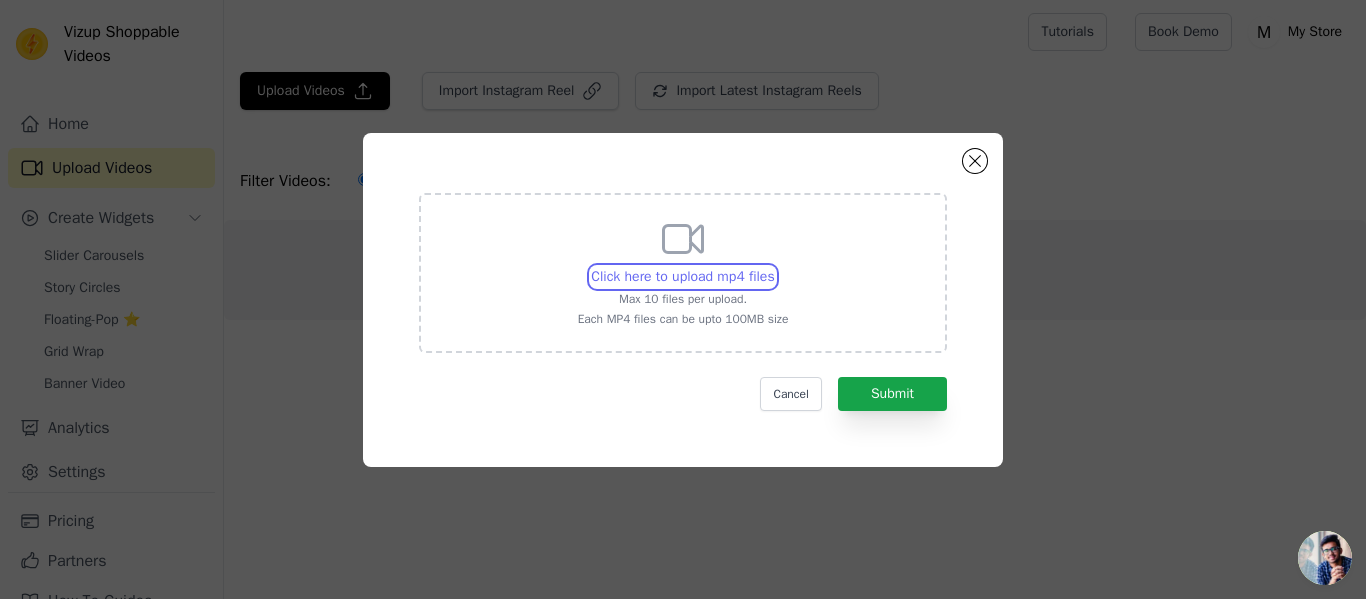 click on "Click here to upload mp4 files     Max 10 files per upload.   Each MP4 files can be upto 100MB size" at bounding box center [774, 266] 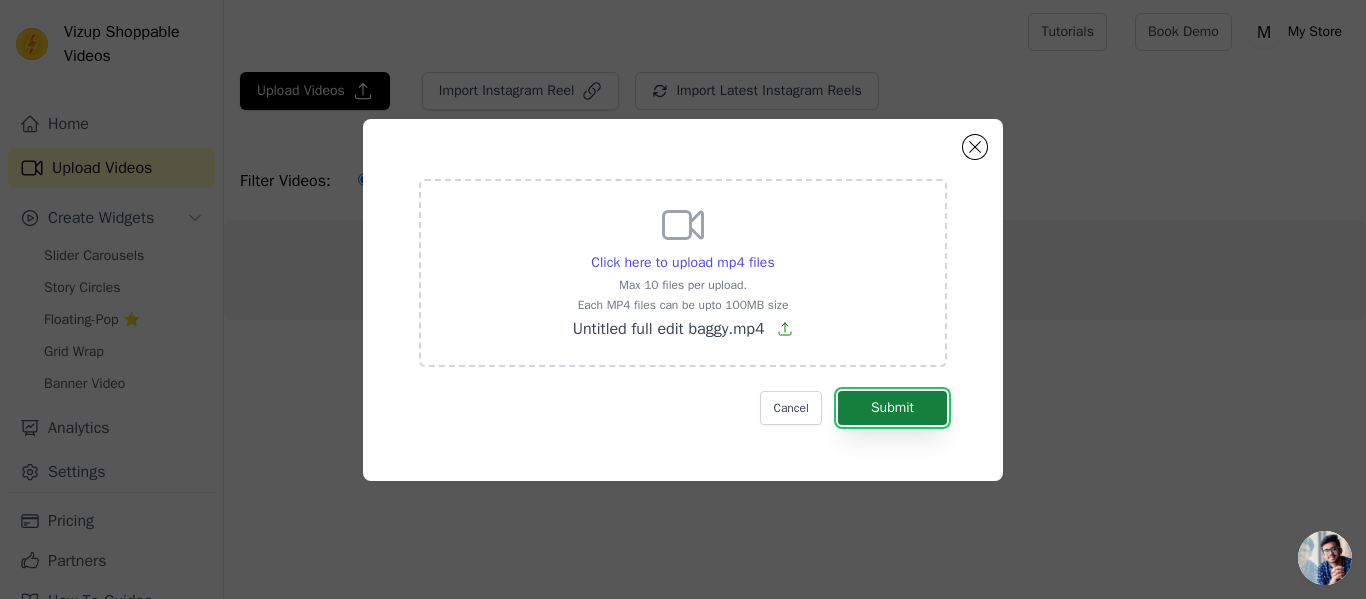 click on "Submit" at bounding box center (892, 408) 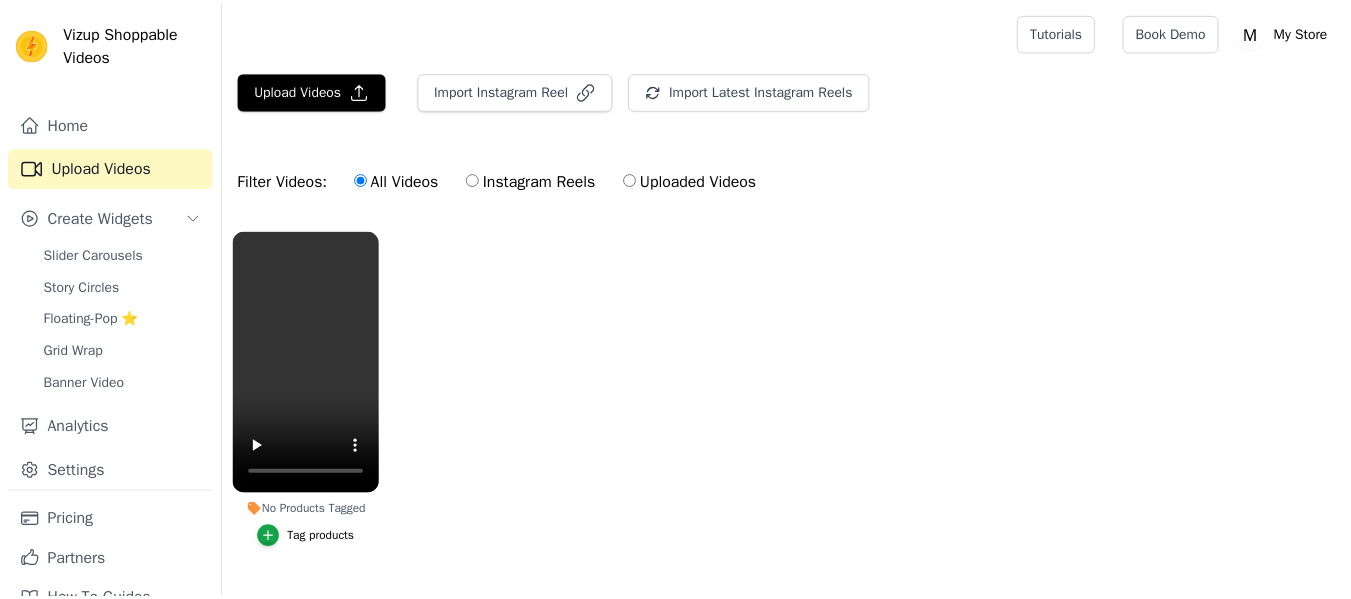 scroll, scrollTop: 0, scrollLeft: 0, axis: both 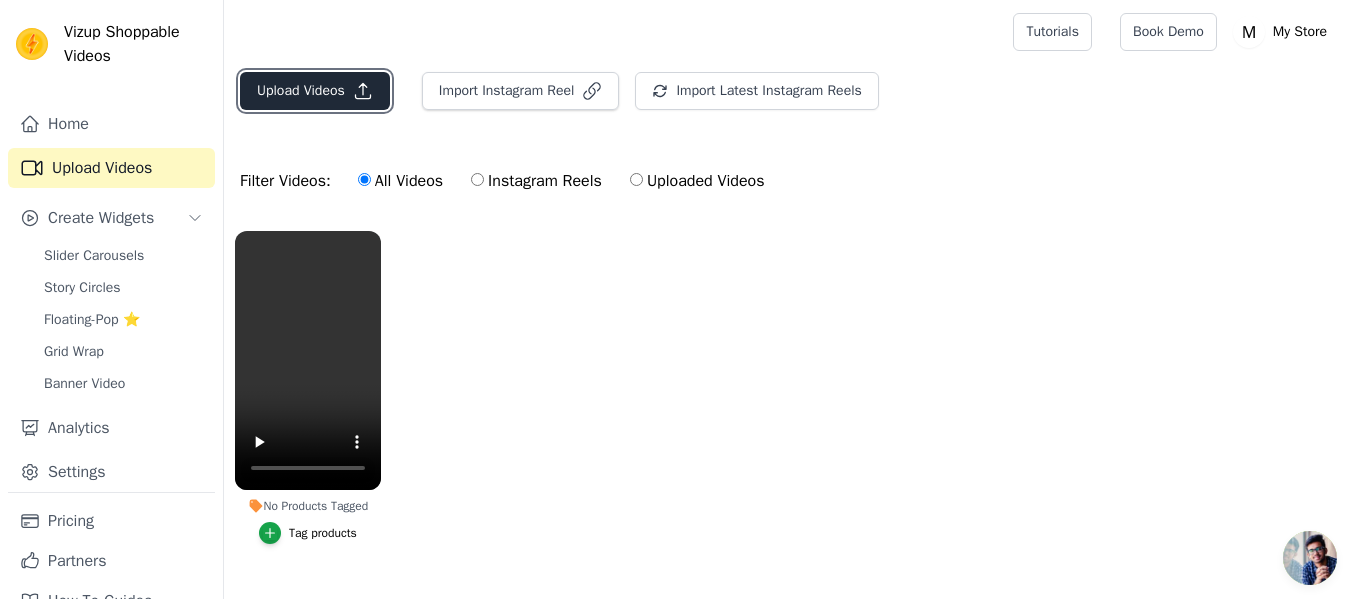 click on "Upload Videos" at bounding box center (315, 91) 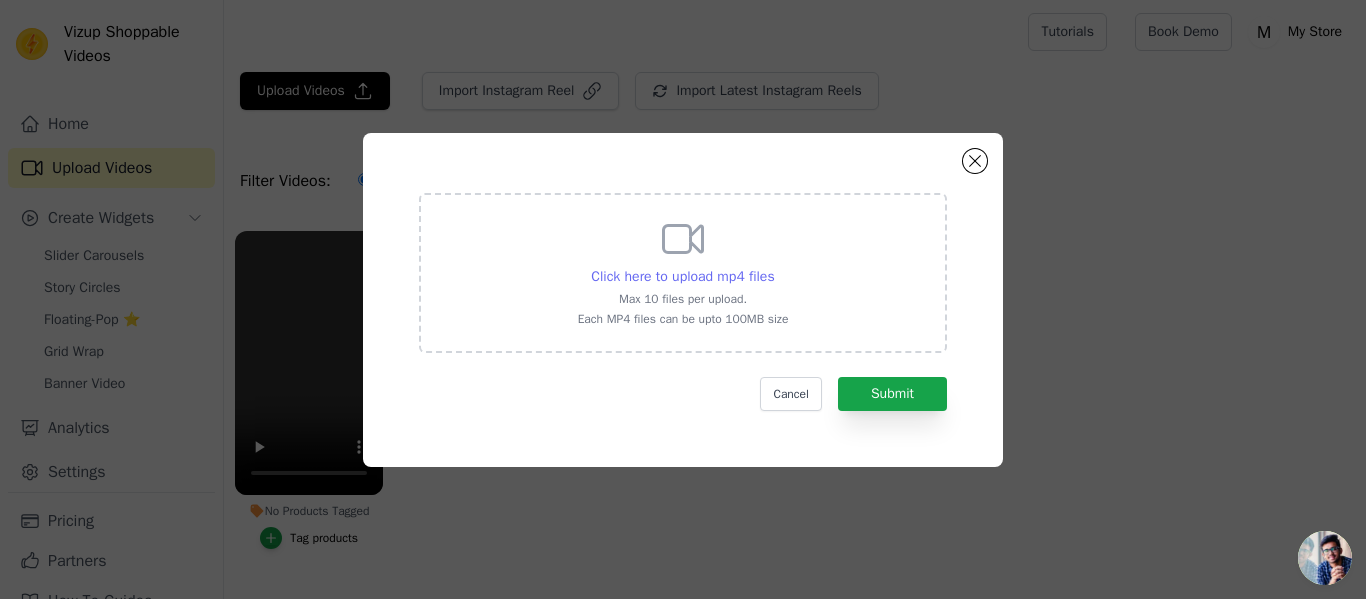 click on "Click here to upload mp4 files" at bounding box center [682, 276] 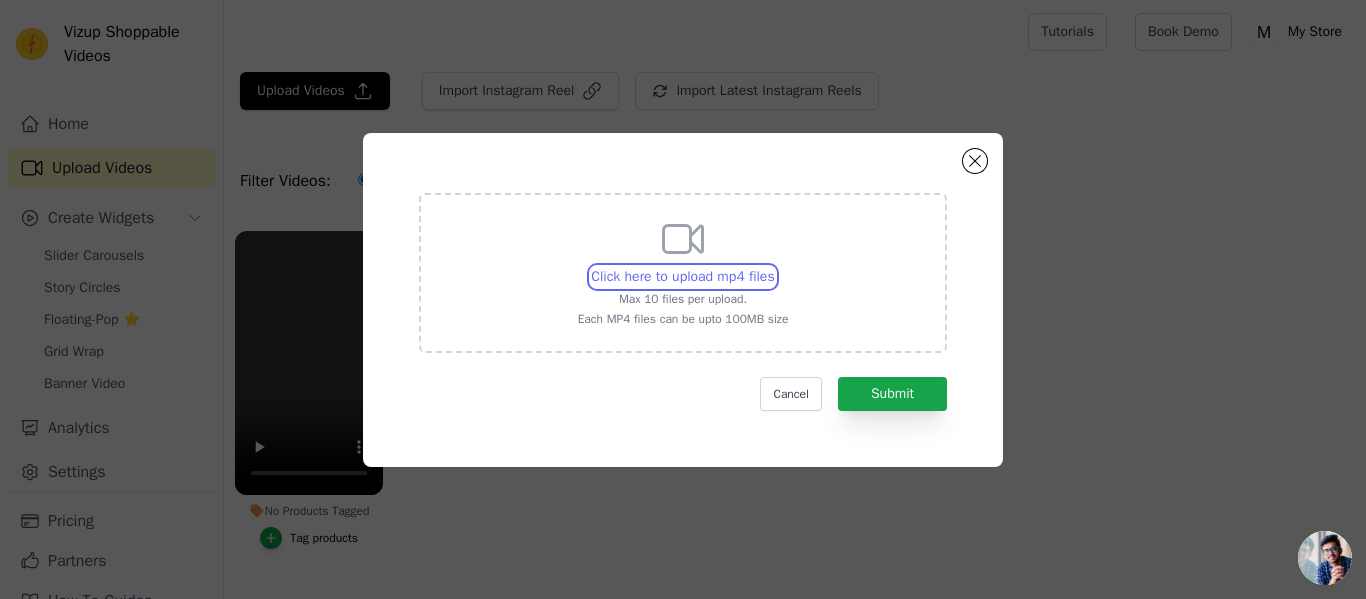 click on "Click here to upload mp4 files     Max 10 files per upload.   Each MP4 files can be upto 100MB size" at bounding box center (774, 266) 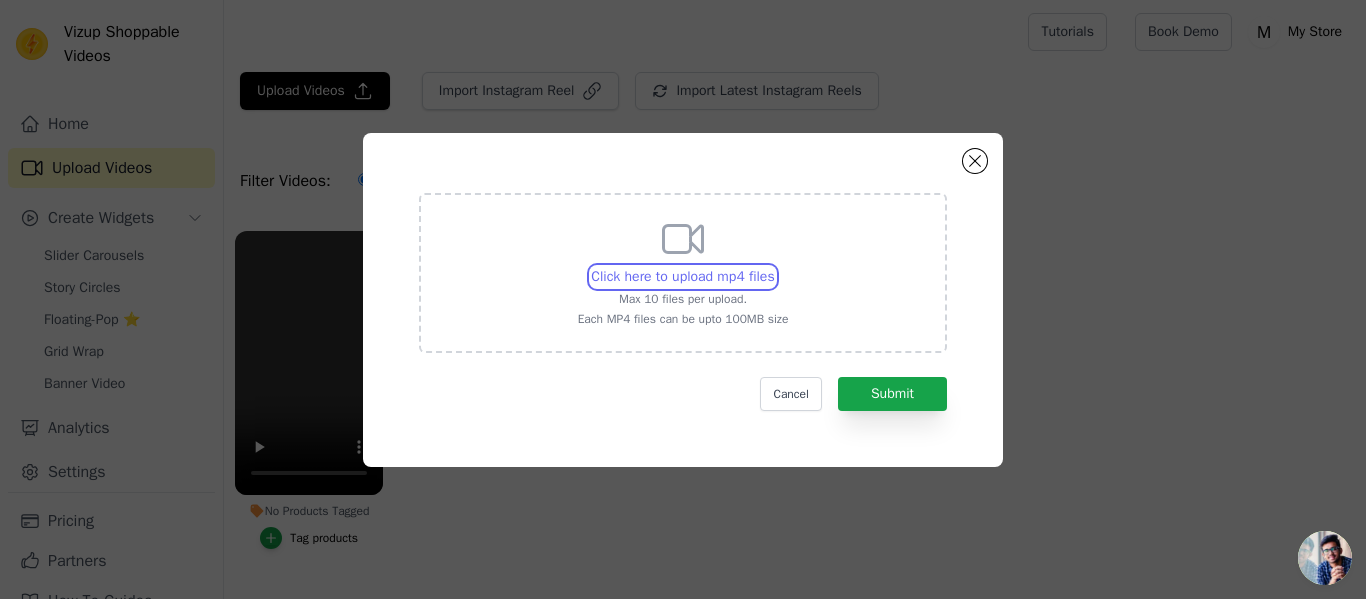 type on "C:\fakepath\Untitled edit shirts-1.mp4" 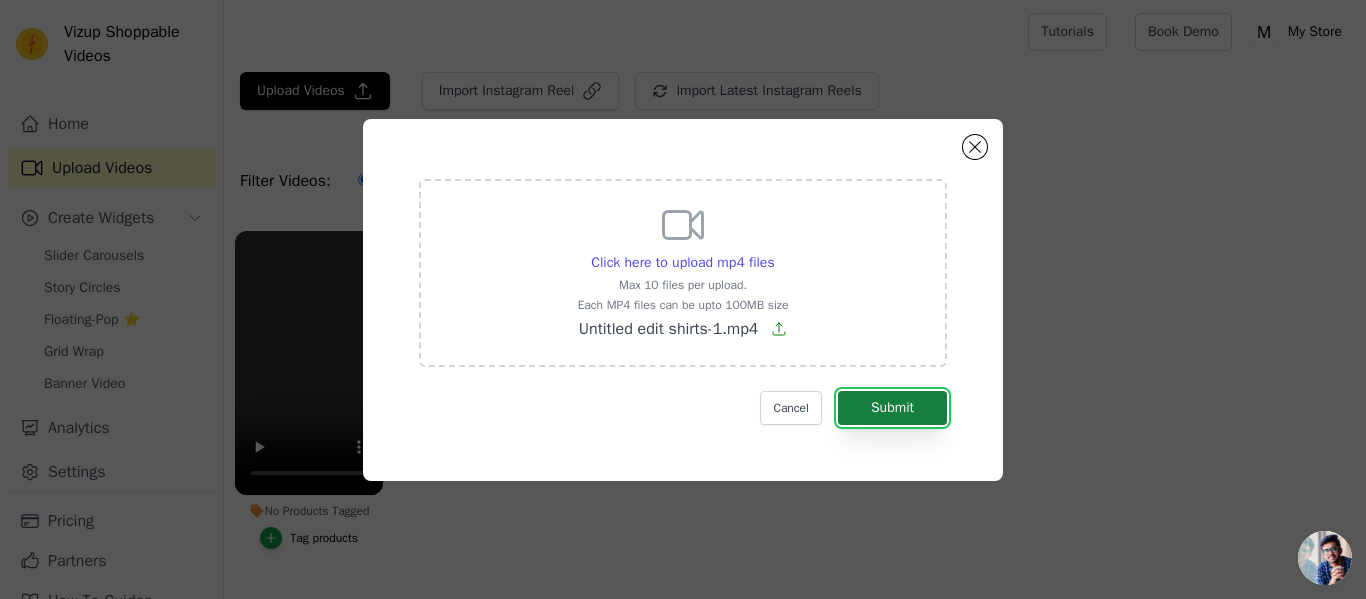 click on "Submit" at bounding box center [892, 408] 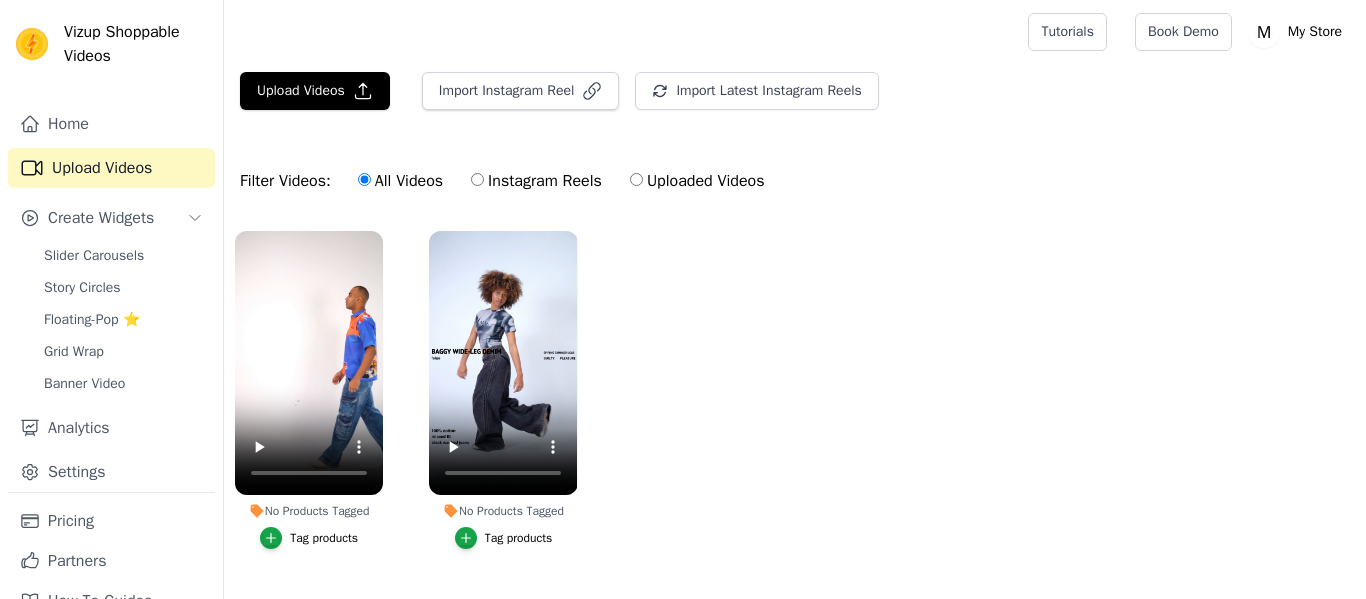 scroll, scrollTop: 0, scrollLeft: 0, axis: both 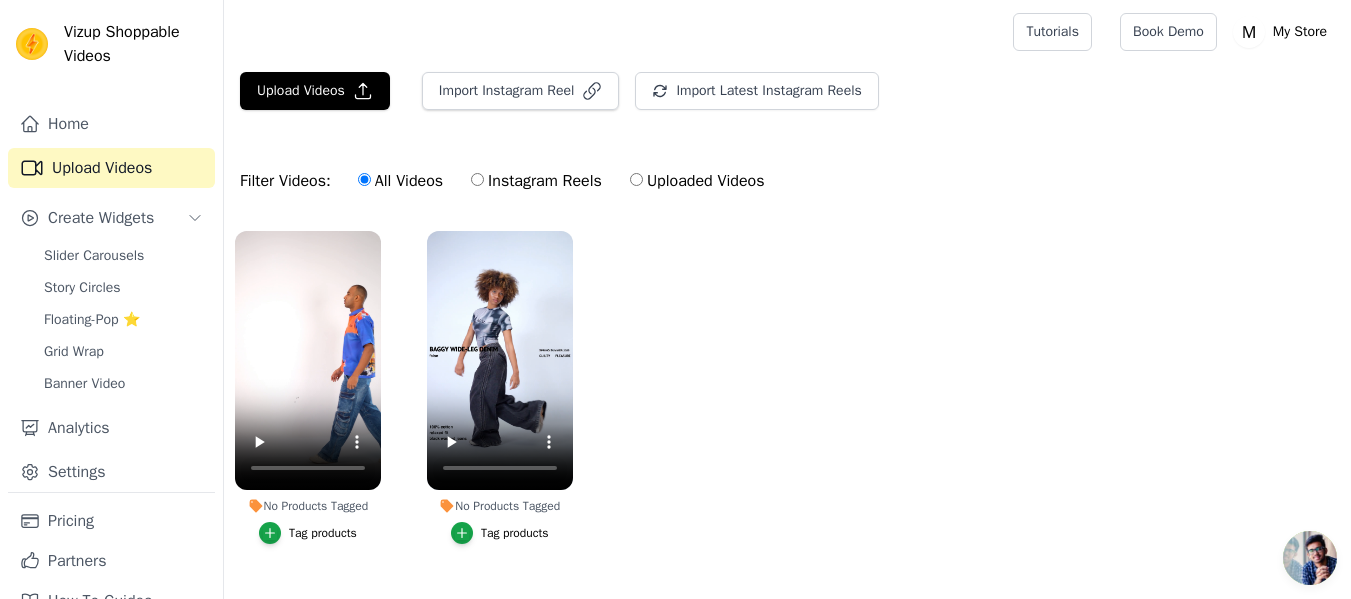 click on "Tag products" at bounding box center [500, 533] 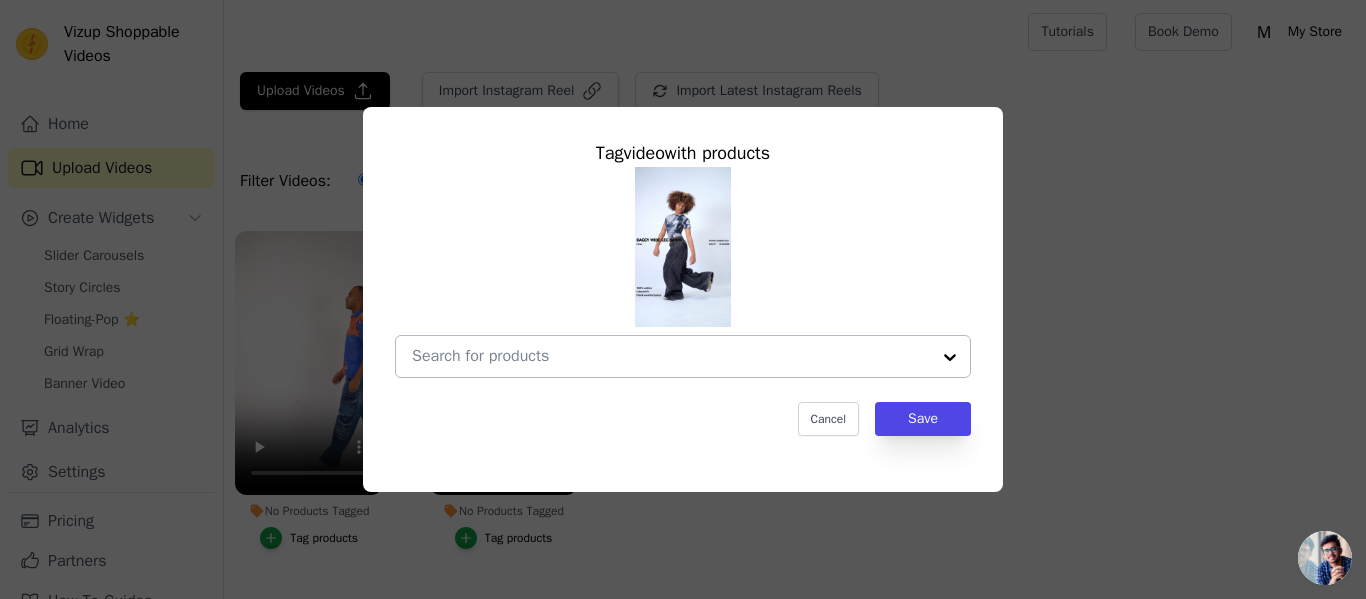 click on "No Products Tagged     Tag  video  with products                         Cancel   Save     Tag products" at bounding box center (671, 356) 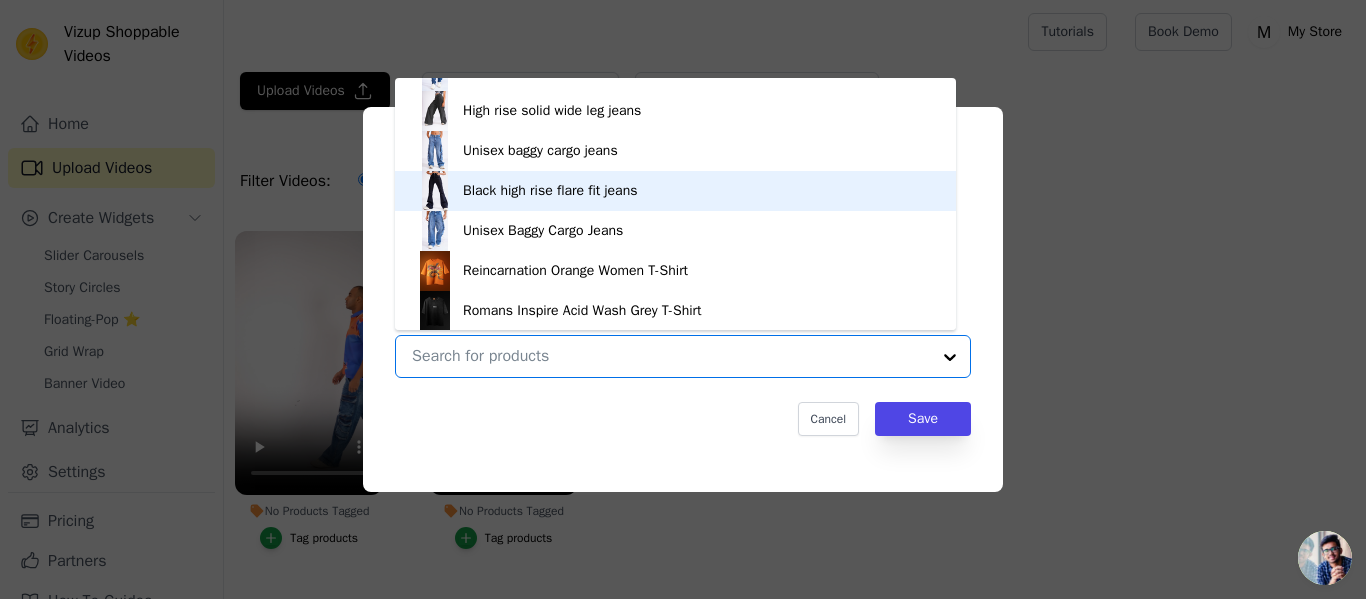 scroll, scrollTop: 424, scrollLeft: 0, axis: vertical 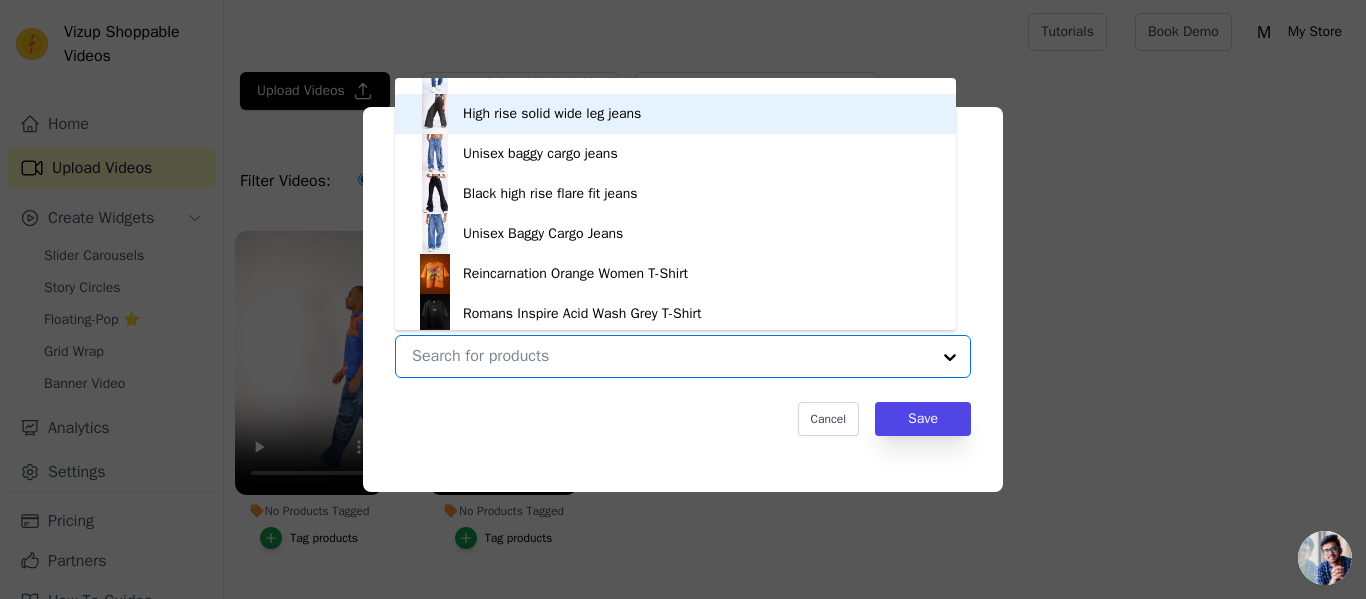click on "High rise solid wide leg jeans" at bounding box center (675, 114) 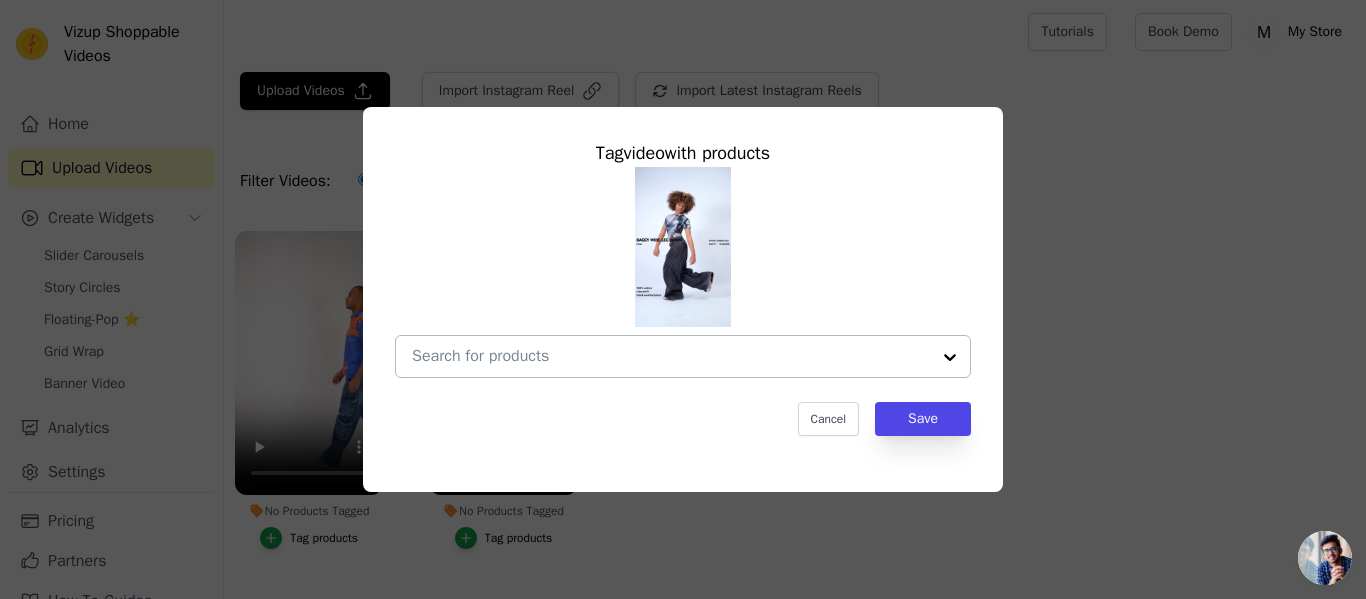 click at bounding box center [950, 356] 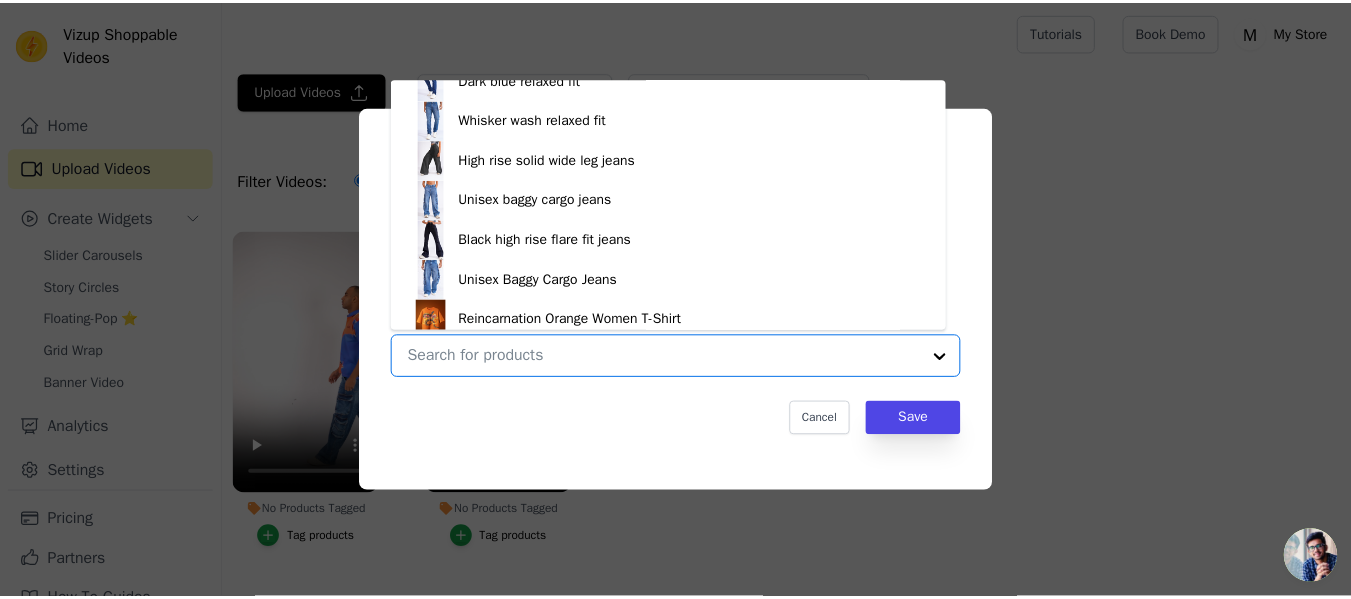 scroll, scrollTop: 375, scrollLeft: 0, axis: vertical 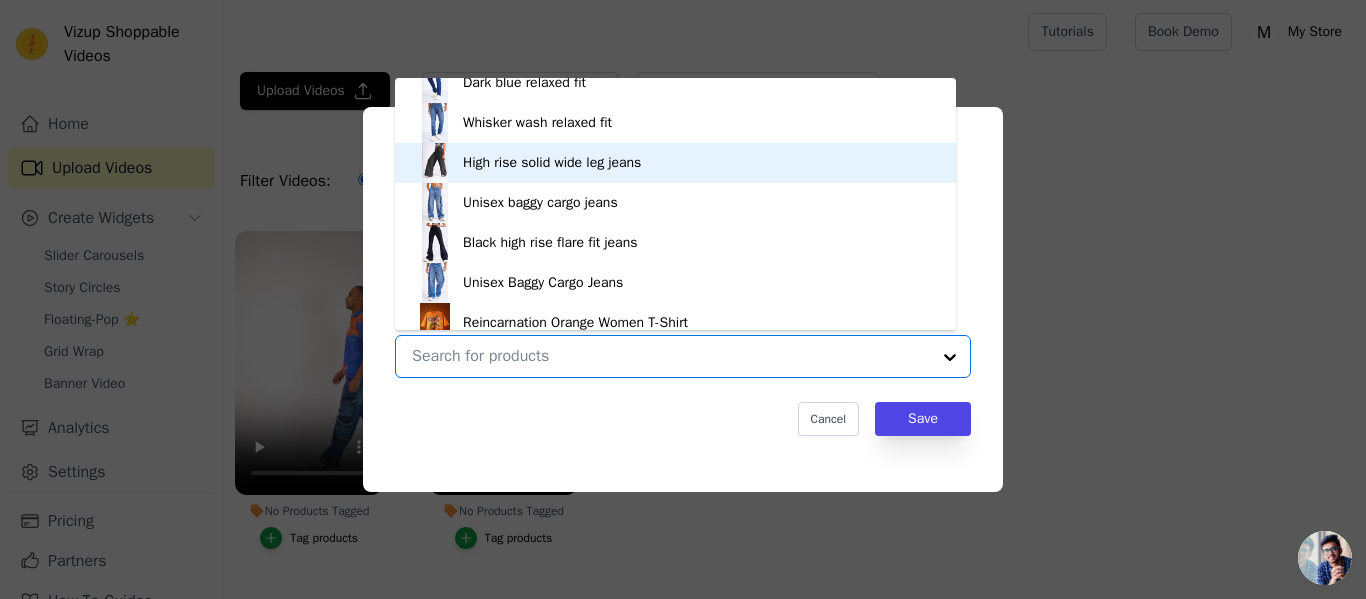 click on "High rise solid wide leg jeans" at bounding box center (552, 163) 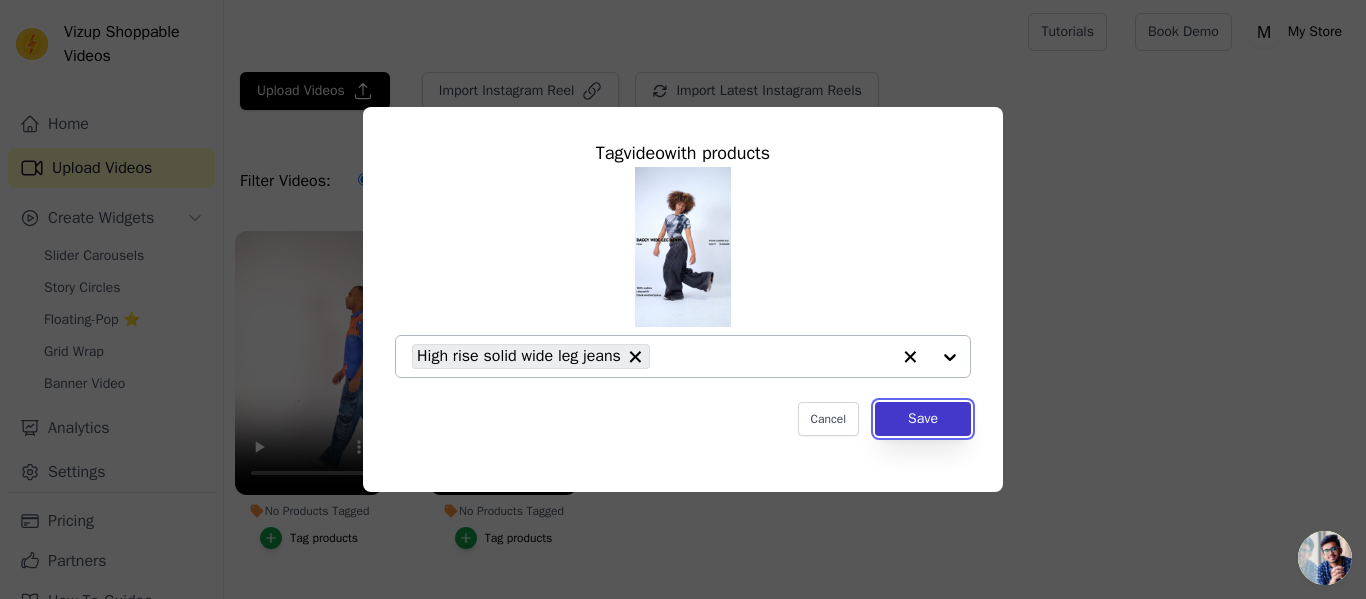 click on "Save" at bounding box center (923, 419) 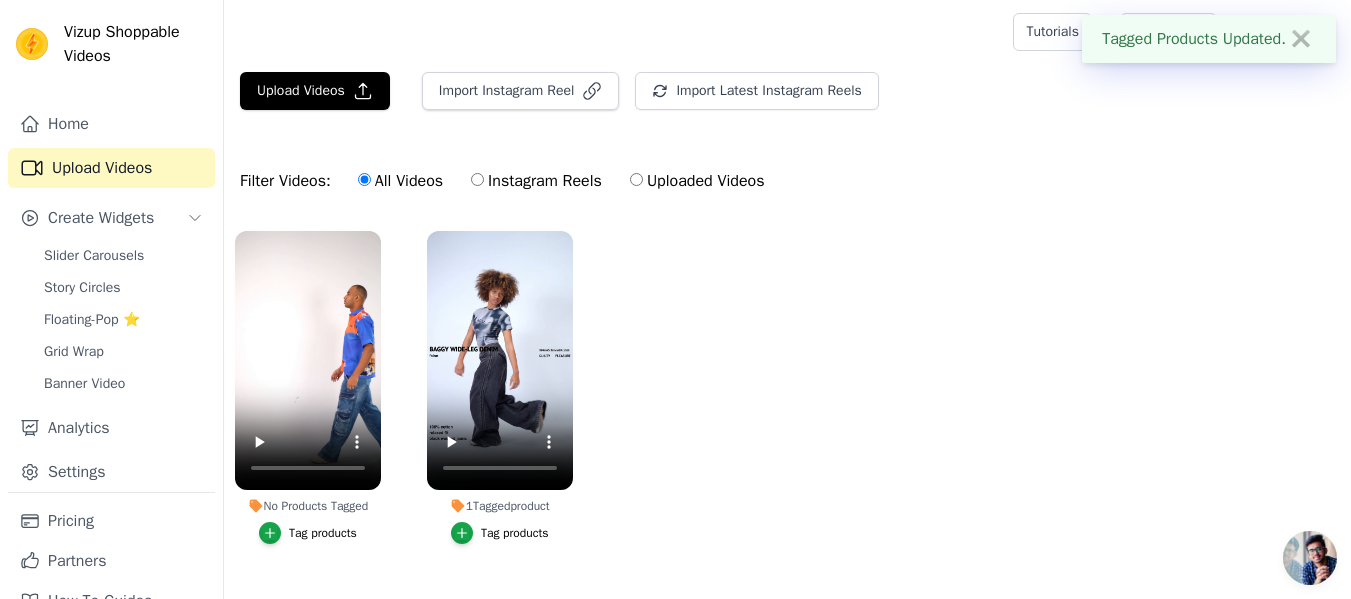 click on "Tag products" at bounding box center (323, 533) 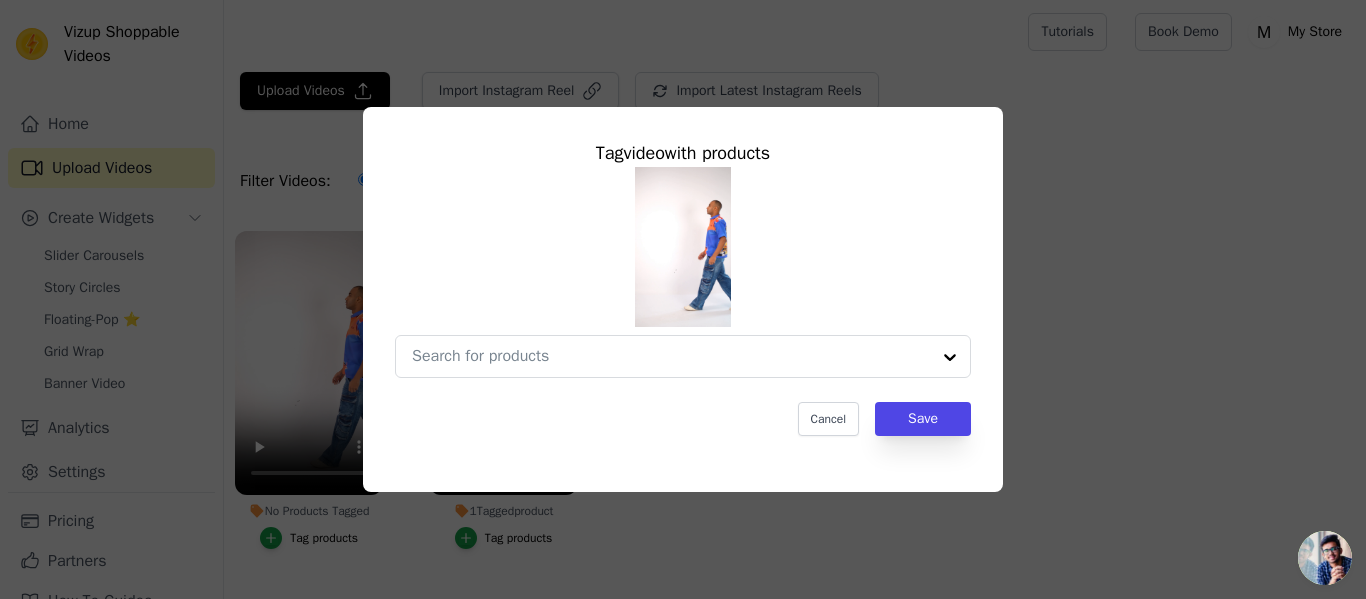 click at bounding box center [683, 247] 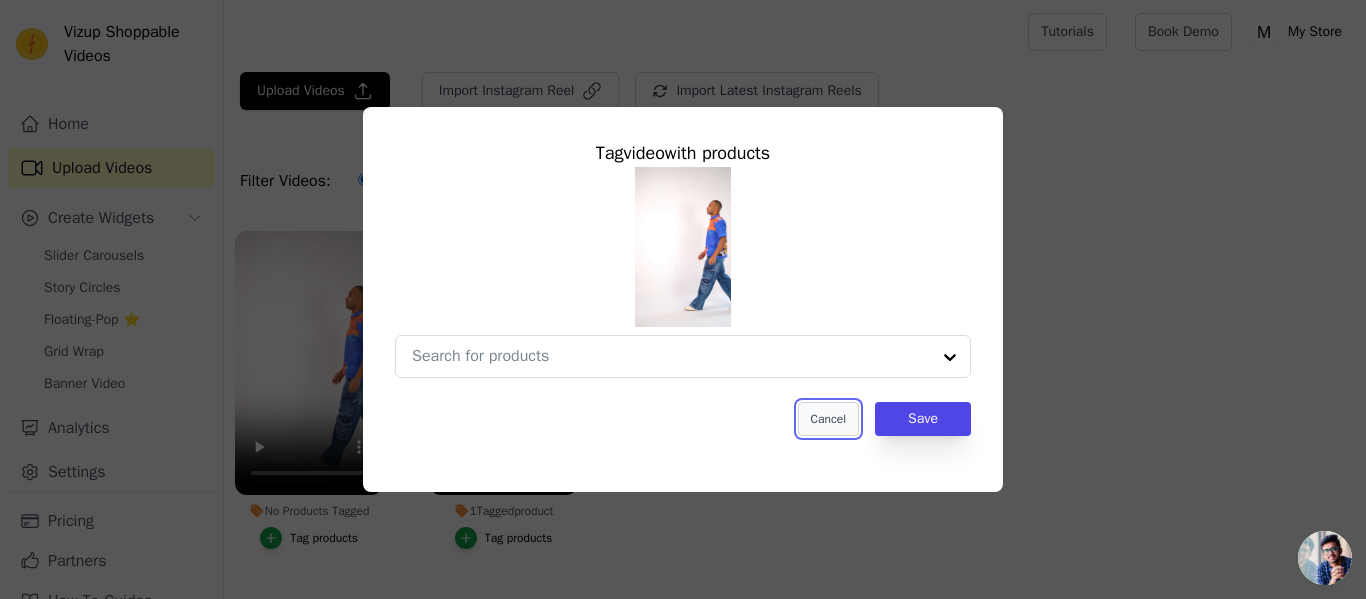 click on "Cancel" at bounding box center (828, 419) 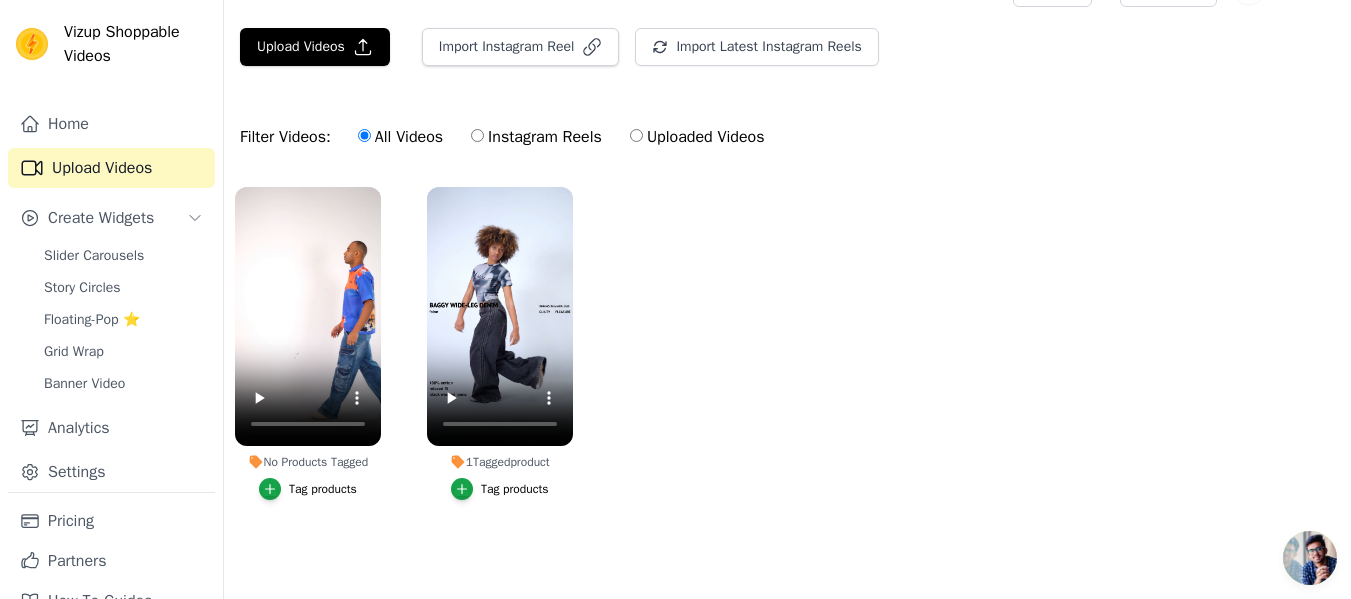 scroll, scrollTop: 0, scrollLeft: 0, axis: both 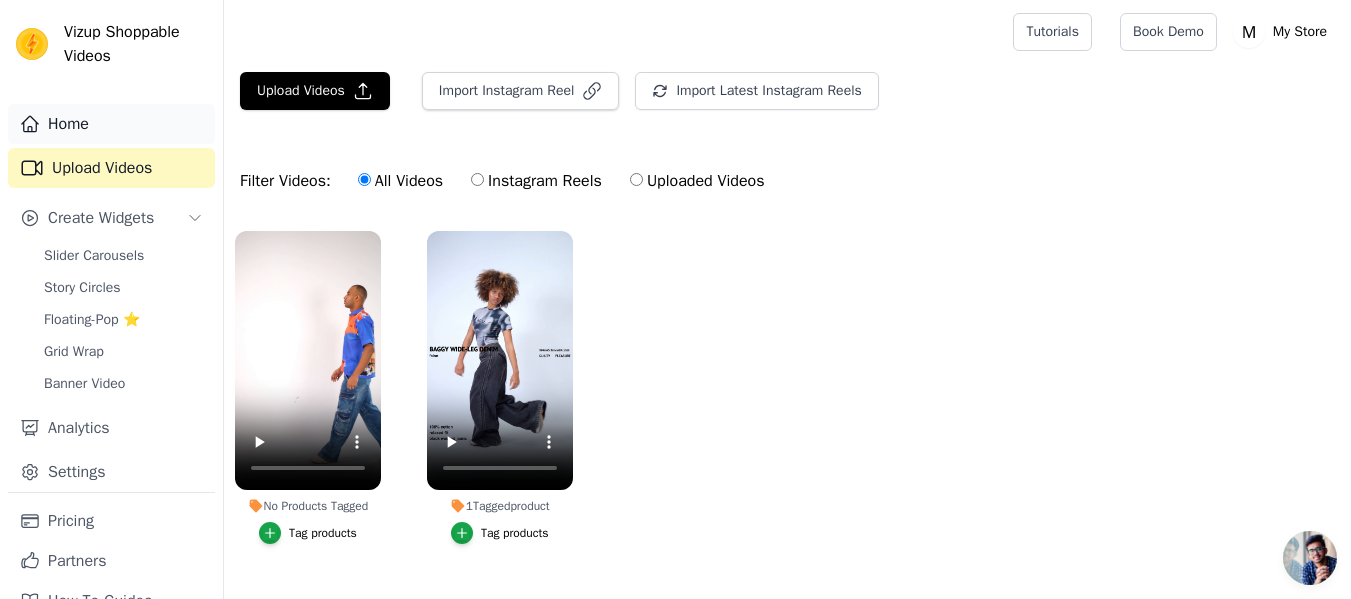 click on "Home" at bounding box center [111, 124] 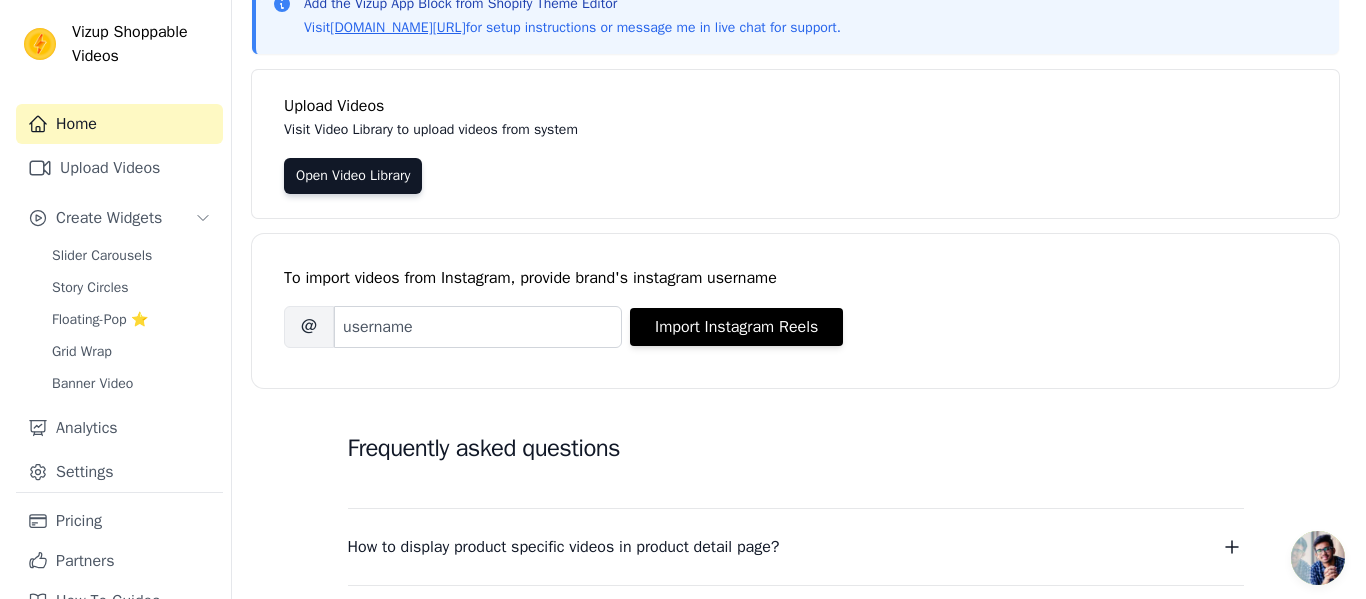 scroll, scrollTop: 0, scrollLeft: 0, axis: both 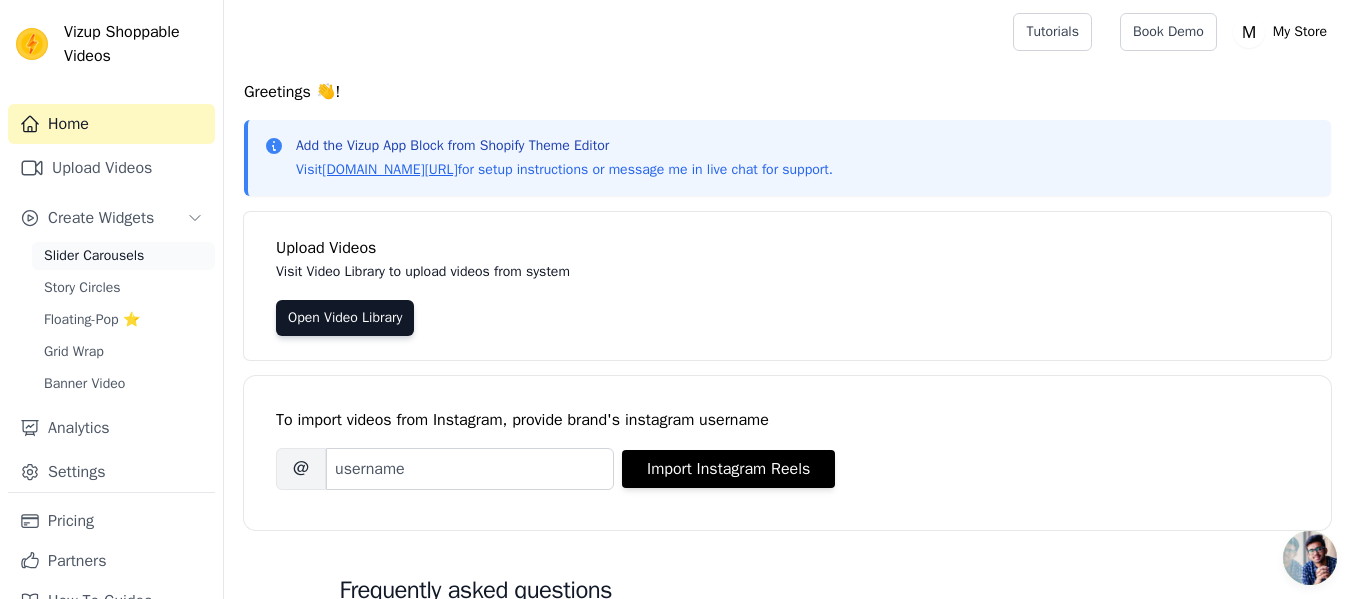click on "Slider Carousels" at bounding box center (123, 256) 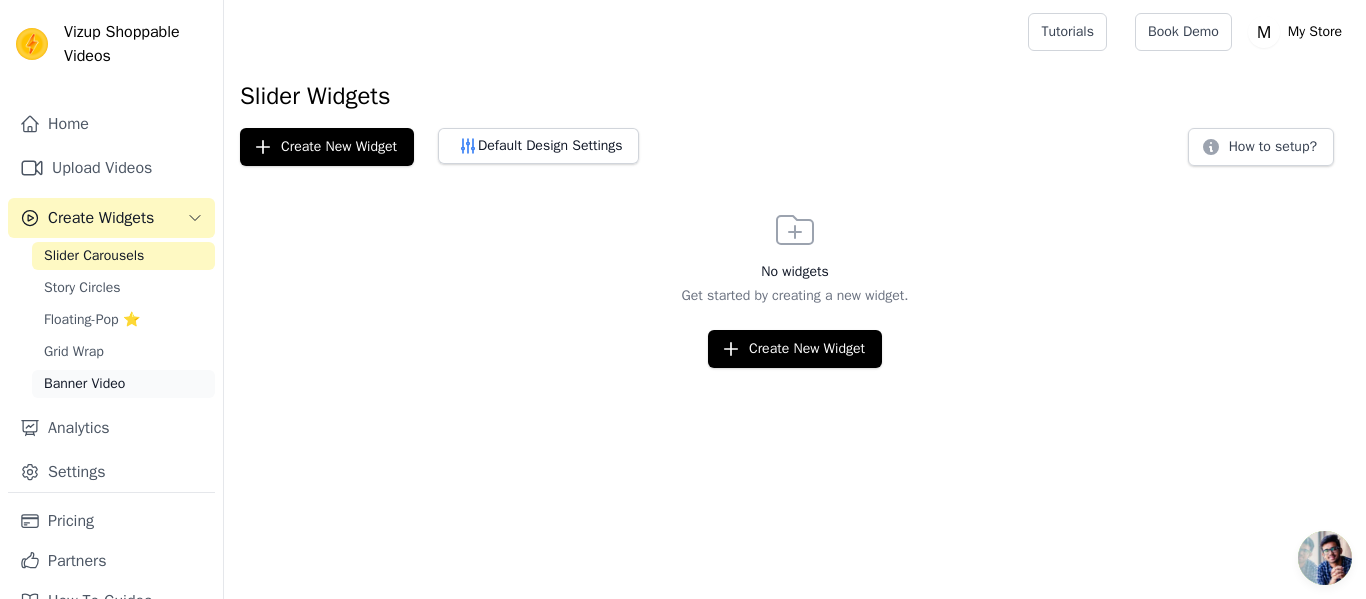 click on "Banner Video" at bounding box center (84, 384) 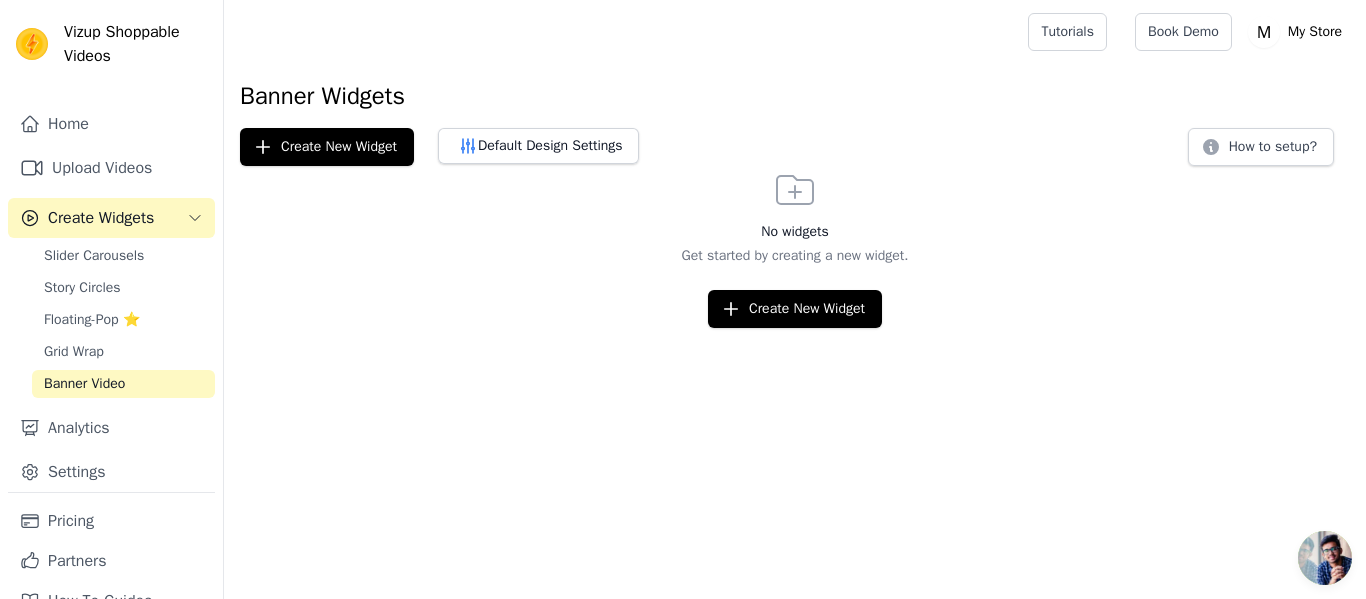 click on "Create Widgets" at bounding box center [101, 218] 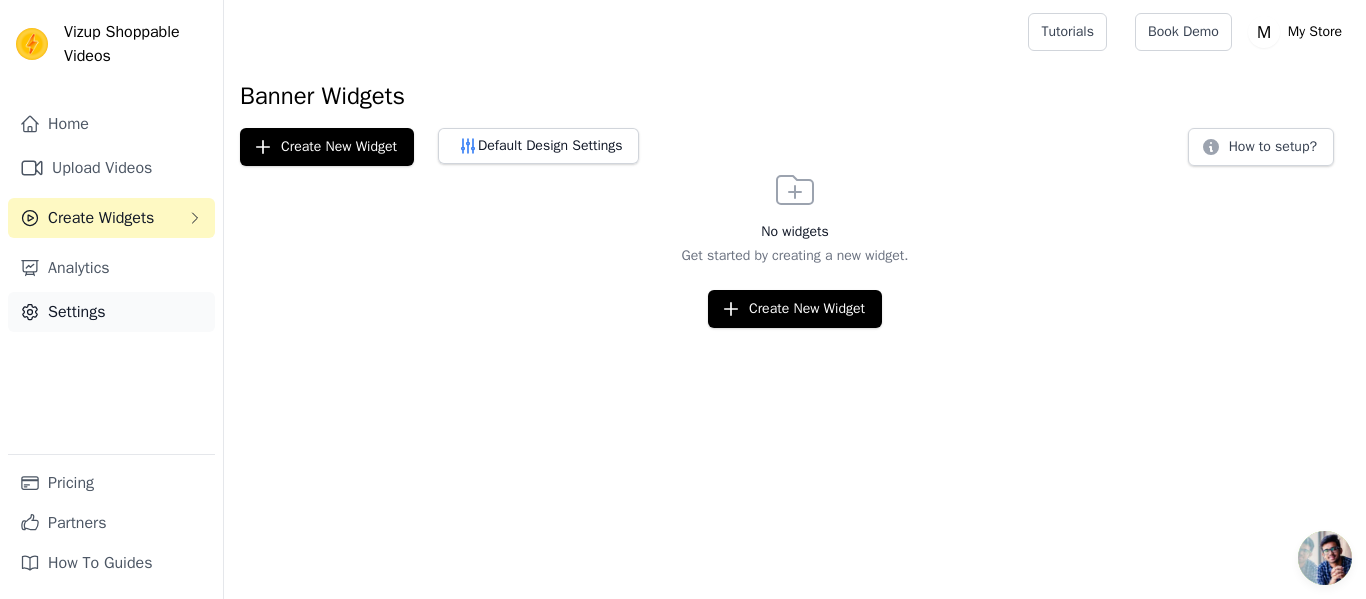 click on "Settings" at bounding box center [111, 312] 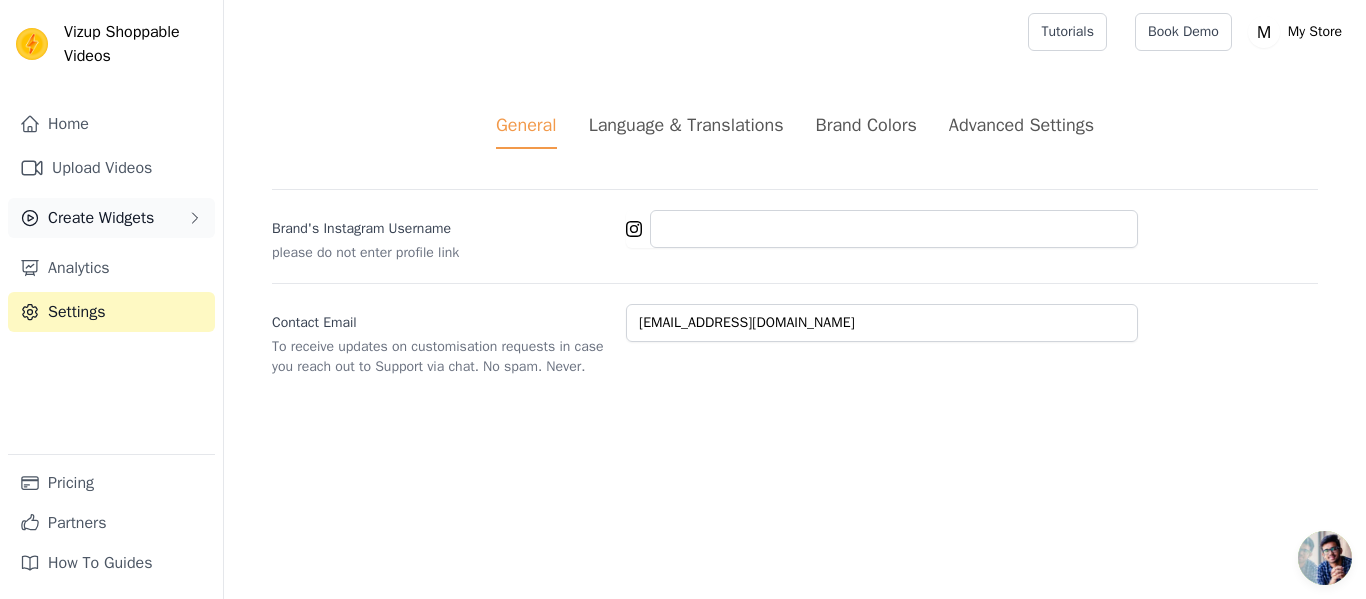 click on "Create Widgets" at bounding box center [101, 218] 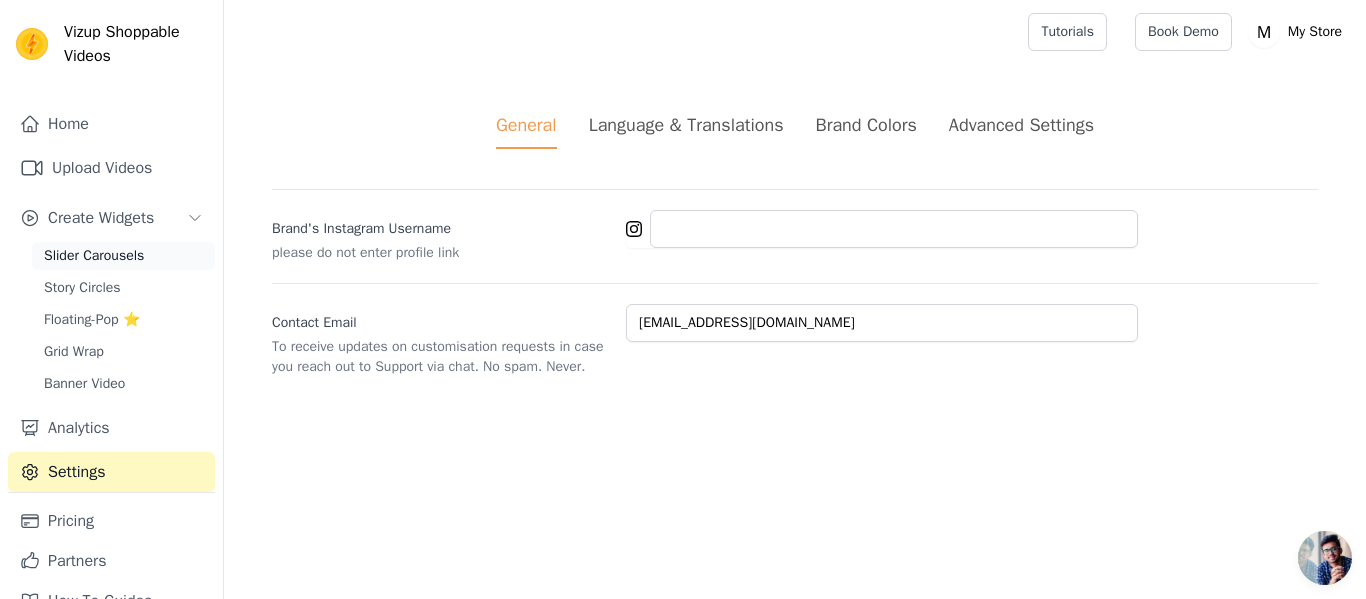 drag, startPoint x: 68, startPoint y: 239, endPoint x: 68, endPoint y: 253, distance: 14 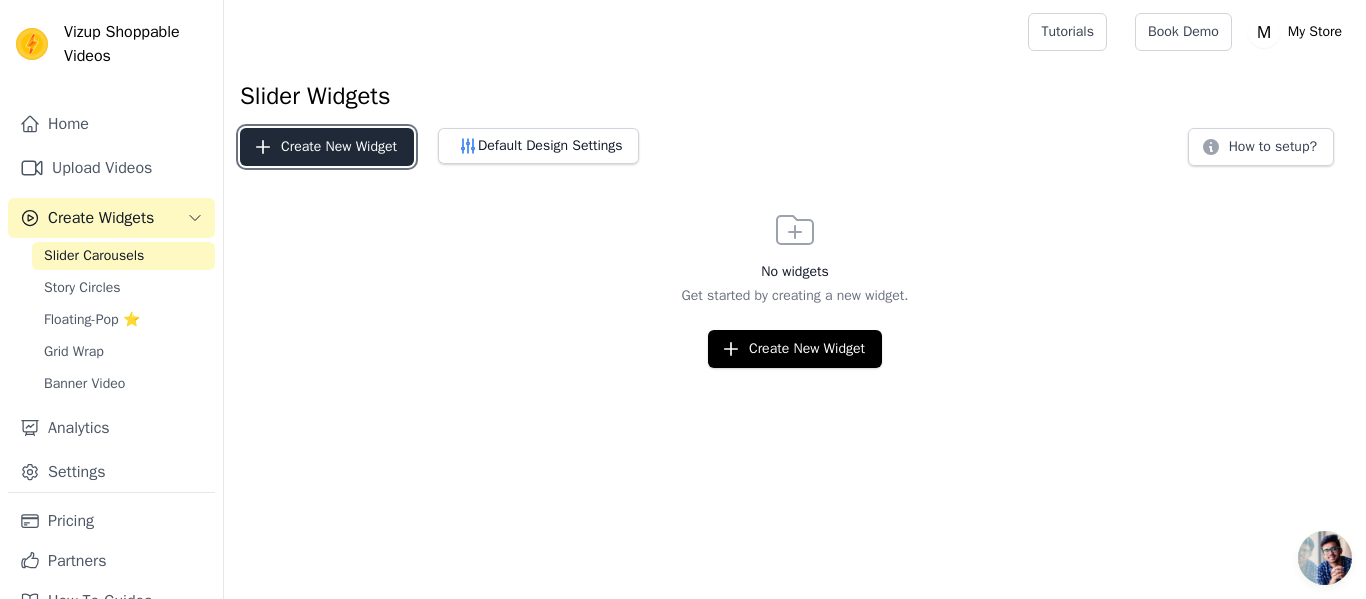 click on "Create New Widget" at bounding box center (327, 147) 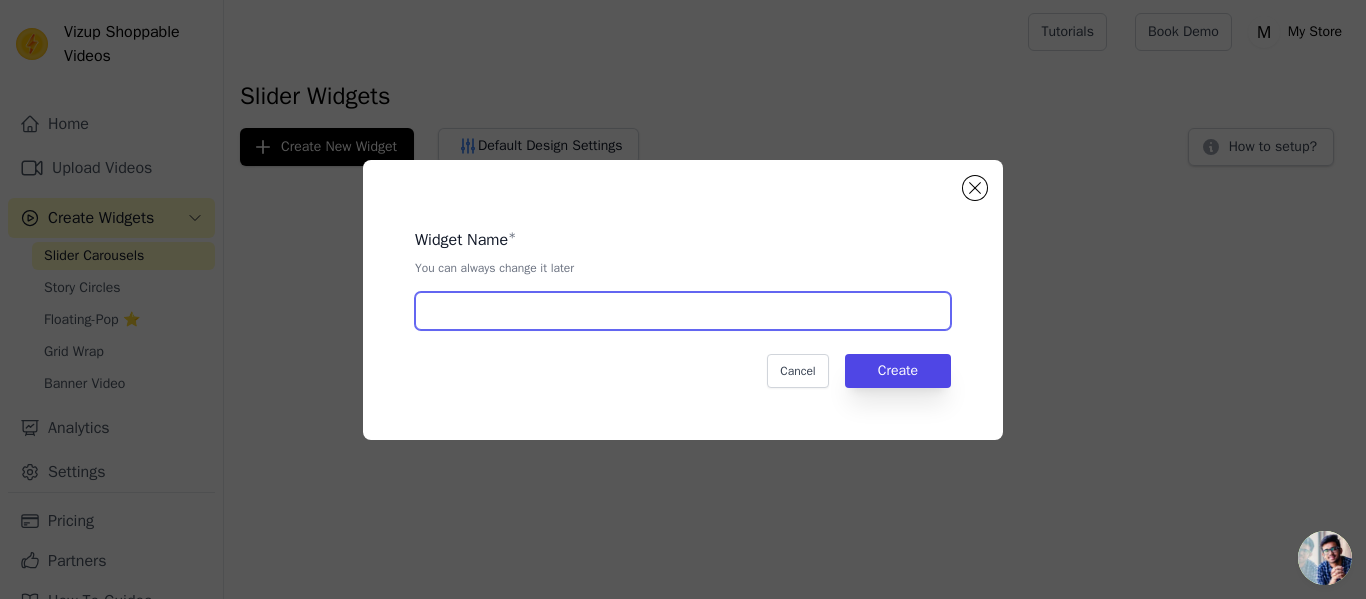click at bounding box center (683, 311) 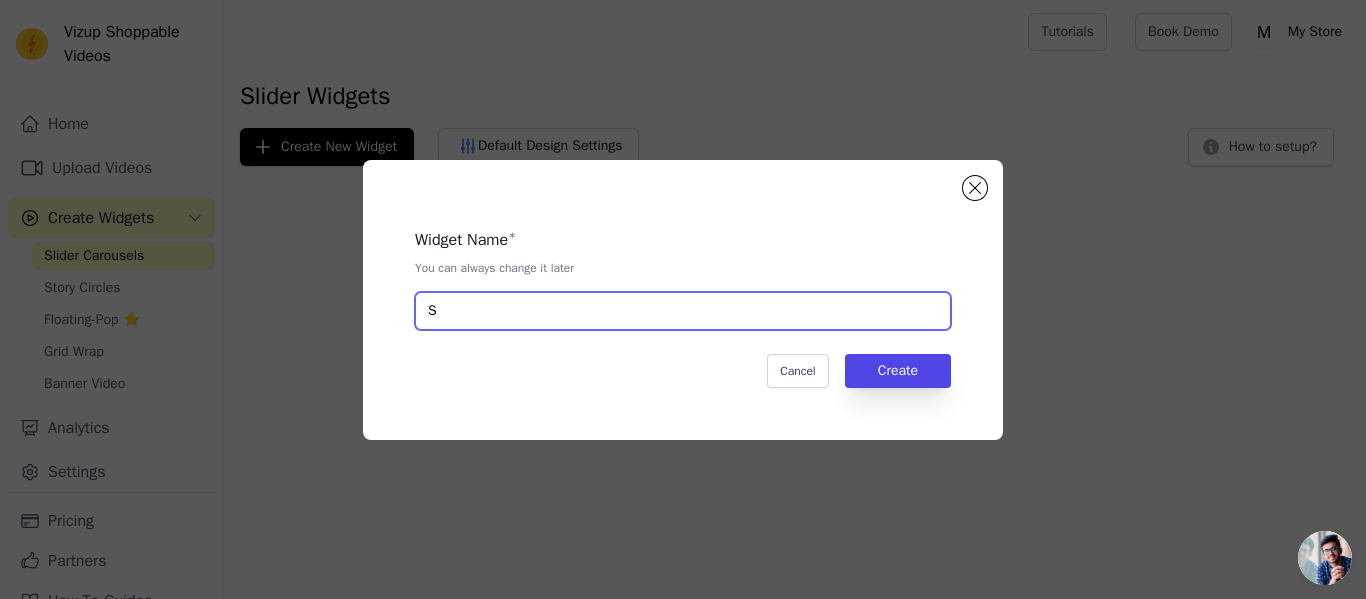 click on "S" at bounding box center (683, 311) 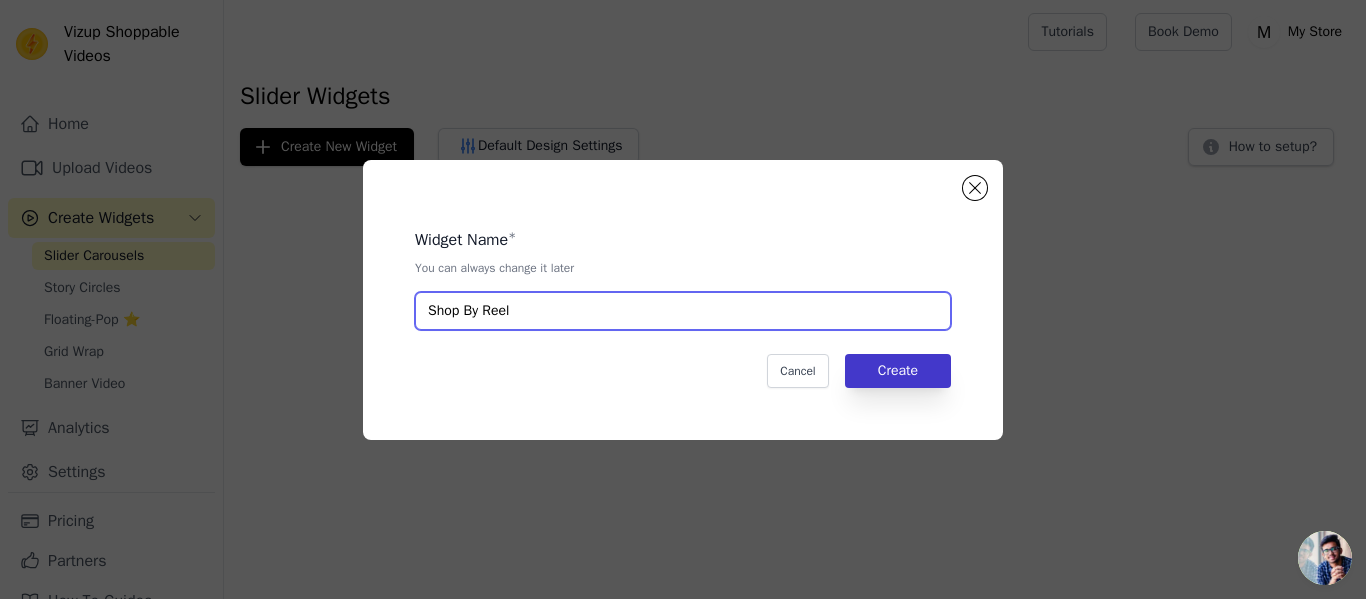 type on "Shop By Reel" 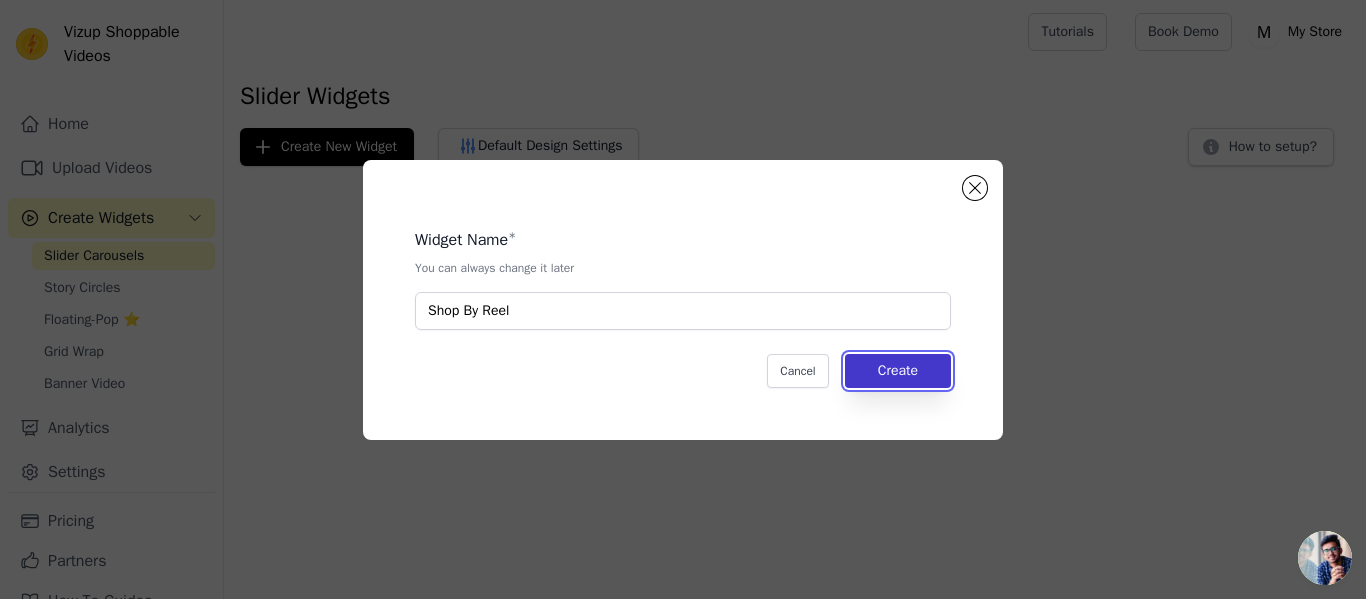 click on "Create" at bounding box center [898, 371] 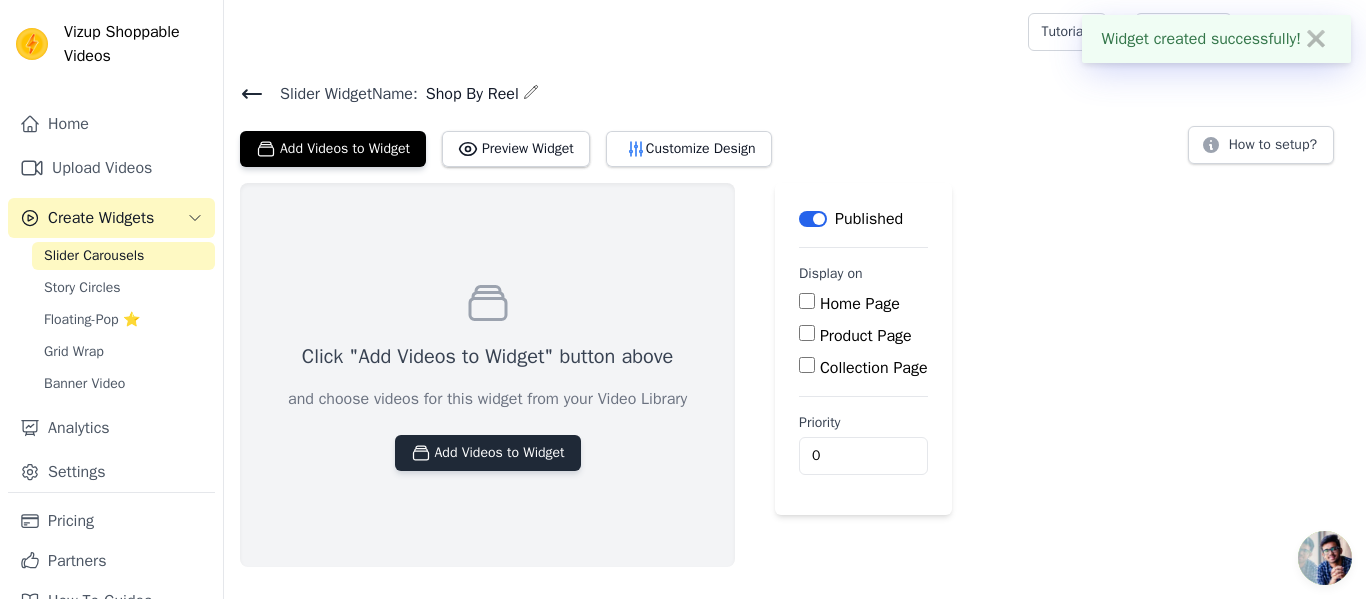 click on "Add Videos to Widget" at bounding box center [488, 453] 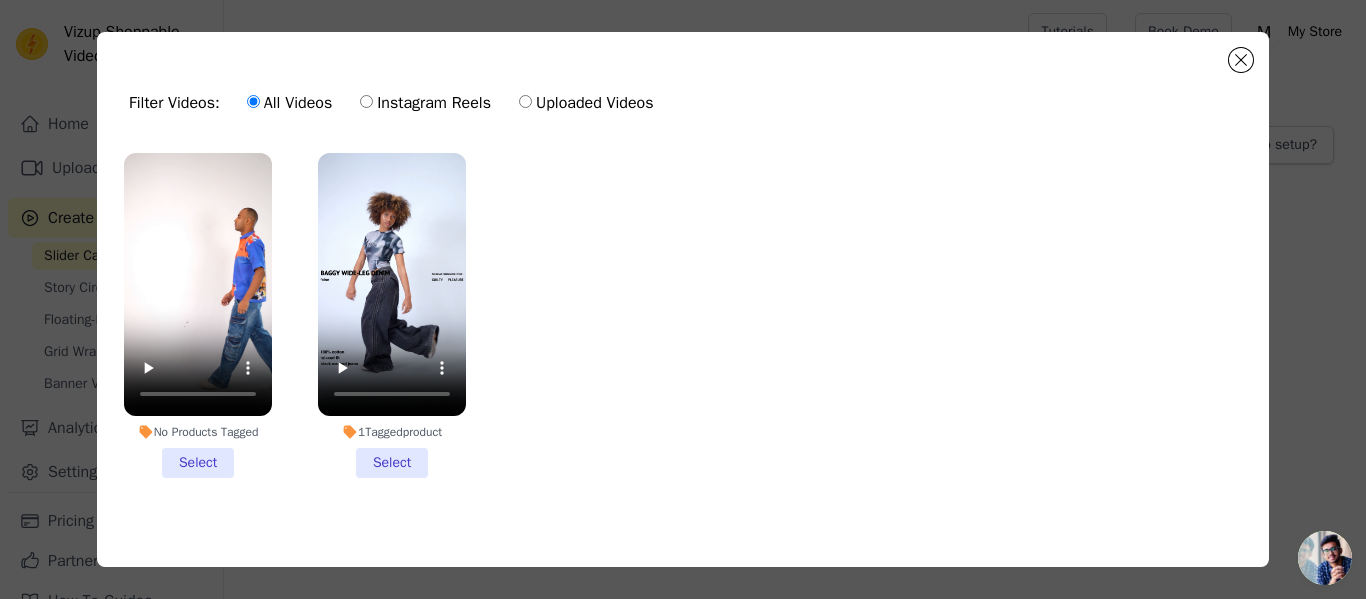 click on "No Products Tagged     Select" at bounding box center [198, 315] 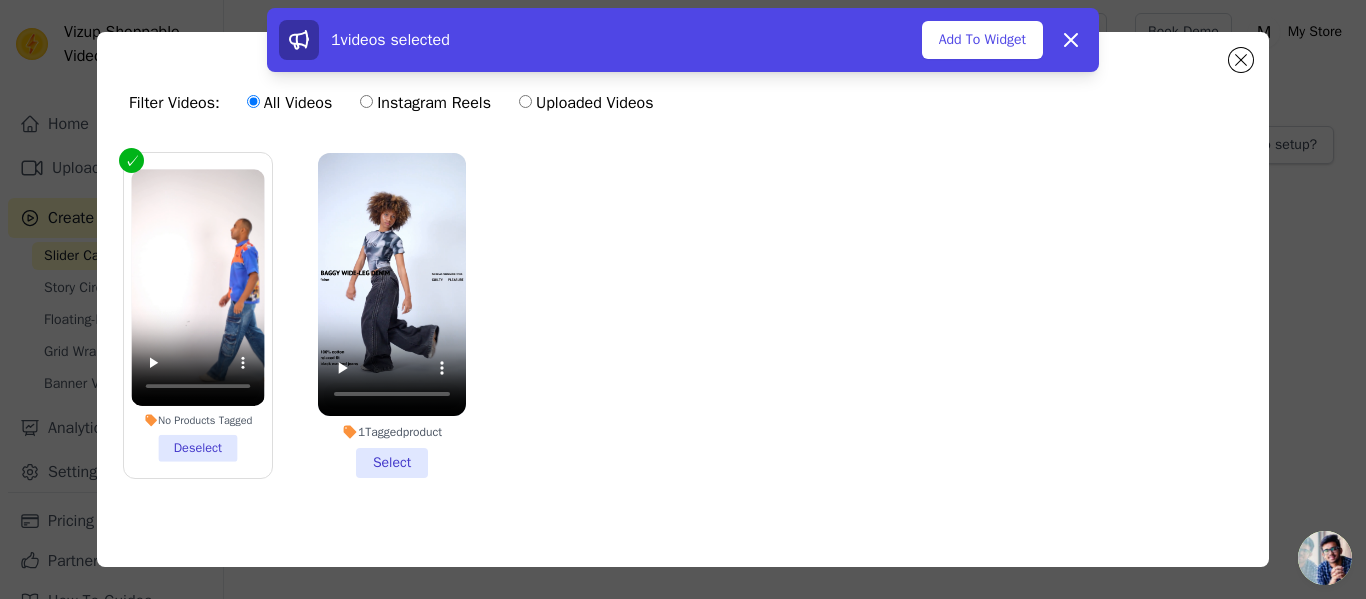 click on "1  Tagged  product     Select" at bounding box center (392, 315) 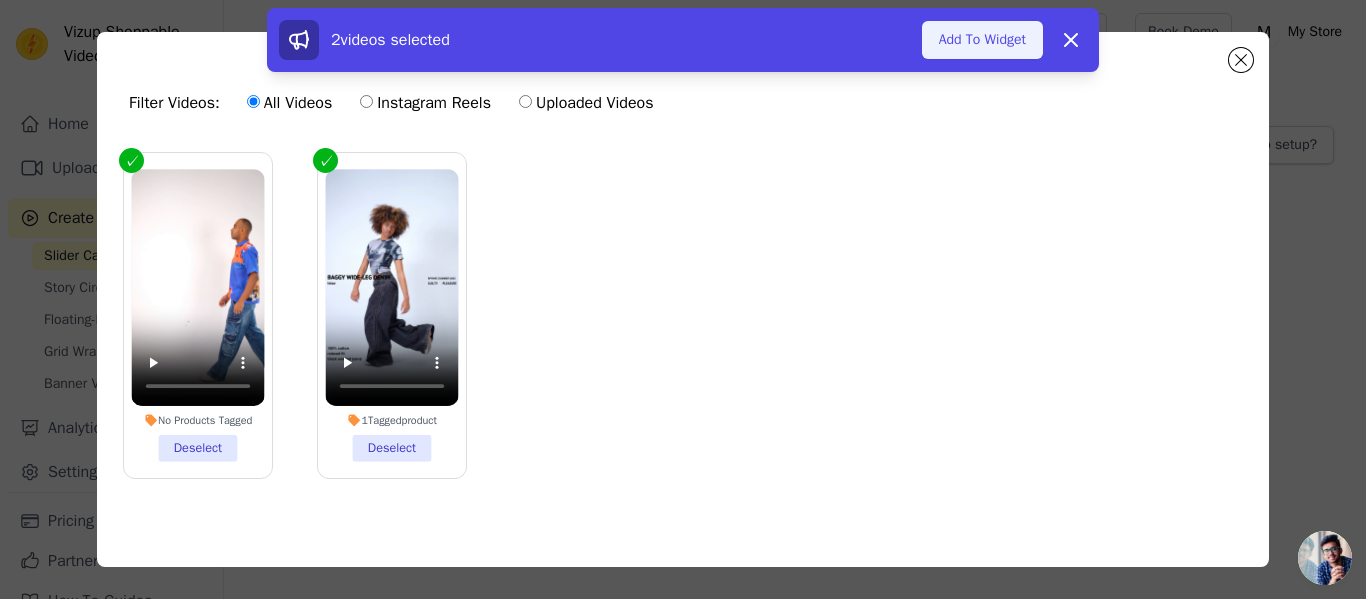 click on "Add To Widget" at bounding box center (982, 40) 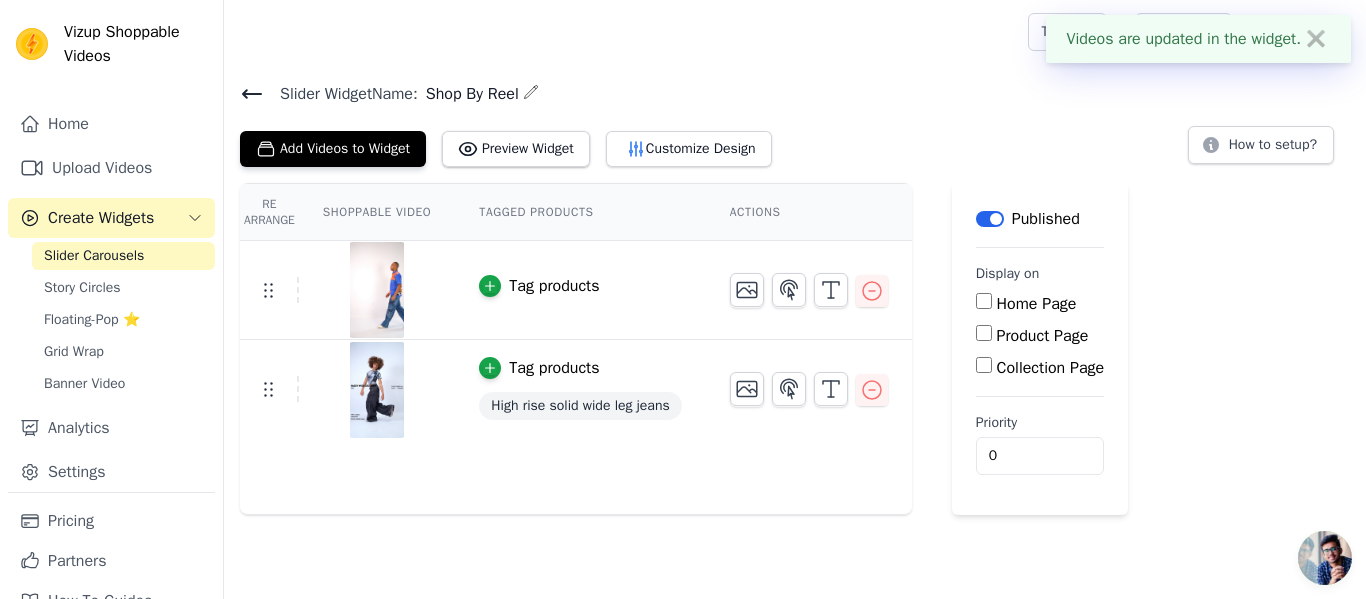 click on "Home Page" at bounding box center [984, 301] 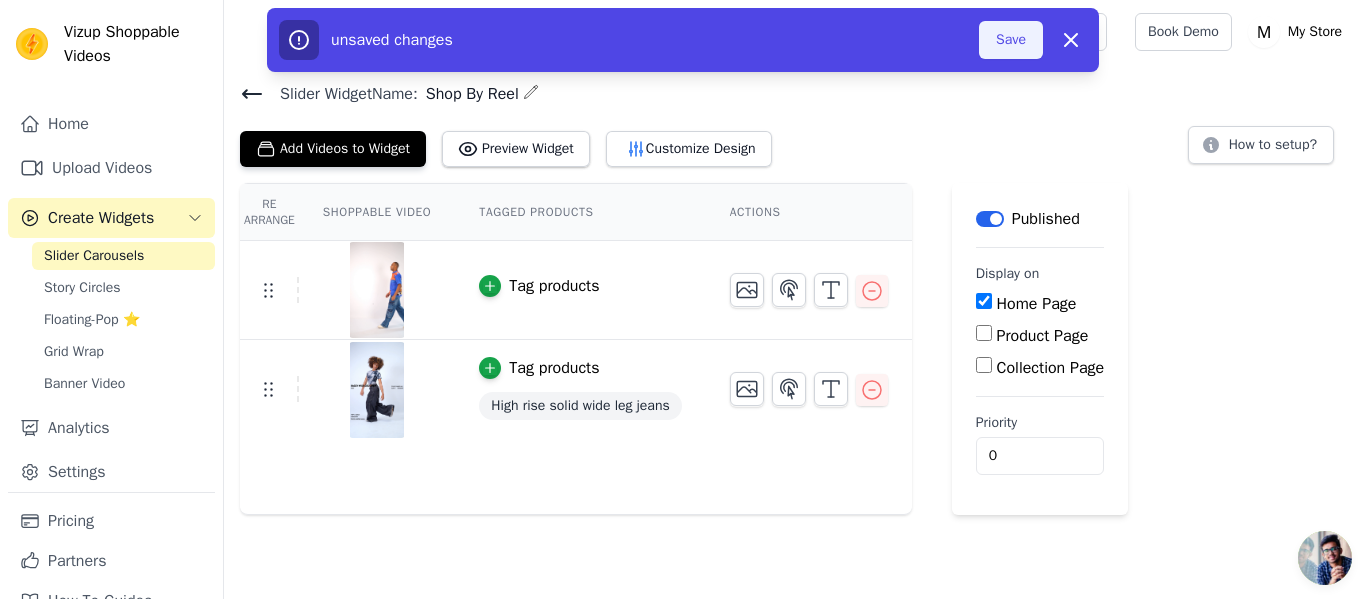 click on "Save" at bounding box center [1011, 40] 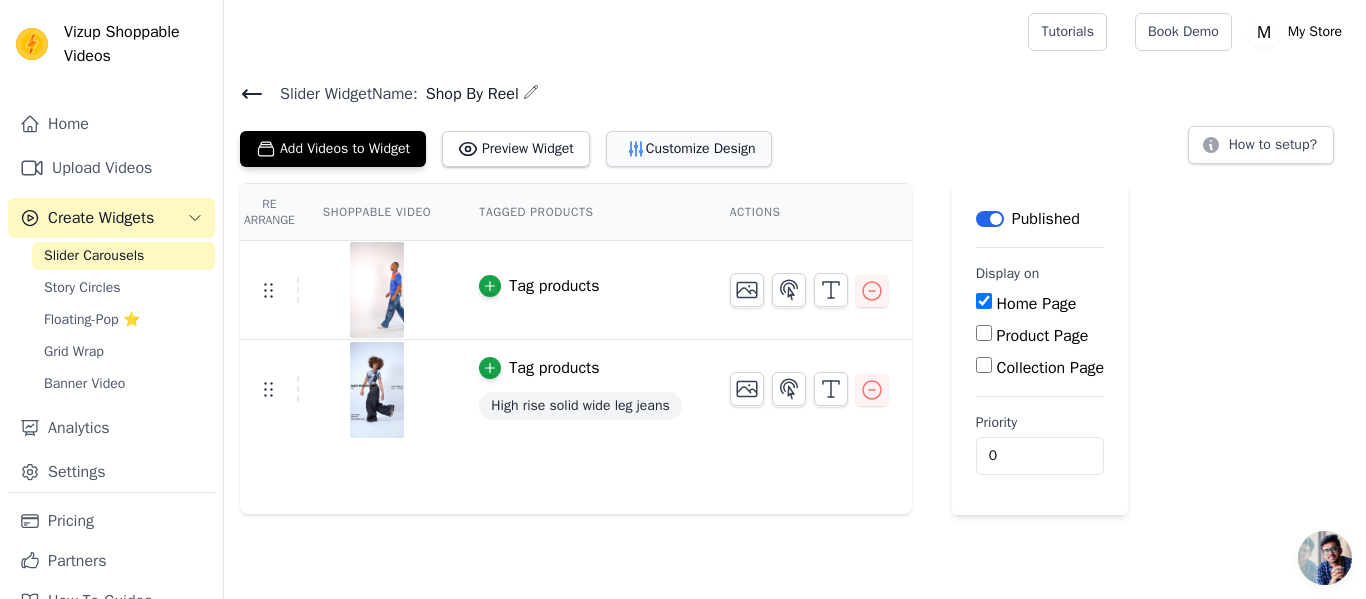 click on "Customize Design" at bounding box center (689, 149) 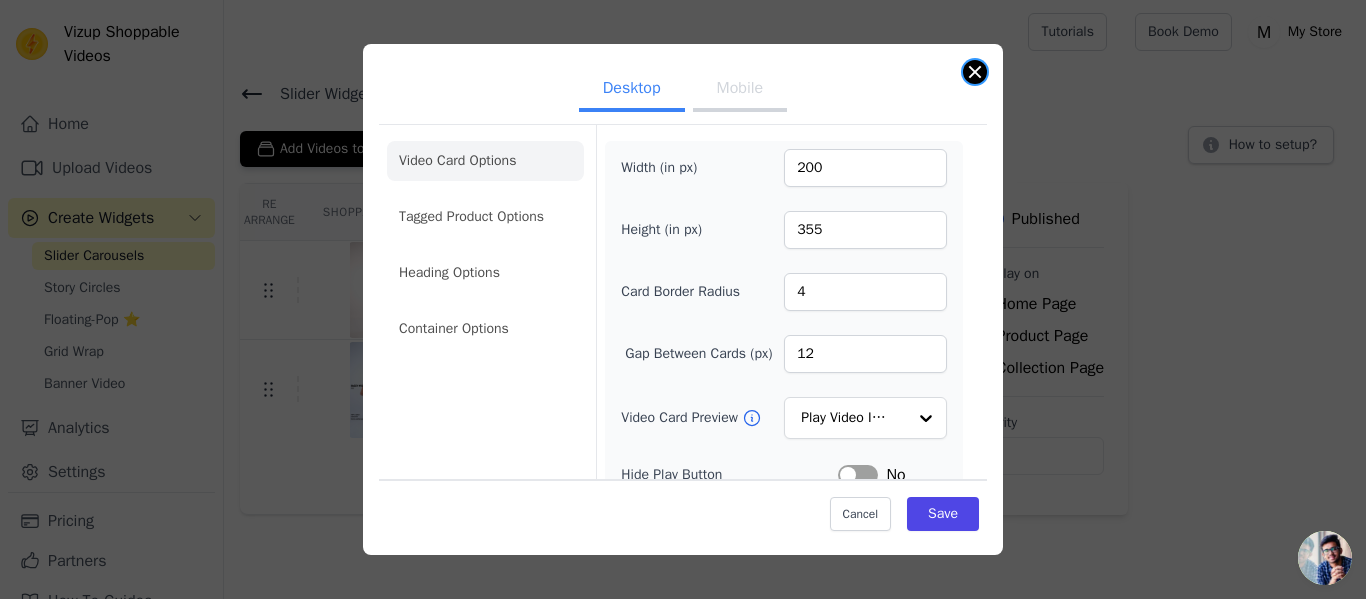 click at bounding box center (975, 72) 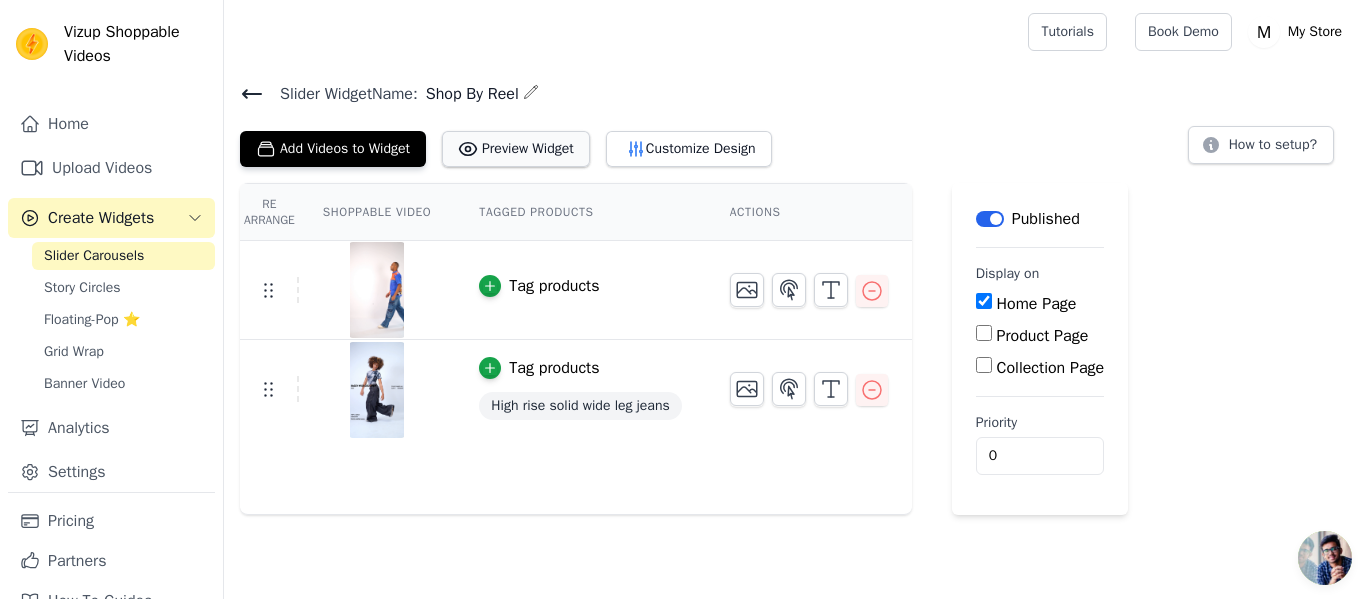 click on "Preview Widget" at bounding box center (516, 149) 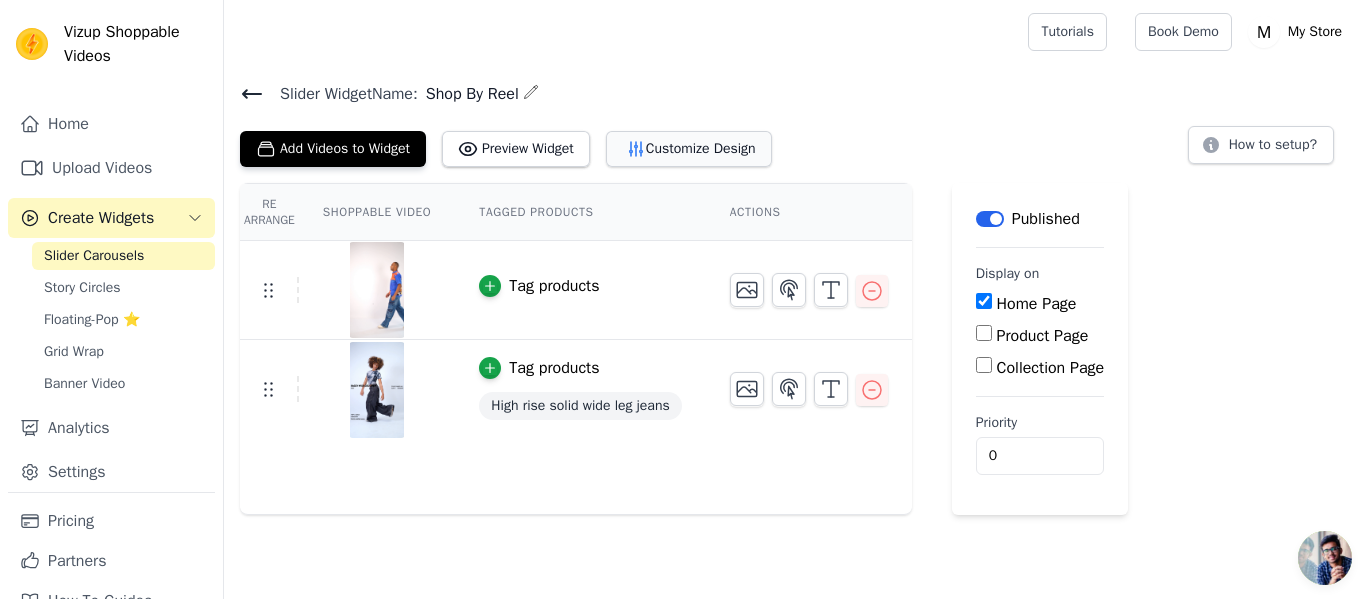 click on "Customize Design" at bounding box center (689, 149) 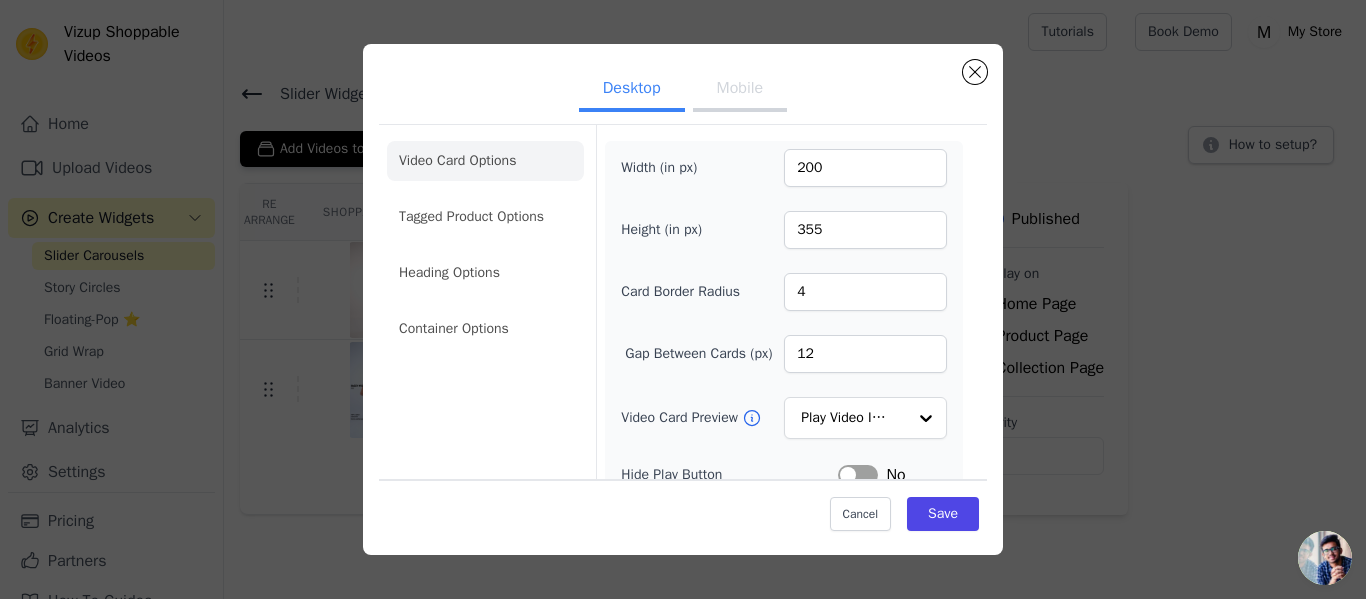 click on "Mobile" at bounding box center [740, 90] 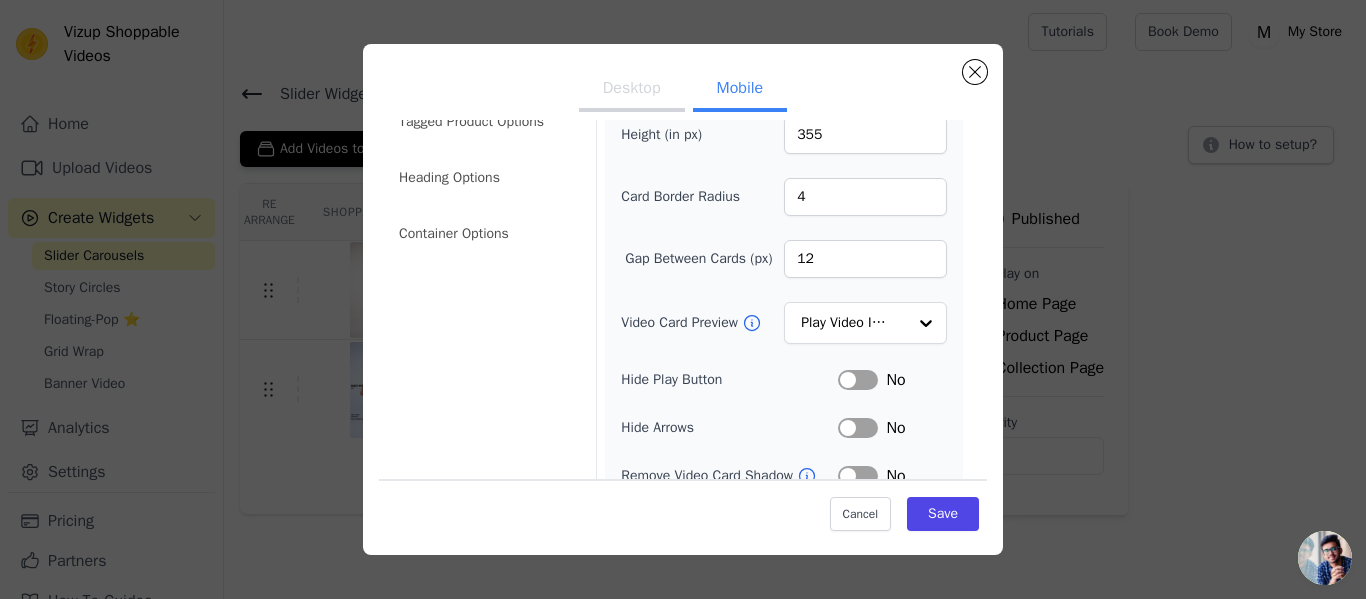scroll, scrollTop: 0, scrollLeft: 0, axis: both 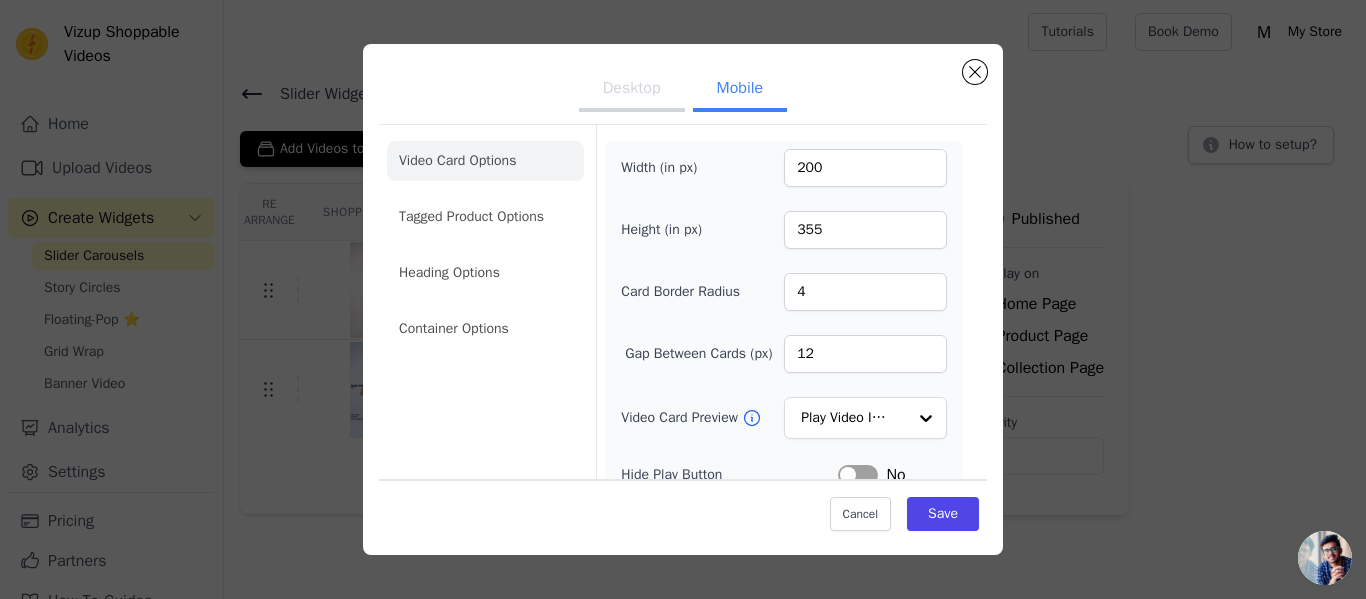 click on "Desktop" at bounding box center (632, 90) 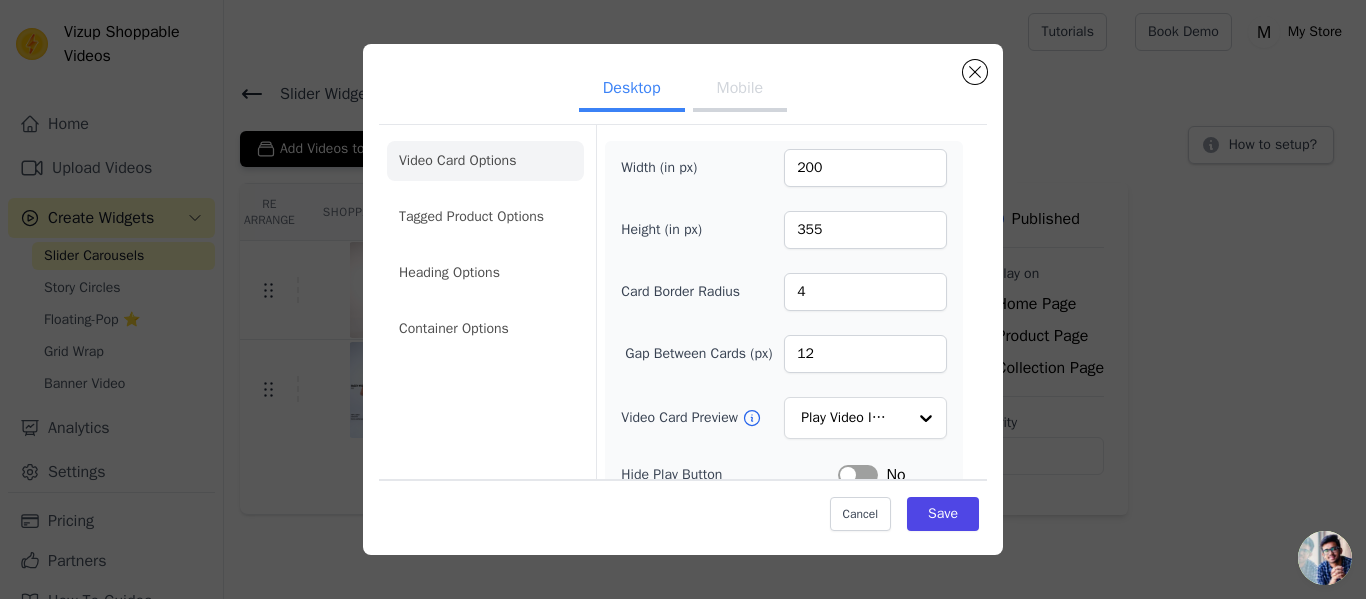 scroll, scrollTop: 264, scrollLeft: 0, axis: vertical 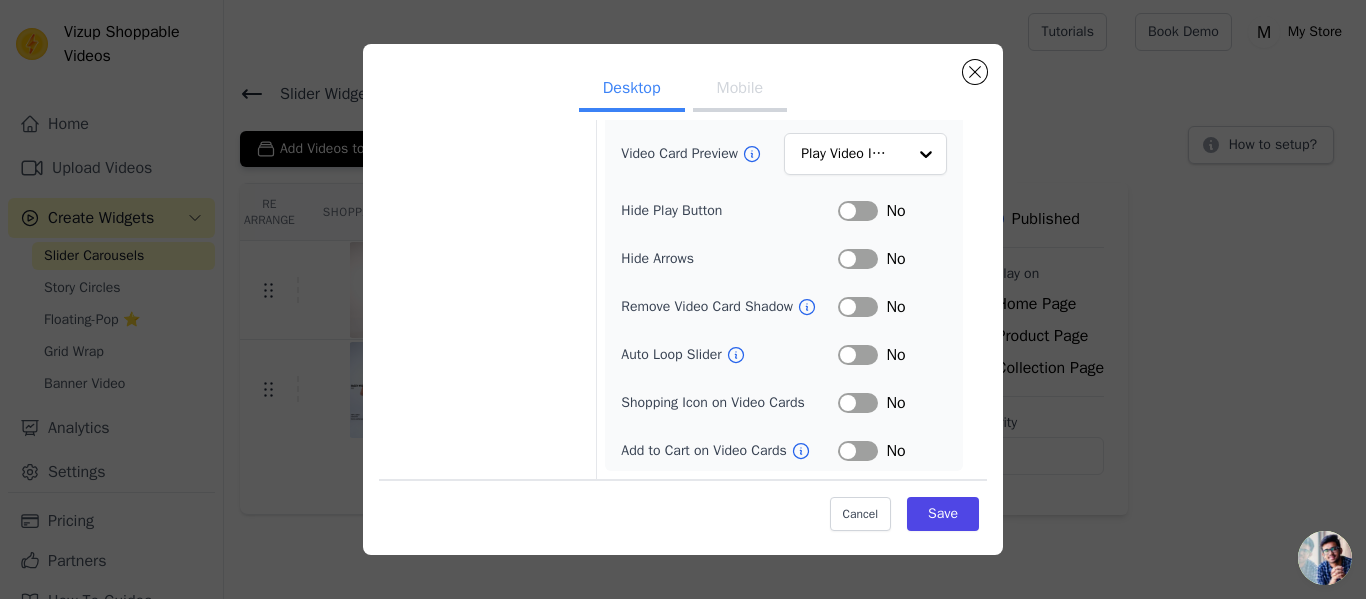 click on "Label" at bounding box center (858, 211) 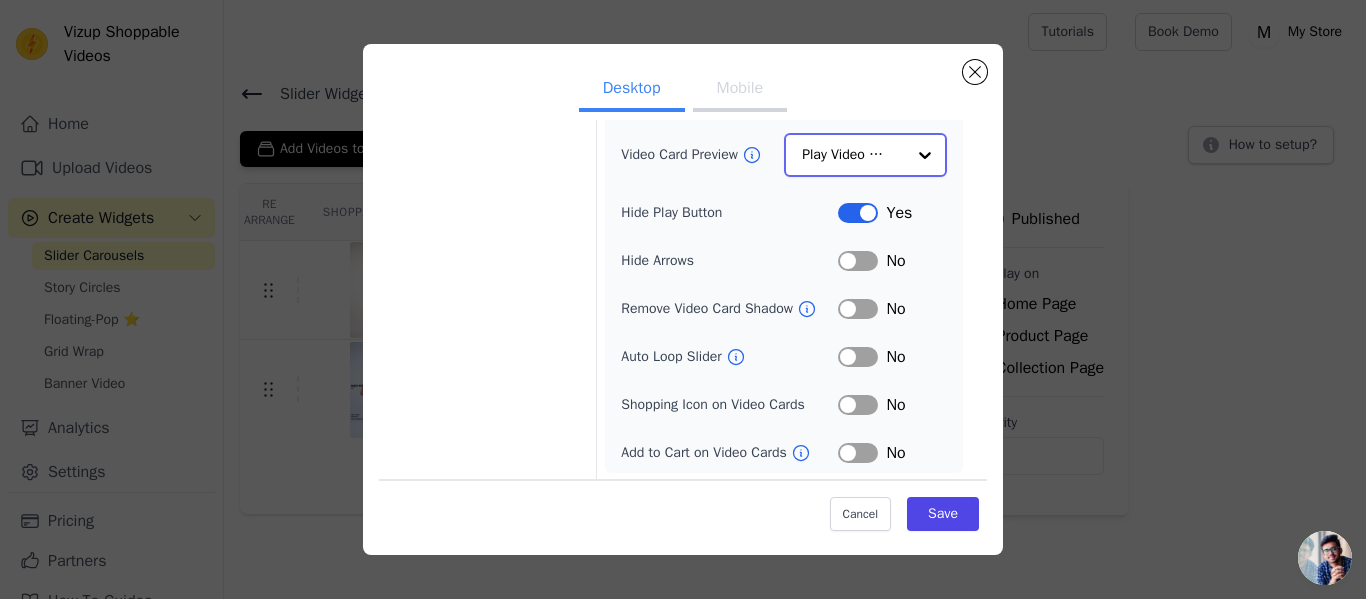 click on "Video Card Preview" 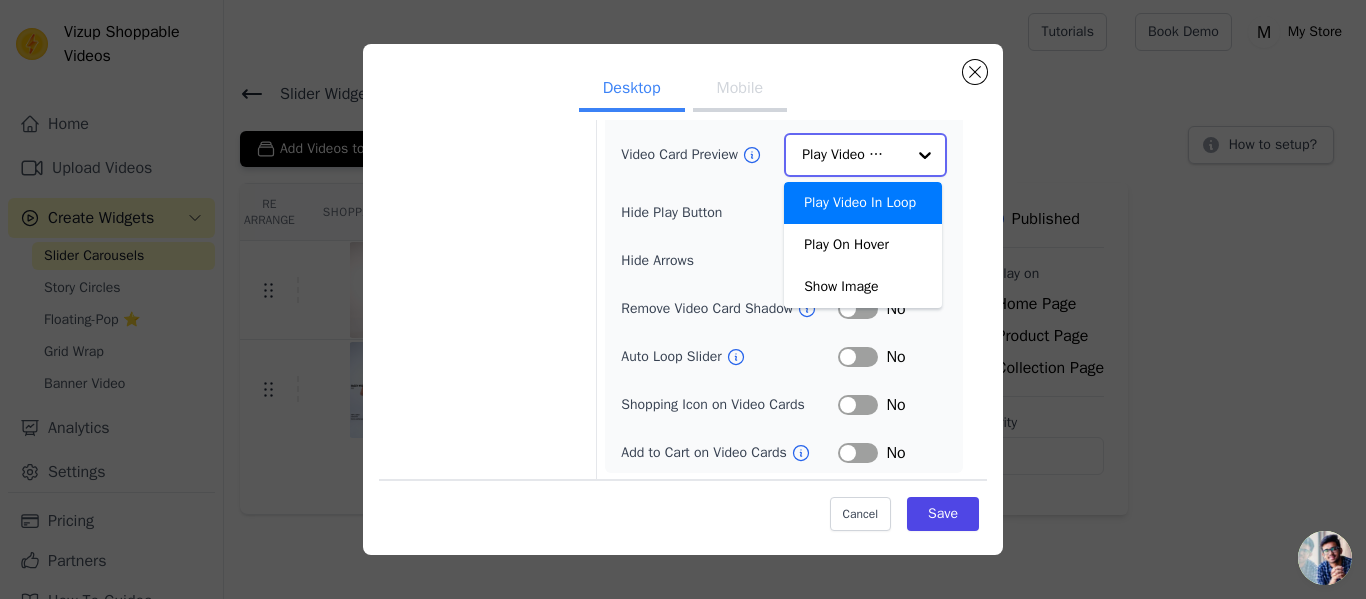 click on "Video Card Preview" 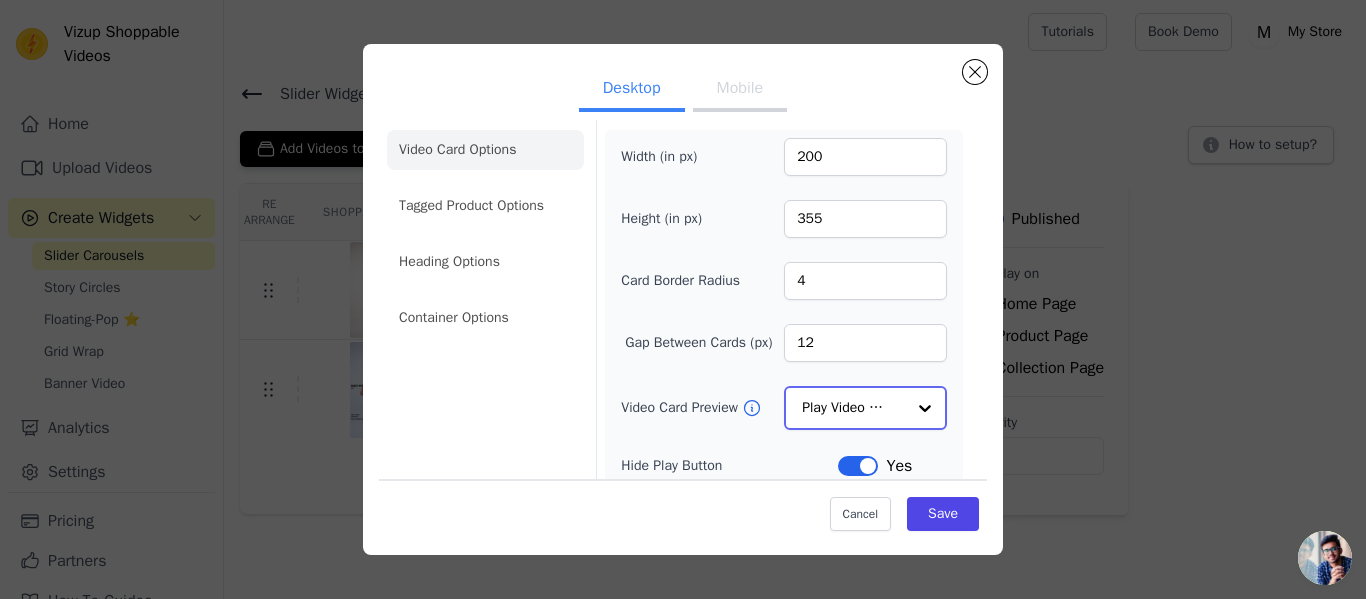 scroll, scrollTop: 0, scrollLeft: 0, axis: both 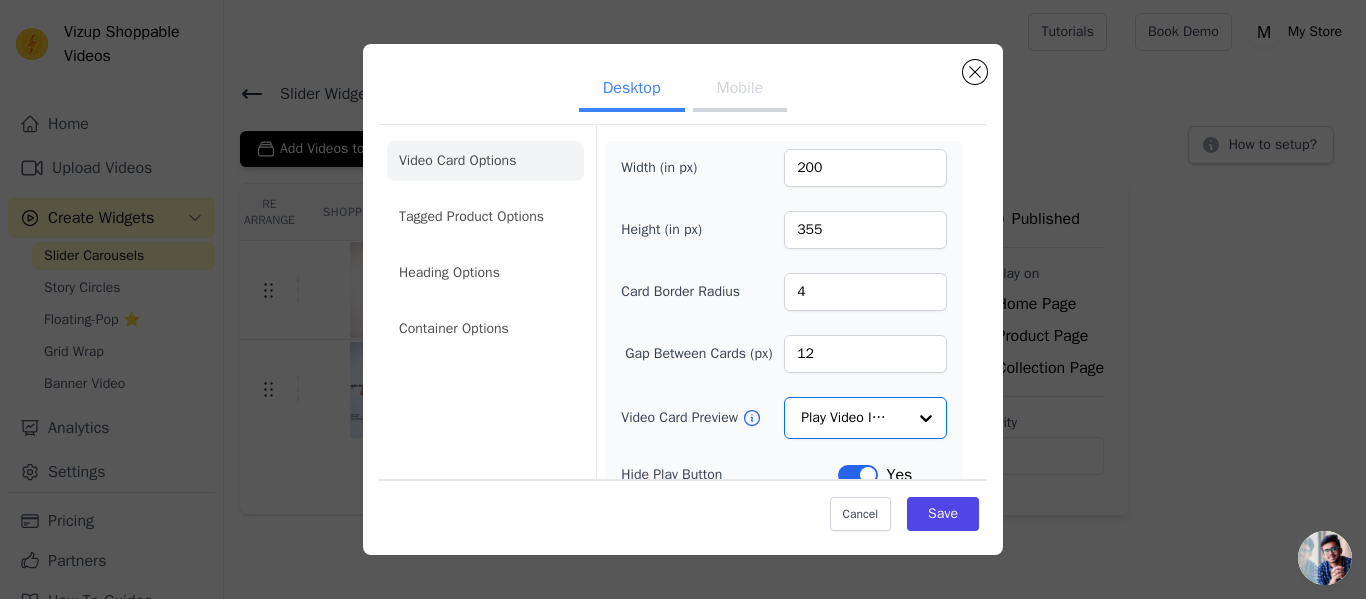 click on "Mobile" at bounding box center [740, 90] 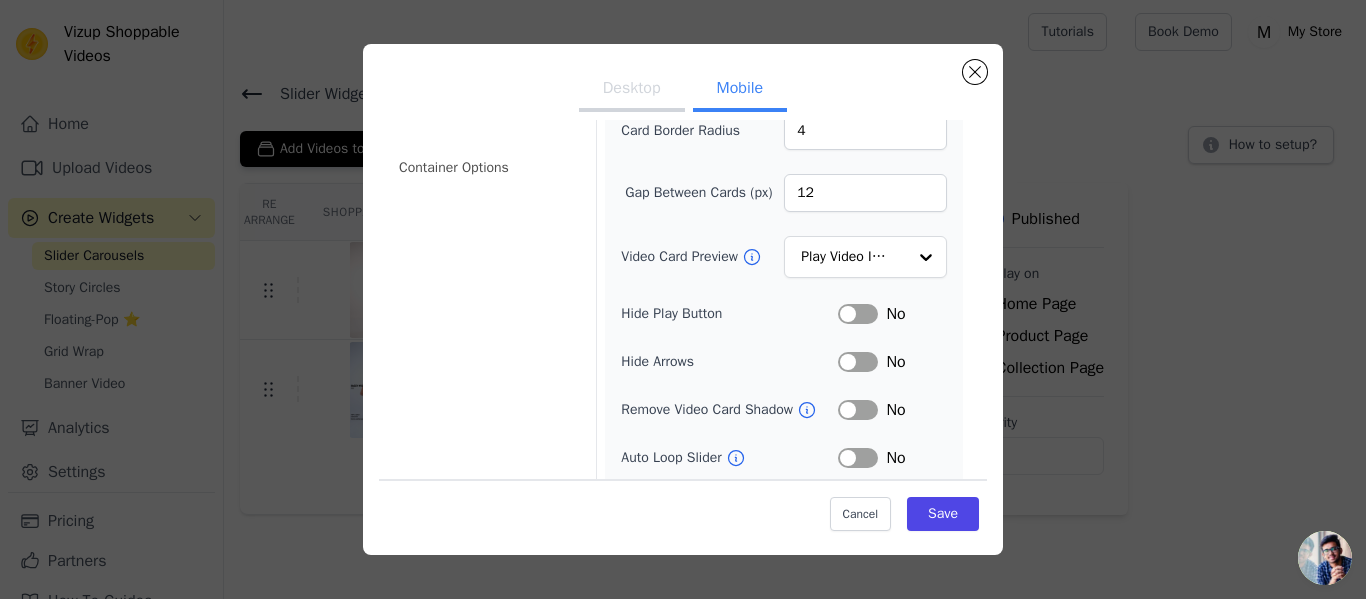 scroll, scrollTop: 162, scrollLeft: 0, axis: vertical 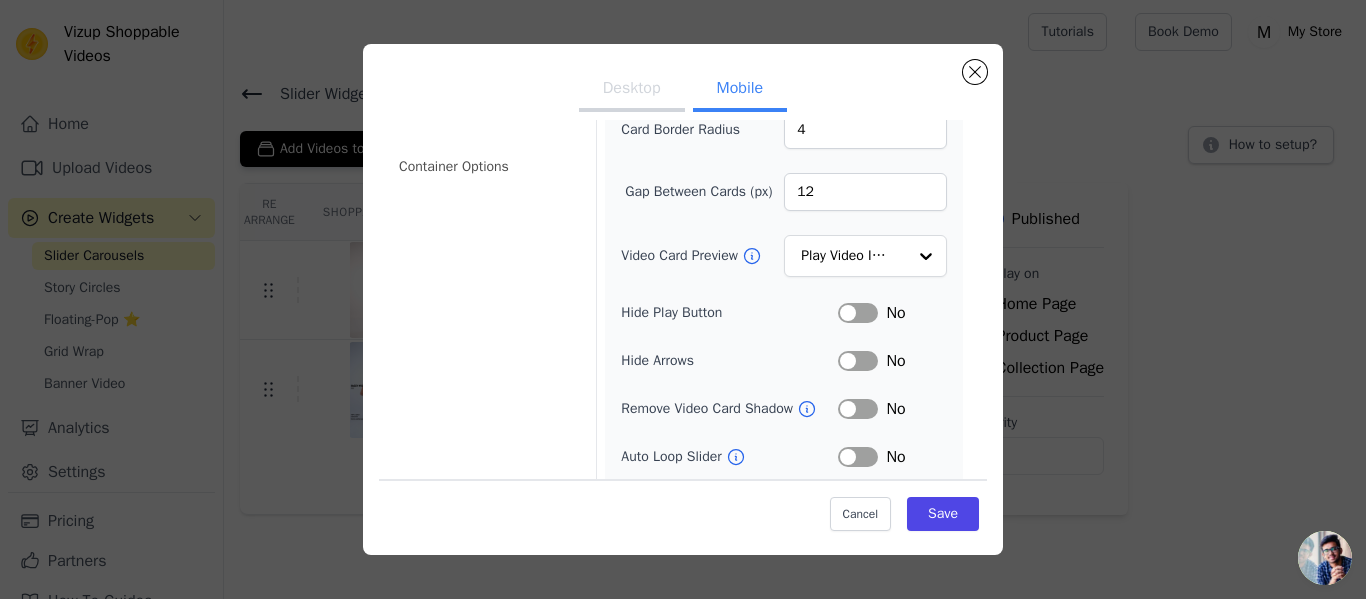click on "Label" at bounding box center (858, 313) 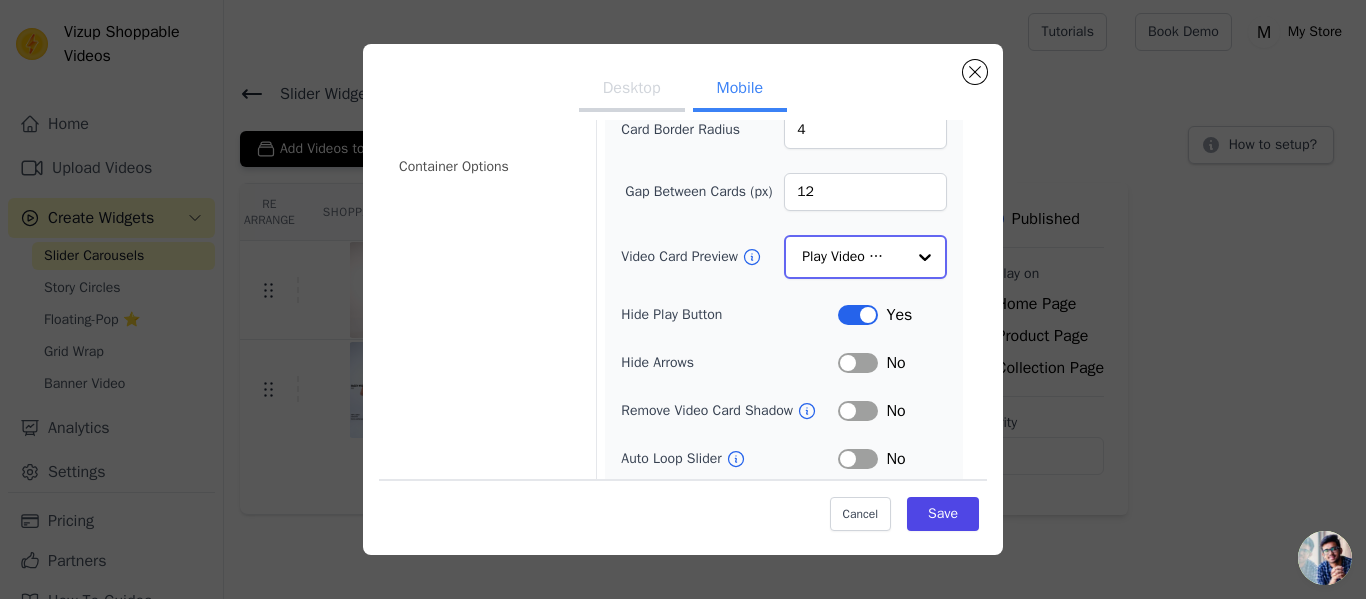 click on "Video Card Preview" 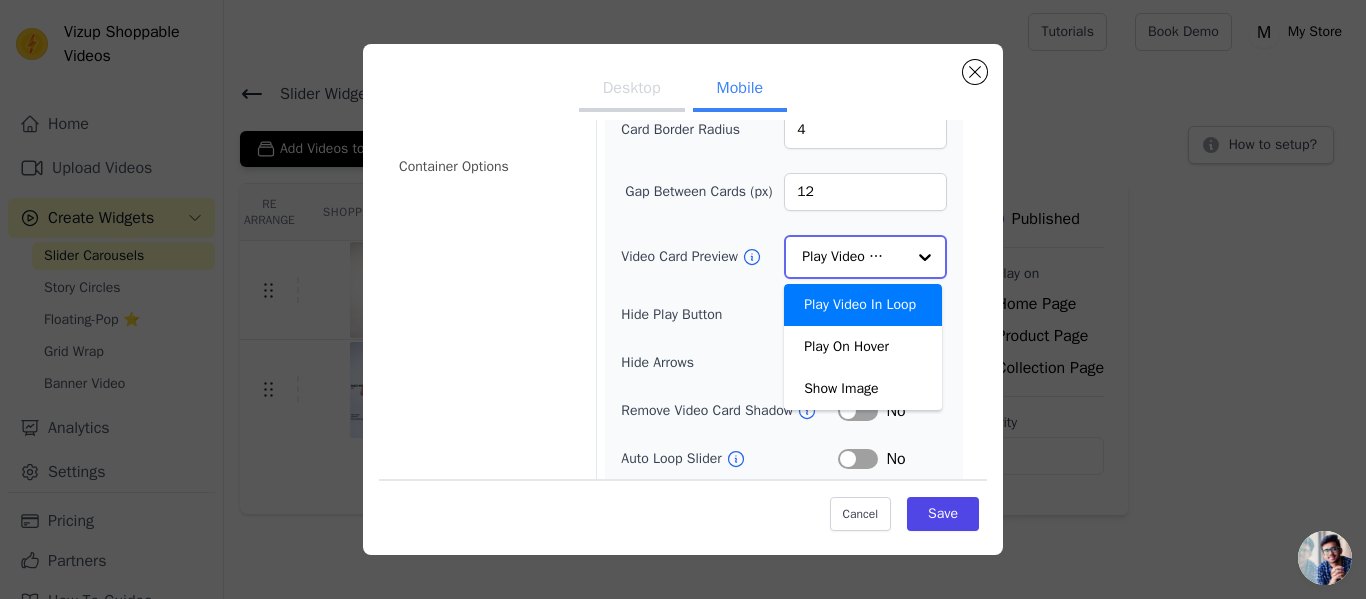 click on "Play Video In Loop" at bounding box center (863, 305) 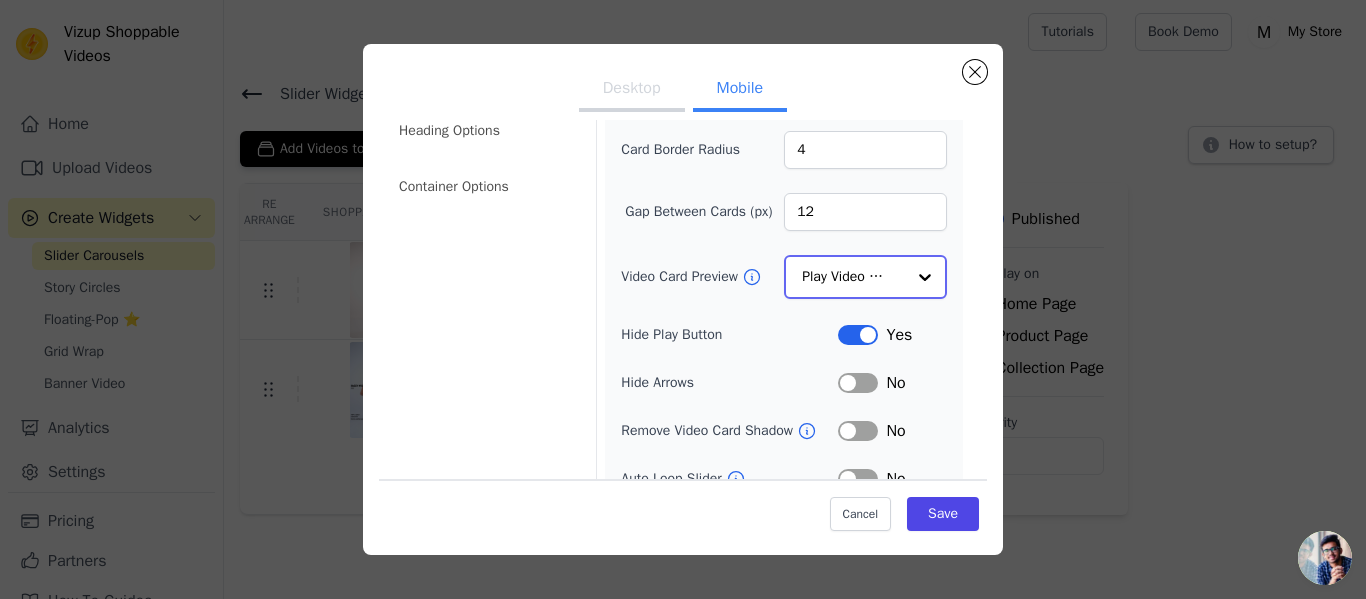 scroll, scrollTop: 314, scrollLeft: 0, axis: vertical 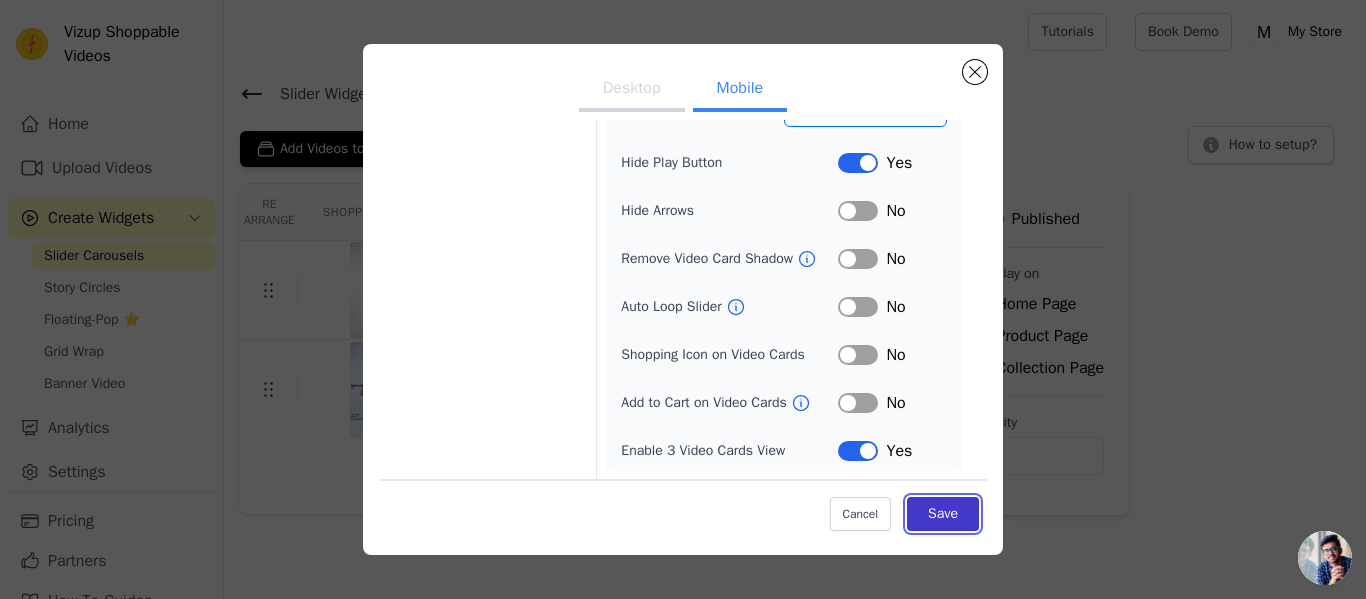 click on "Save" at bounding box center [943, 514] 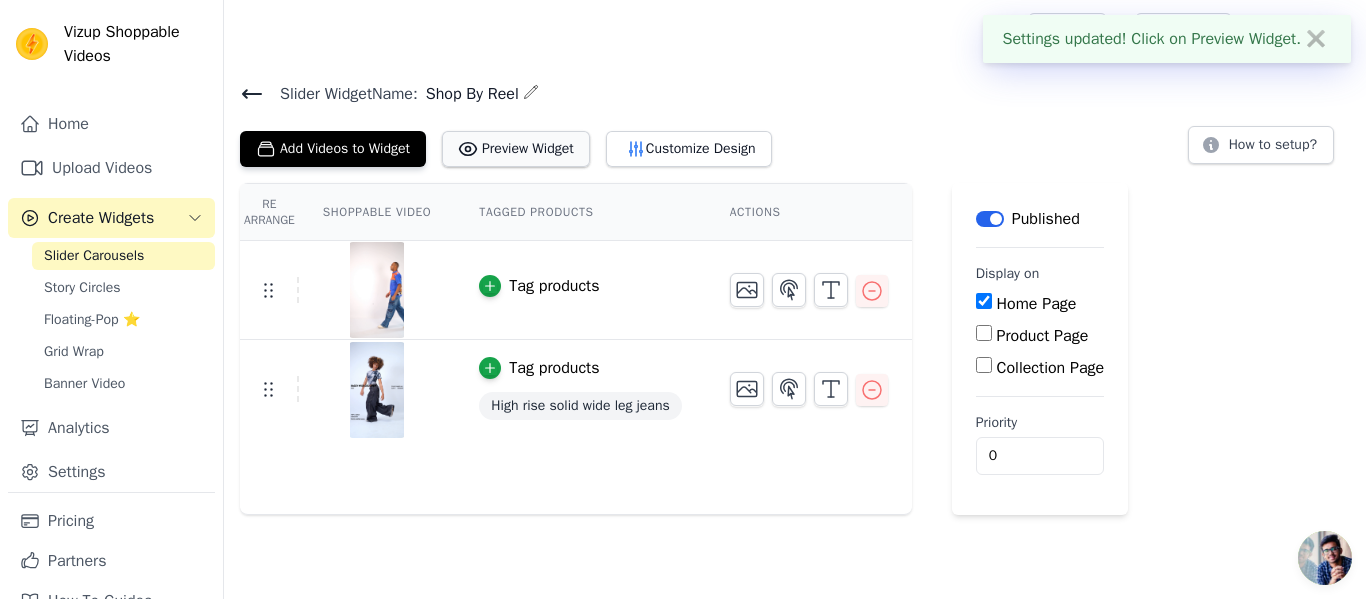 click on "Preview Widget" at bounding box center [516, 149] 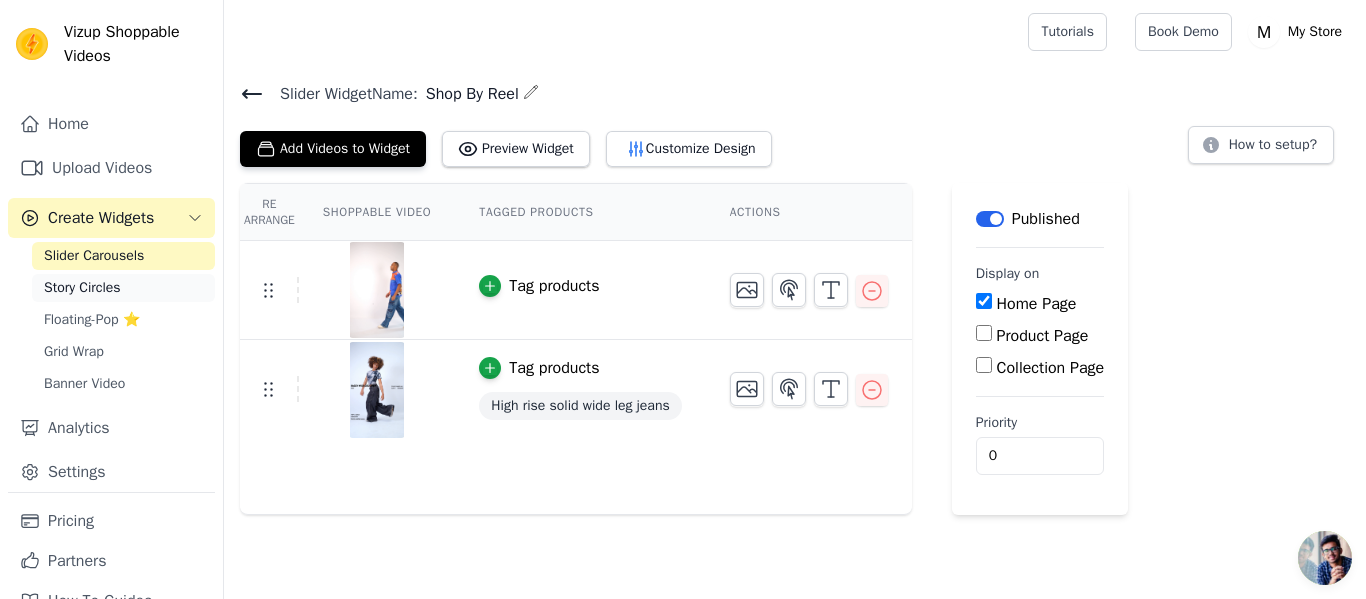 click on "Story Circles" at bounding box center [123, 288] 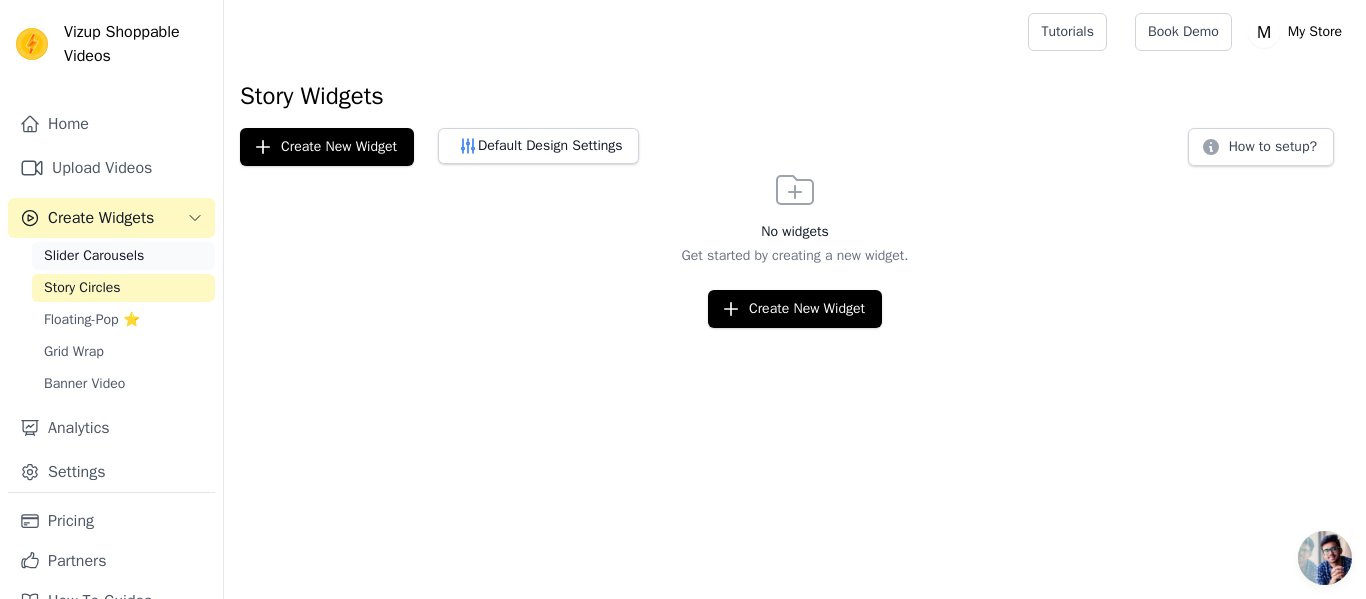 click on "Slider Carousels" at bounding box center (94, 256) 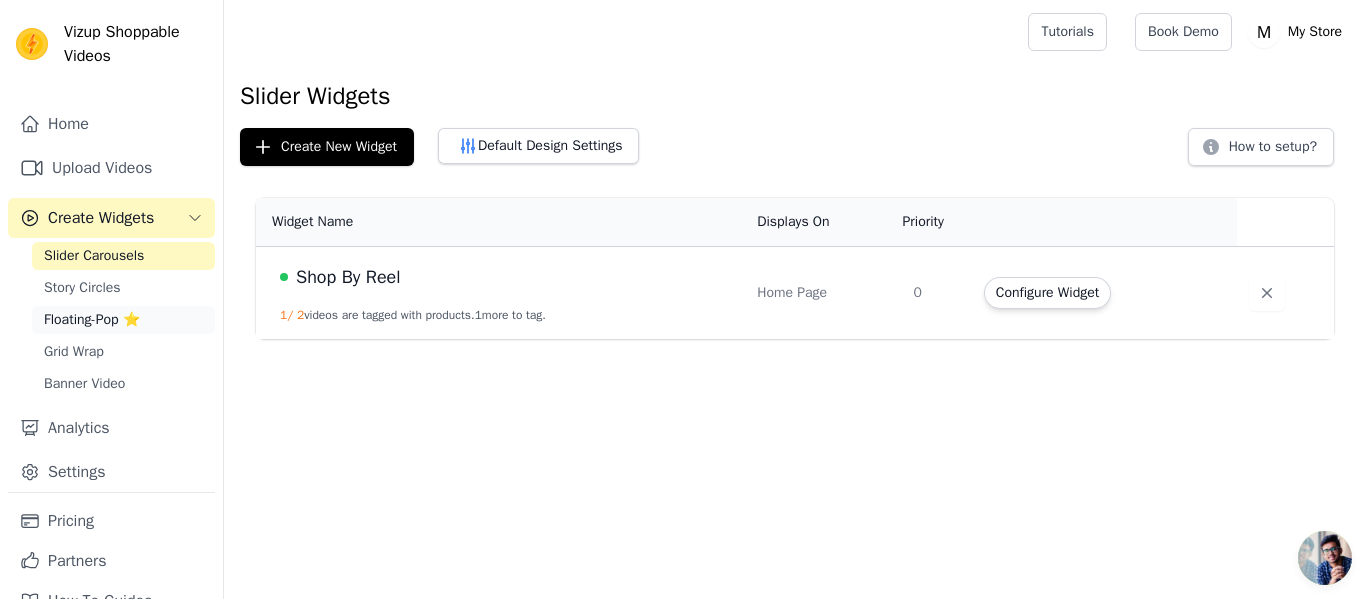 click on "Floating-Pop ⭐" at bounding box center [92, 320] 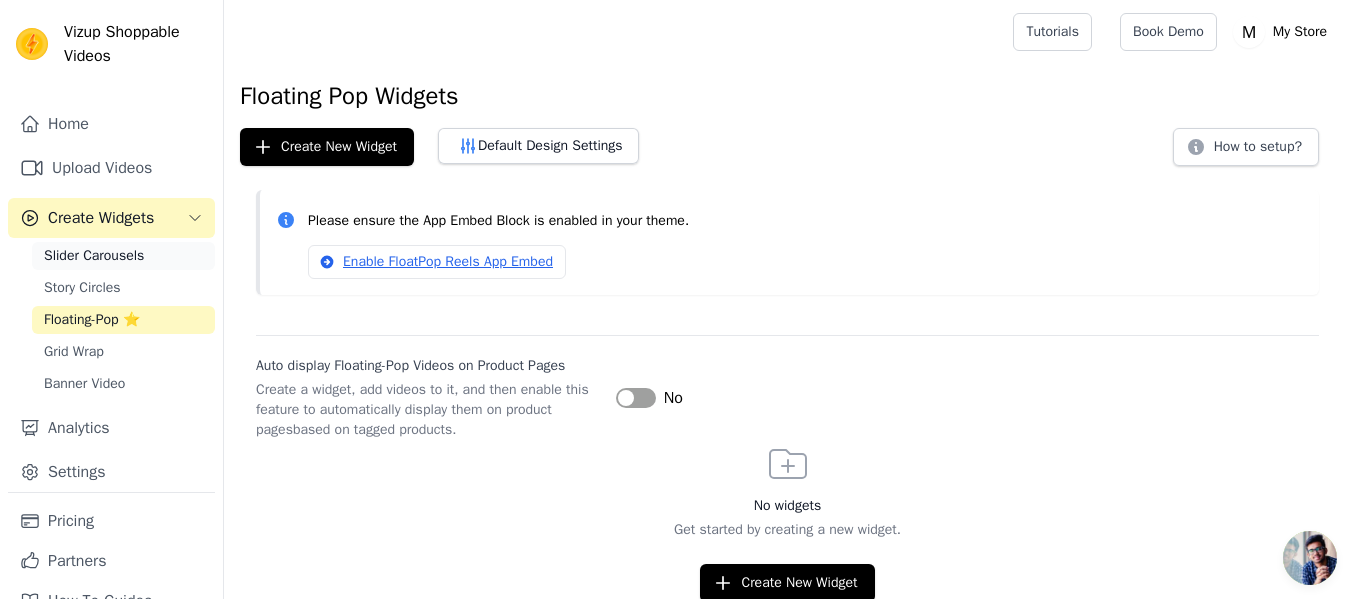 click on "Slider Carousels" at bounding box center [94, 256] 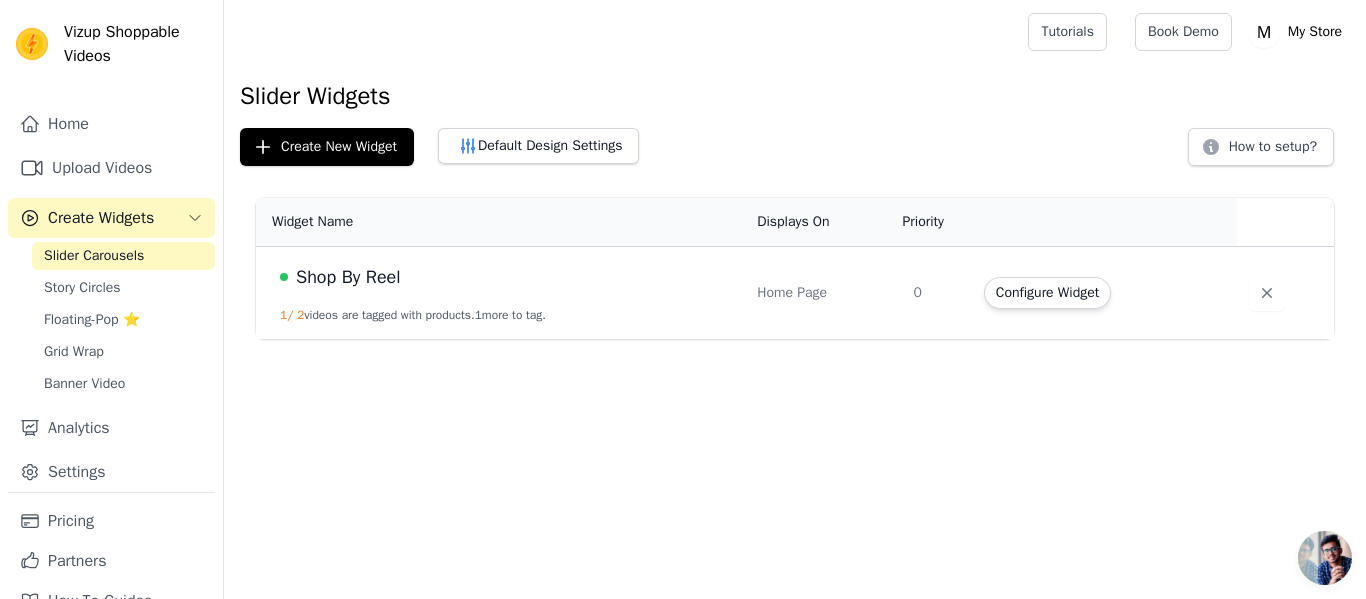 click on "Shop By Reel" at bounding box center [348, 277] 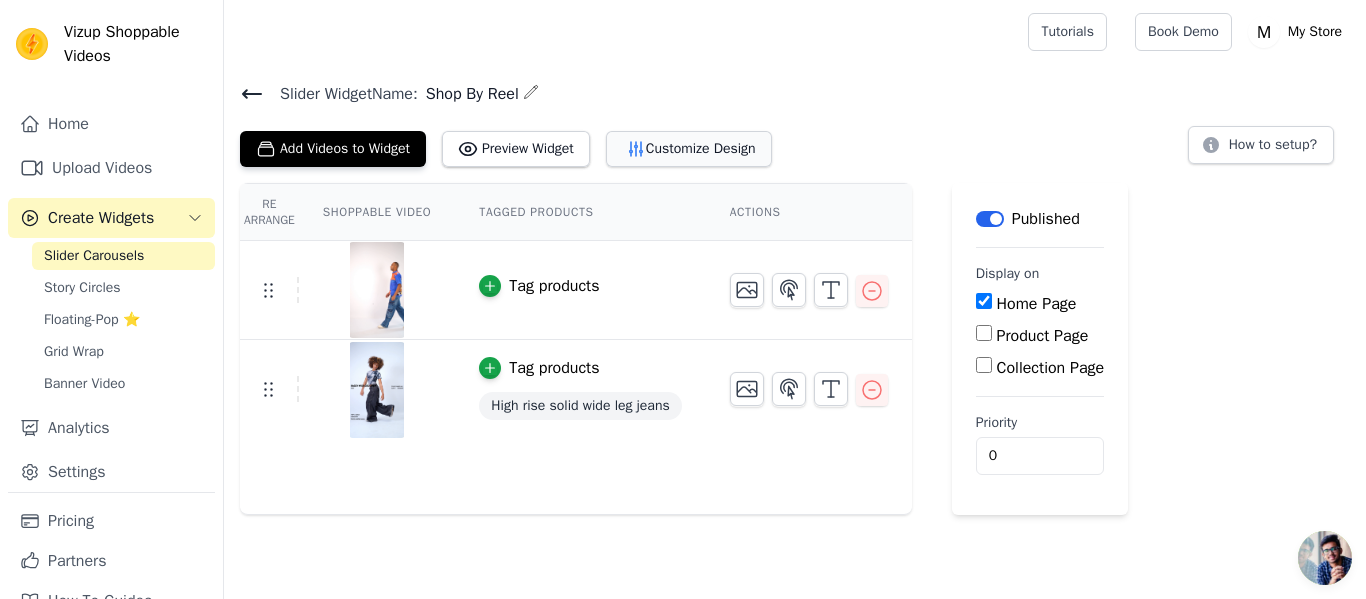 click on "Customize Design" at bounding box center [689, 149] 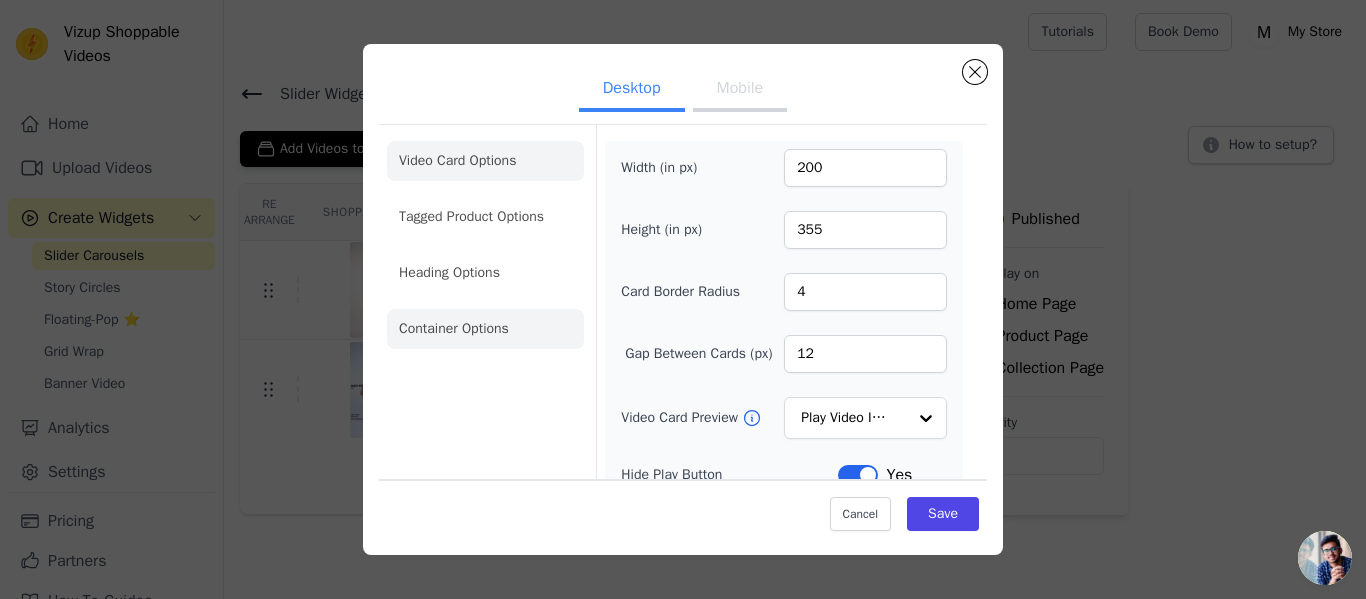 click on "Container Options" 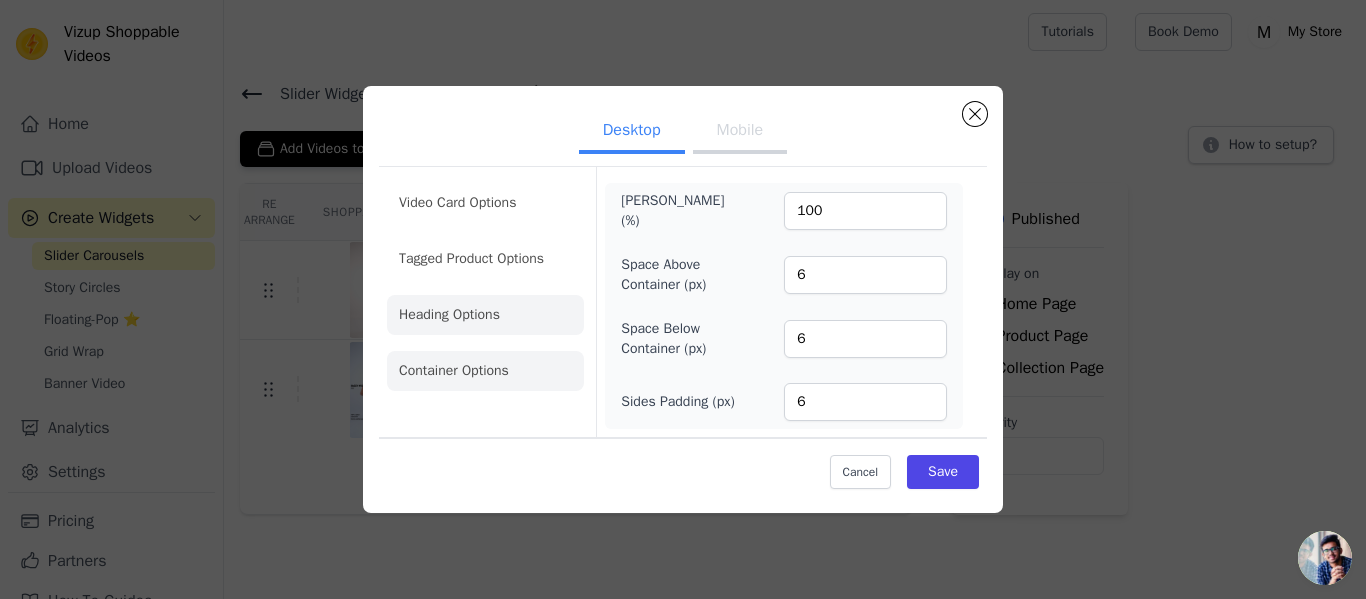 click on "Heading Options" 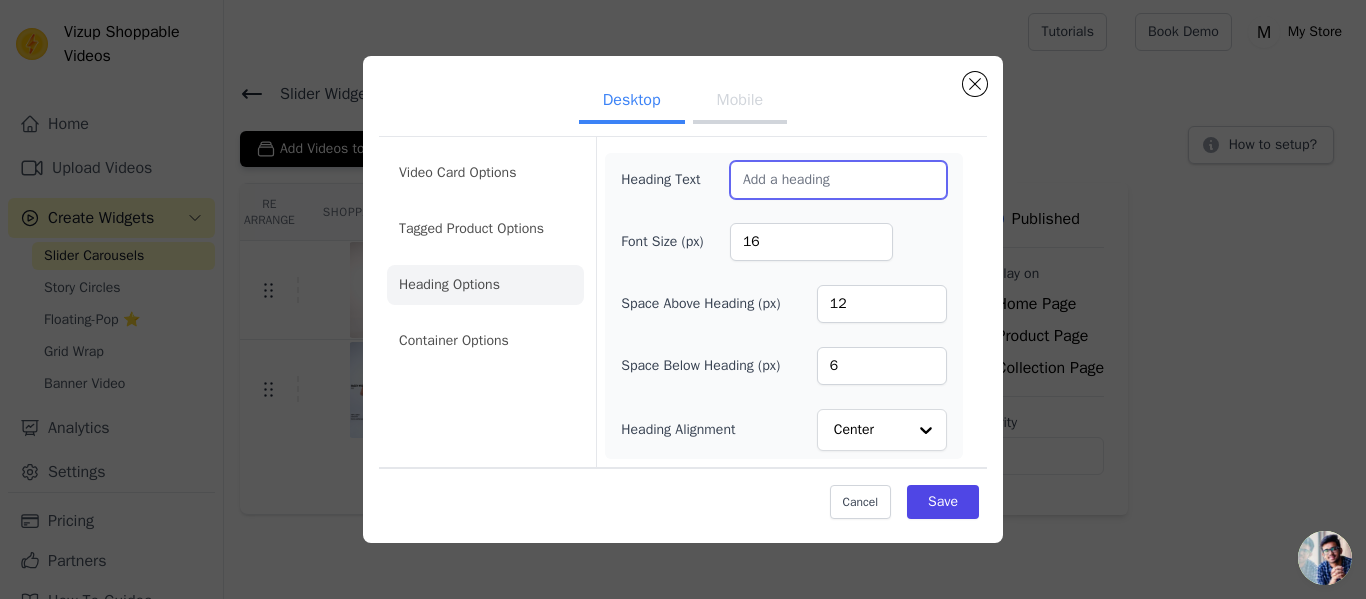 click on "Heading Text" at bounding box center [838, 180] 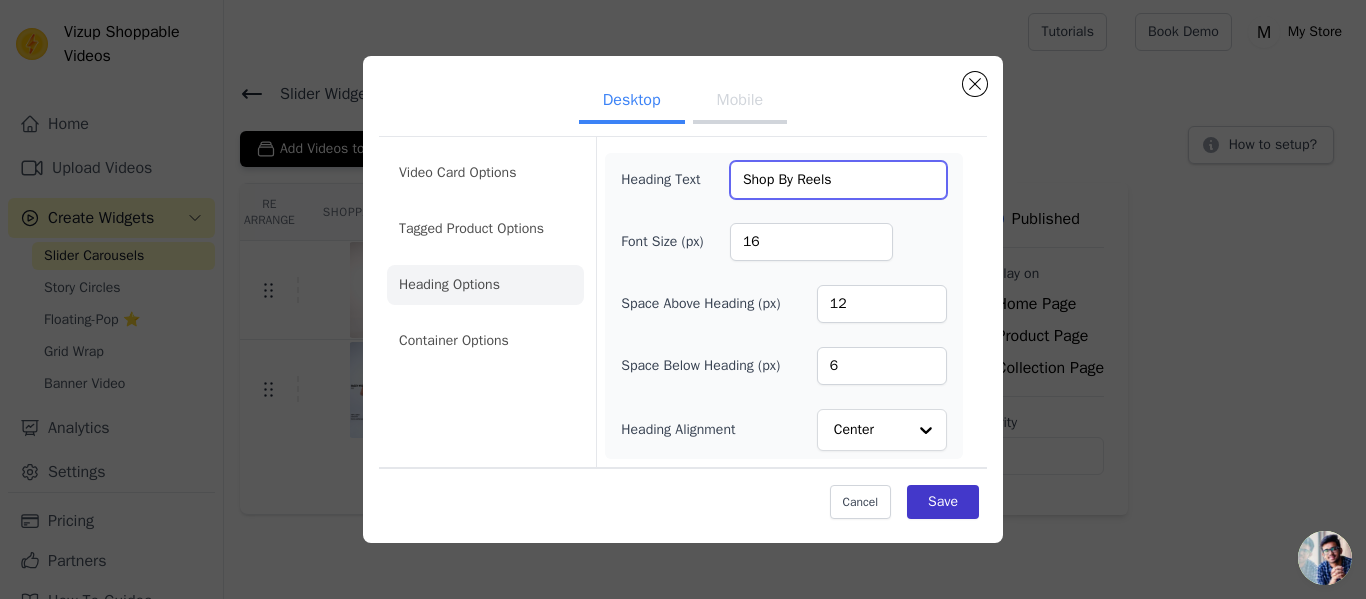 type on "Shop By Reels" 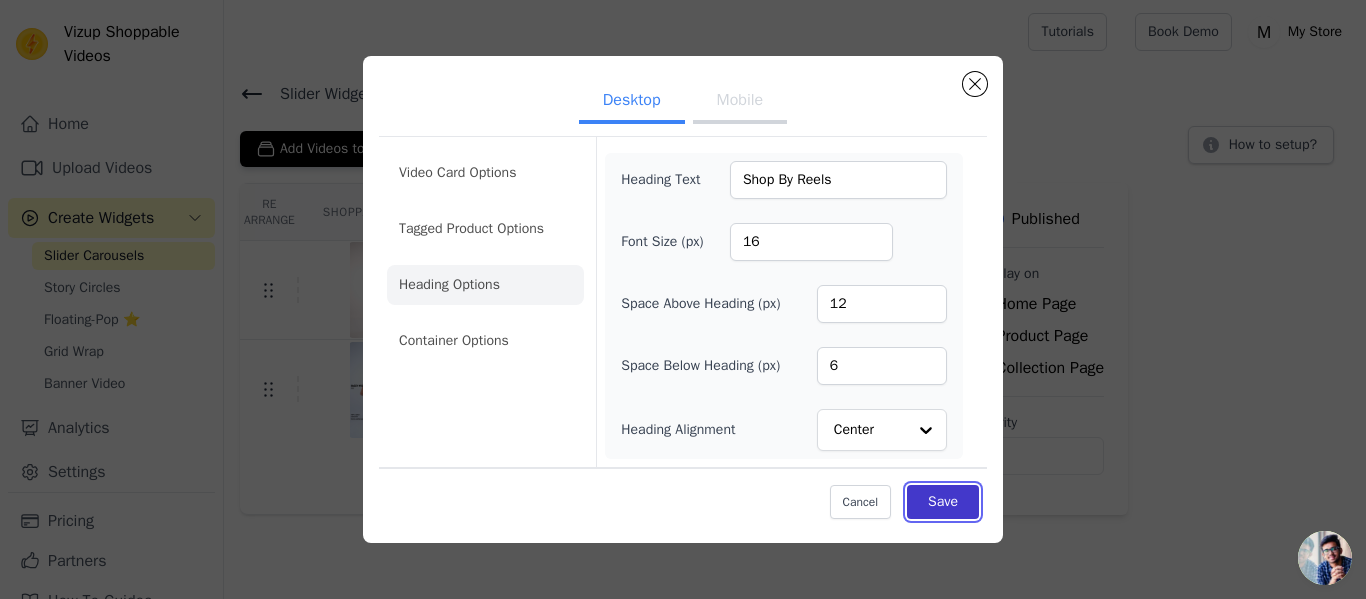 click on "Save" at bounding box center (943, 502) 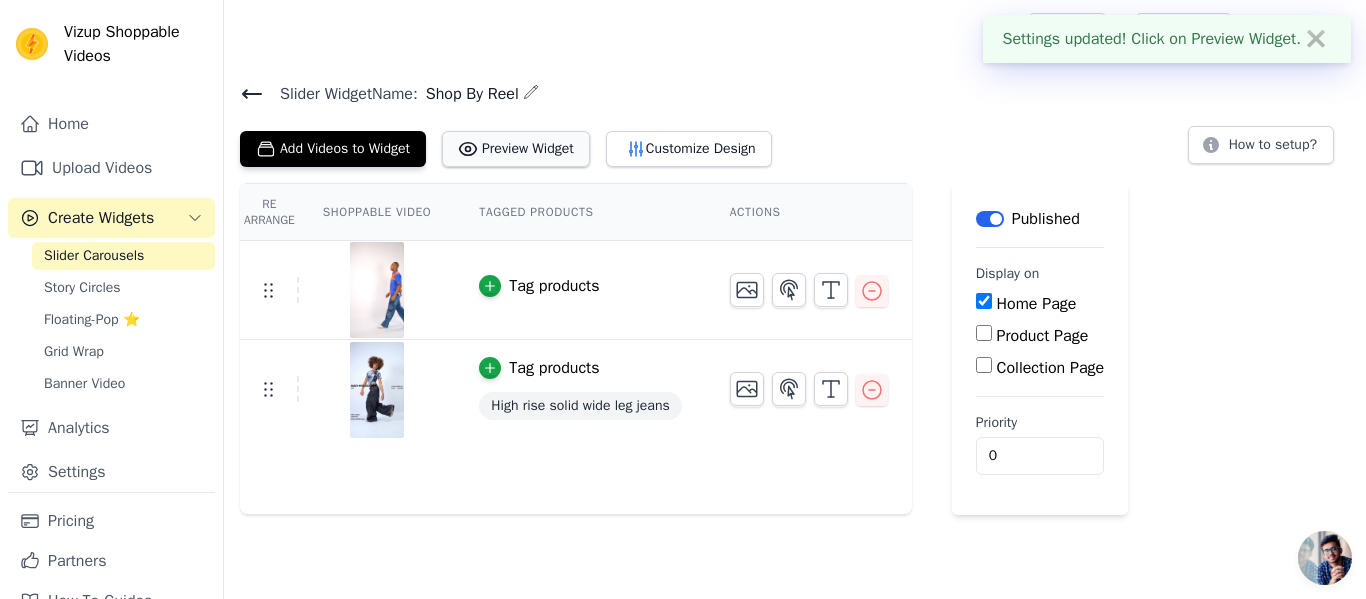 click on "Preview Widget" at bounding box center (516, 149) 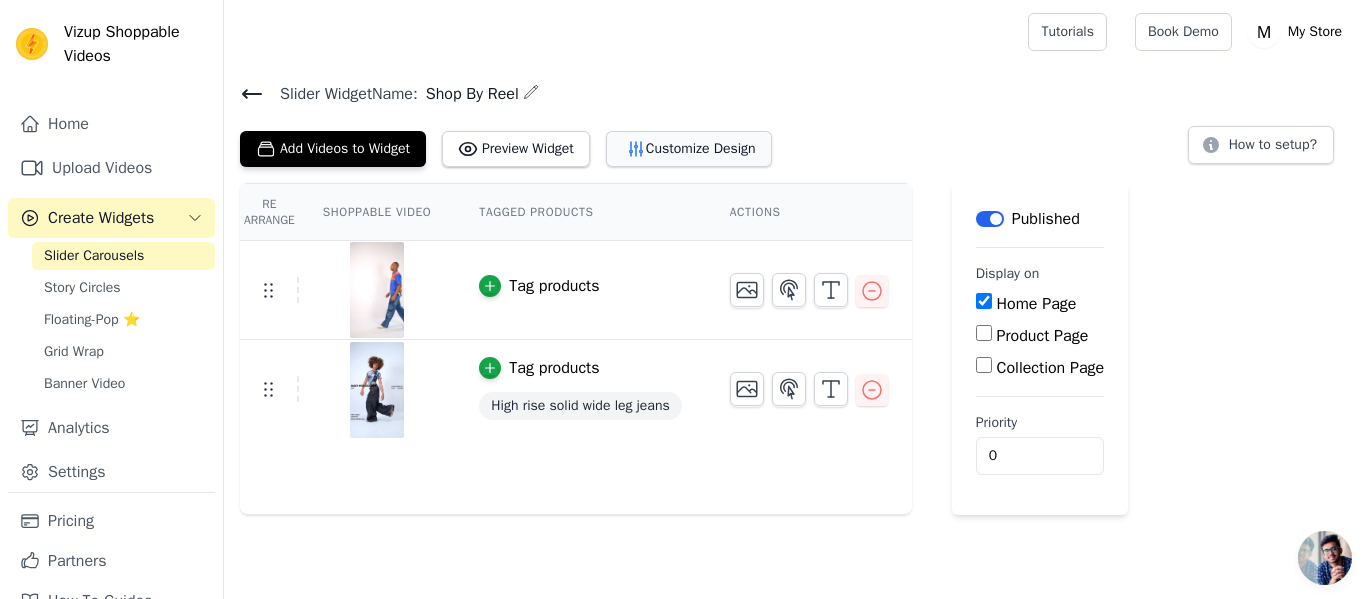 click on "Customize Design" at bounding box center (689, 149) 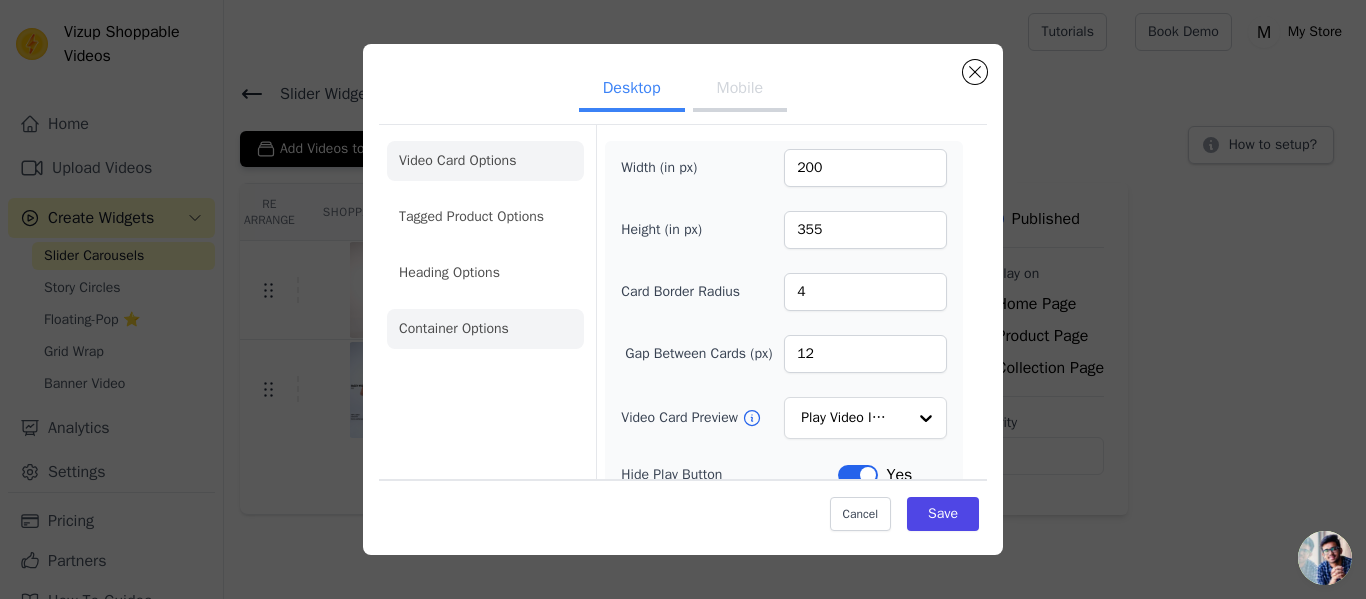 click on "Container Options" 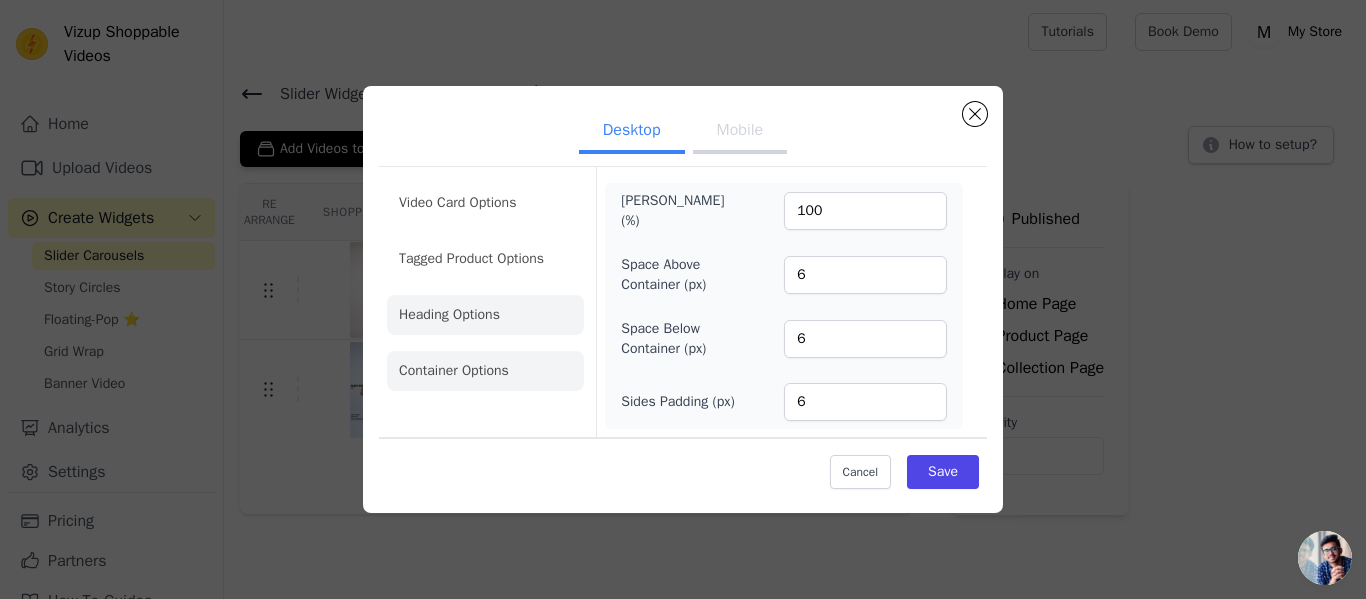 click on "Heading Options" 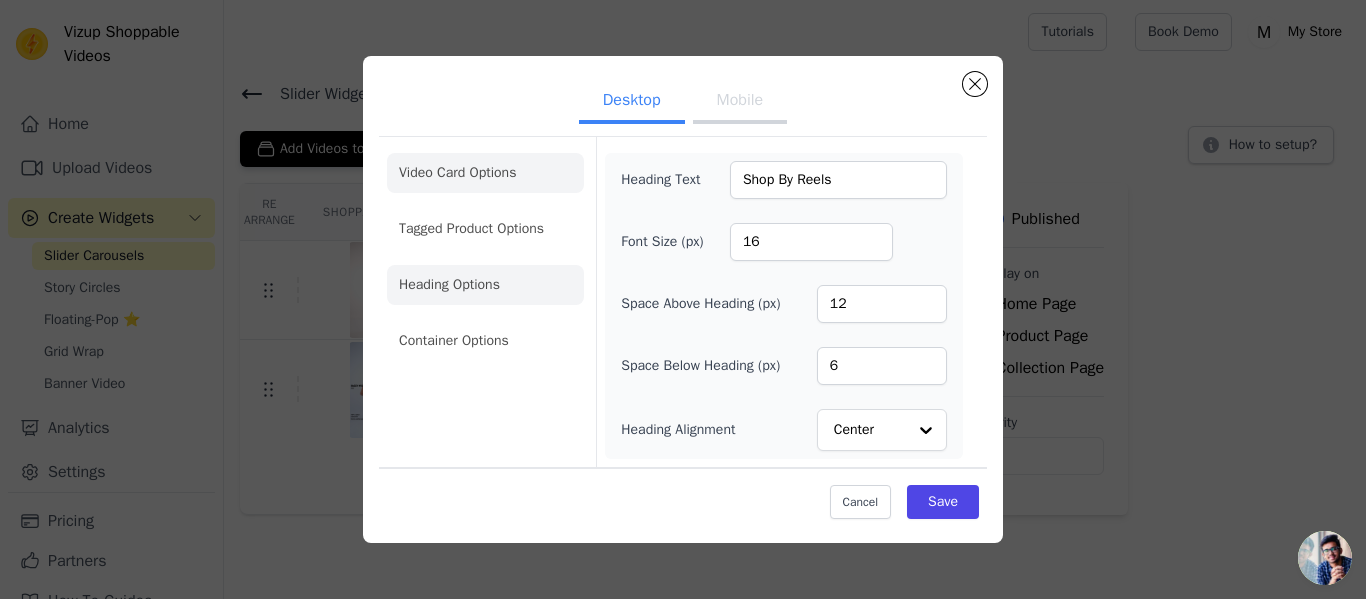 click on "Video Card Options" 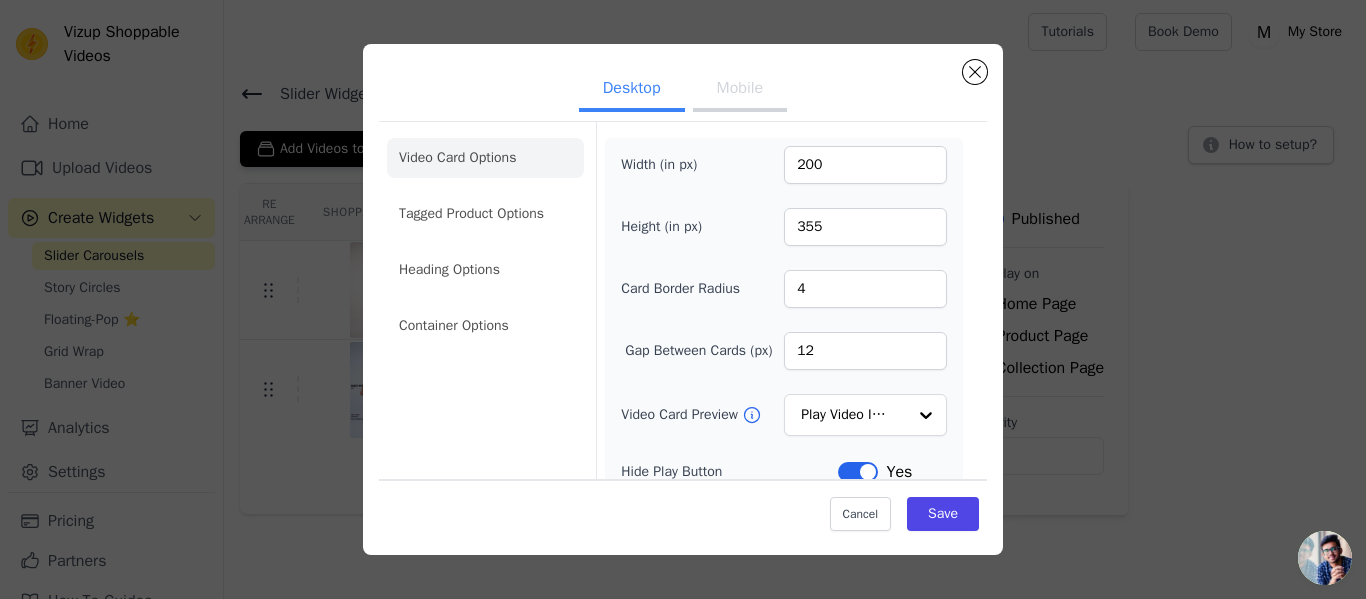 scroll, scrollTop: 0, scrollLeft: 0, axis: both 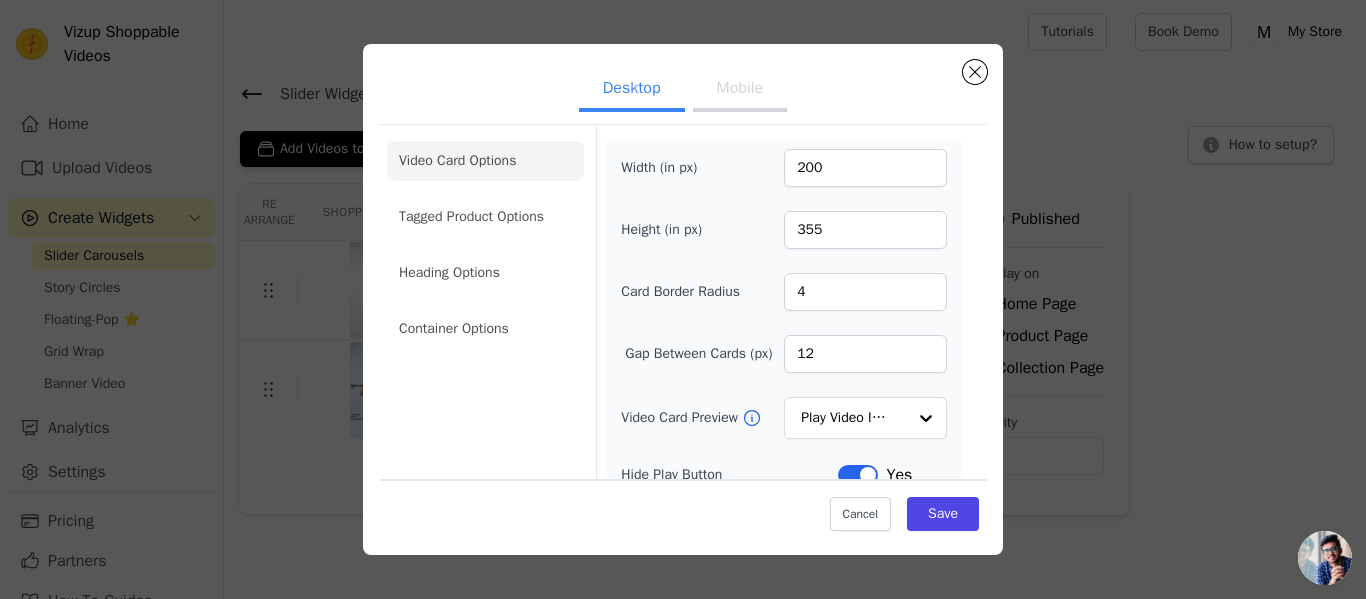 click on "Mobile" at bounding box center [740, 90] 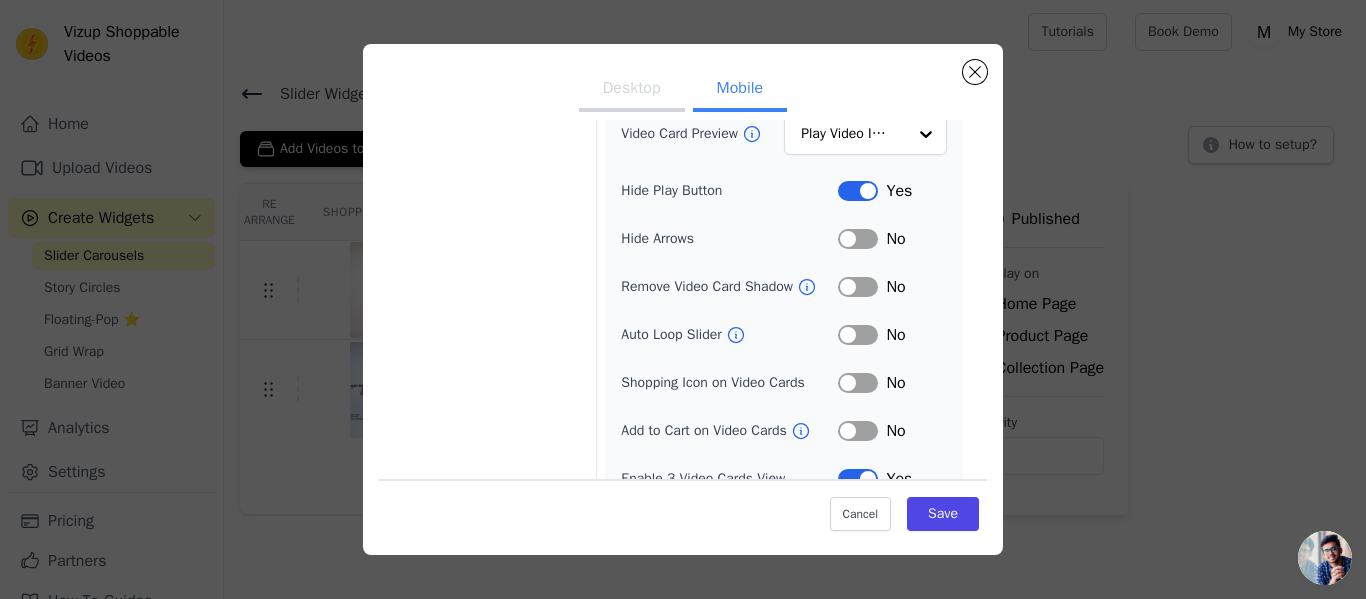 scroll, scrollTop: 312, scrollLeft: 0, axis: vertical 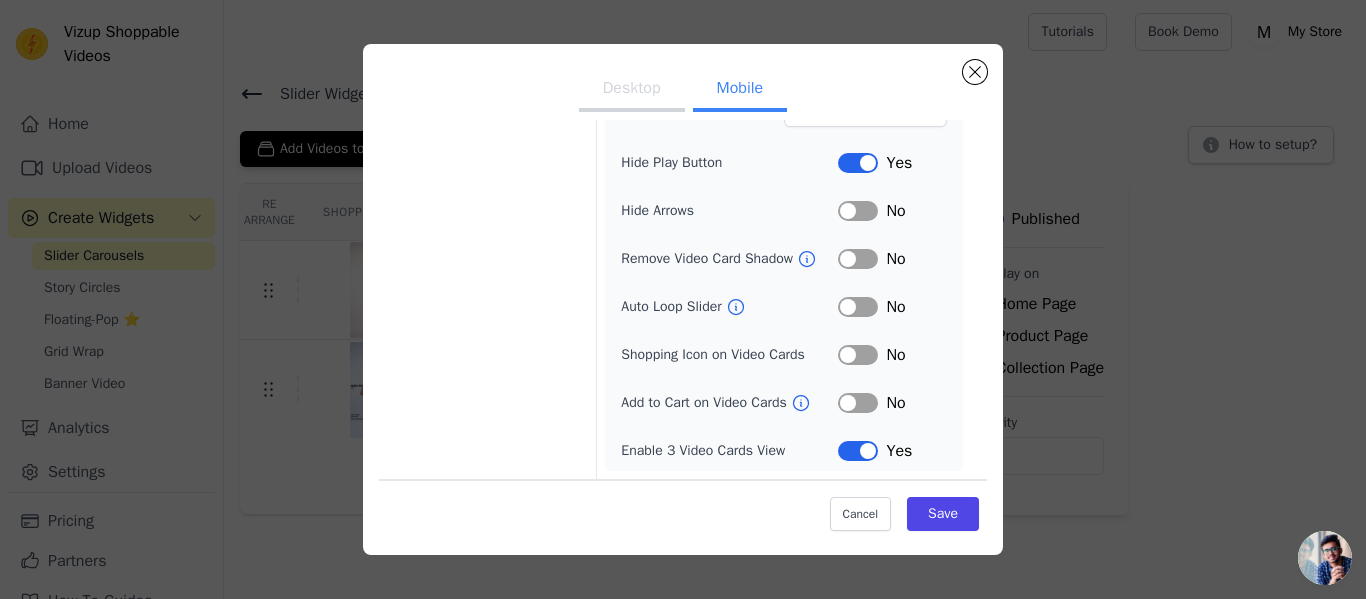 click on "Label" at bounding box center [858, 451] 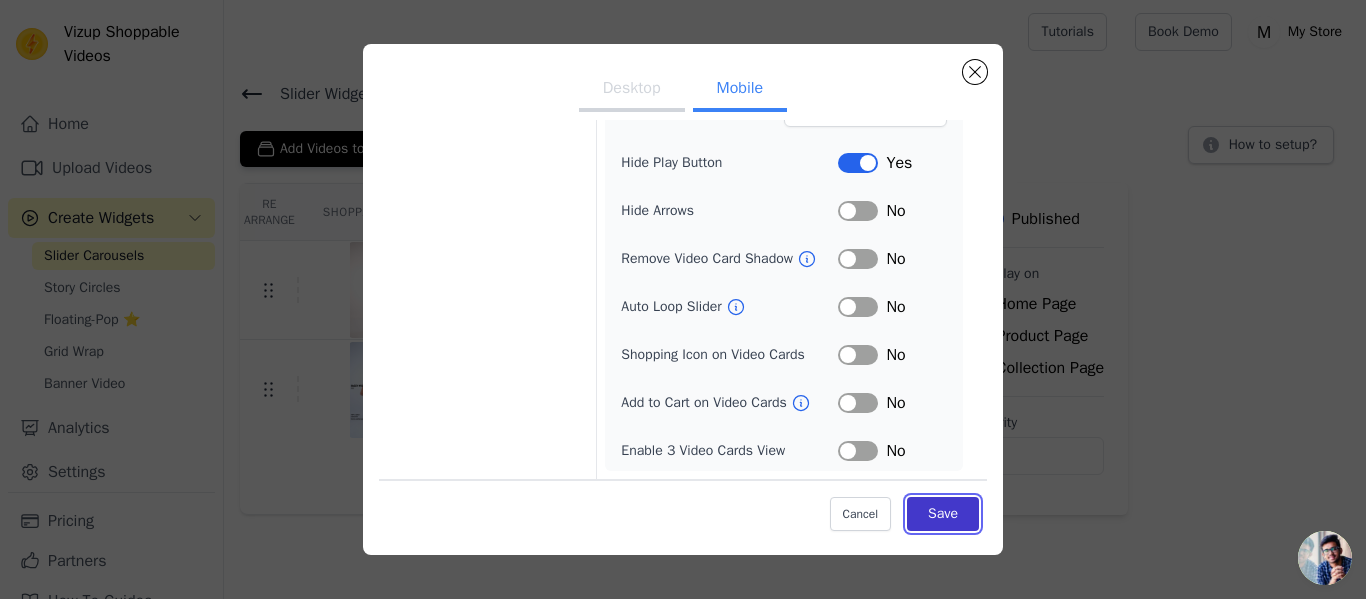 click on "Save" at bounding box center [943, 514] 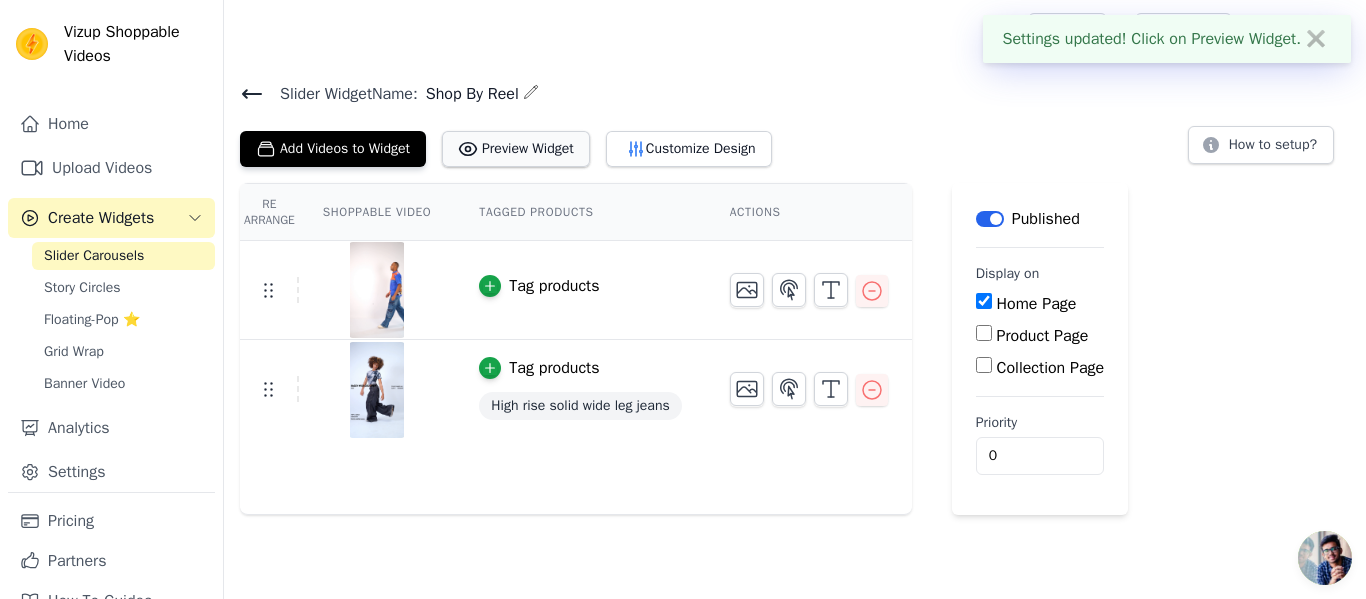 click on "Preview Widget" at bounding box center (516, 149) 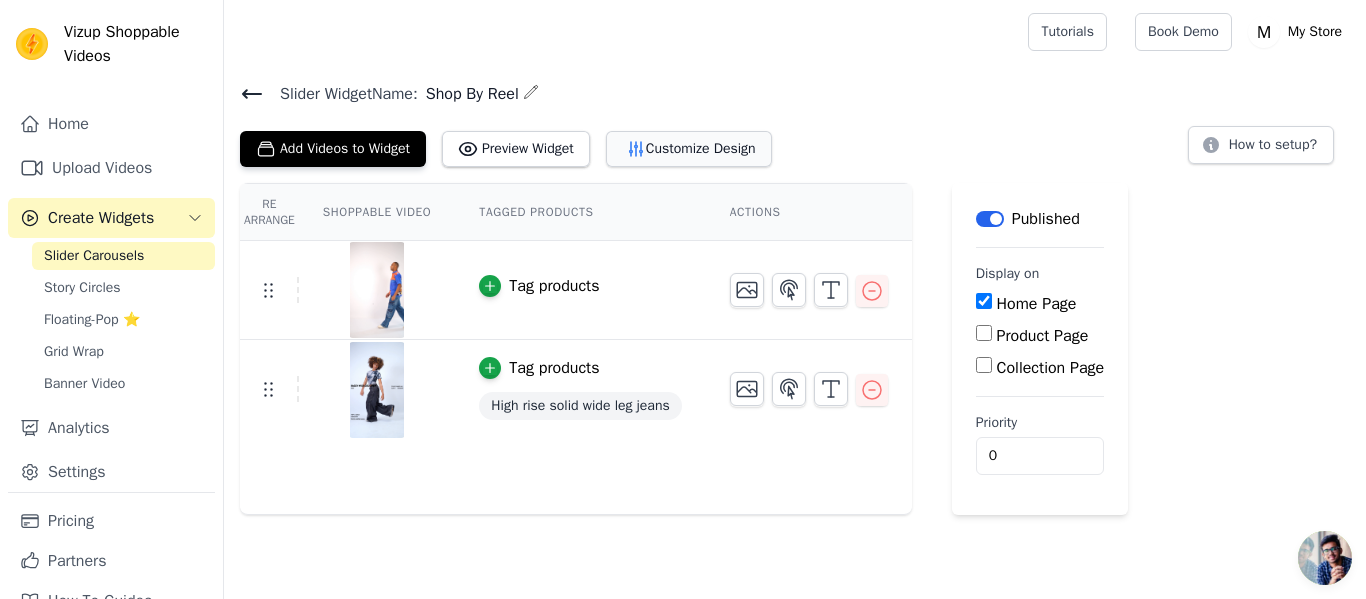 click 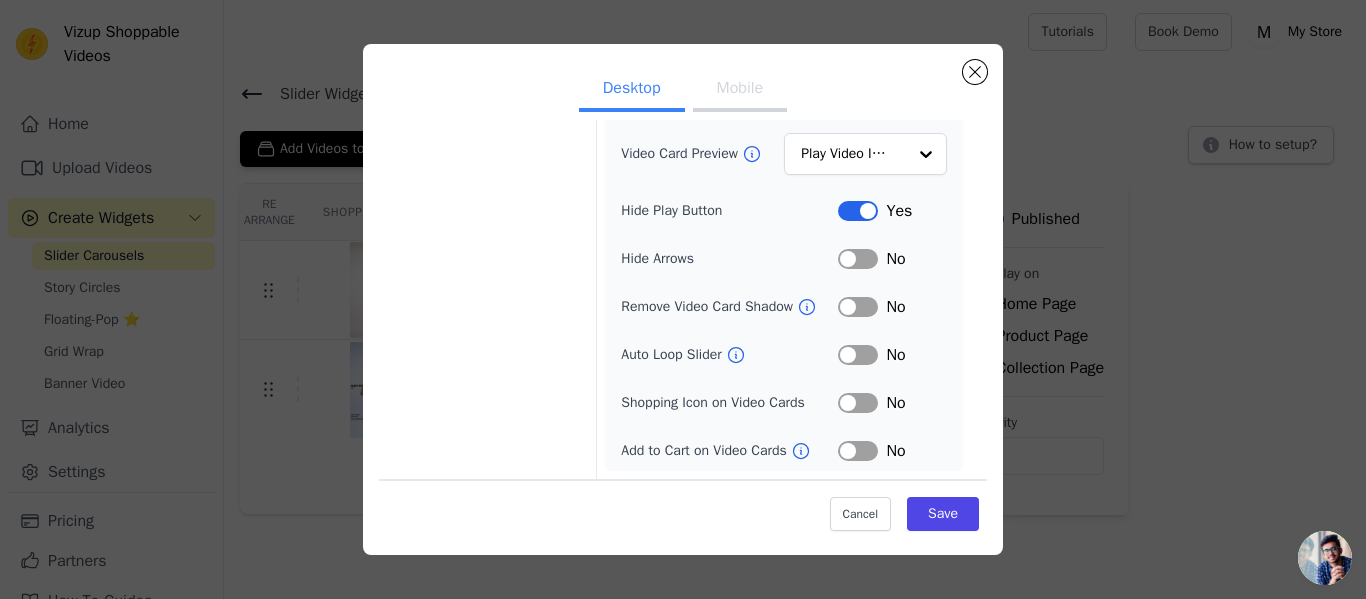 scroll, scrollTop: 0, scrollLeft: 0, axis: both 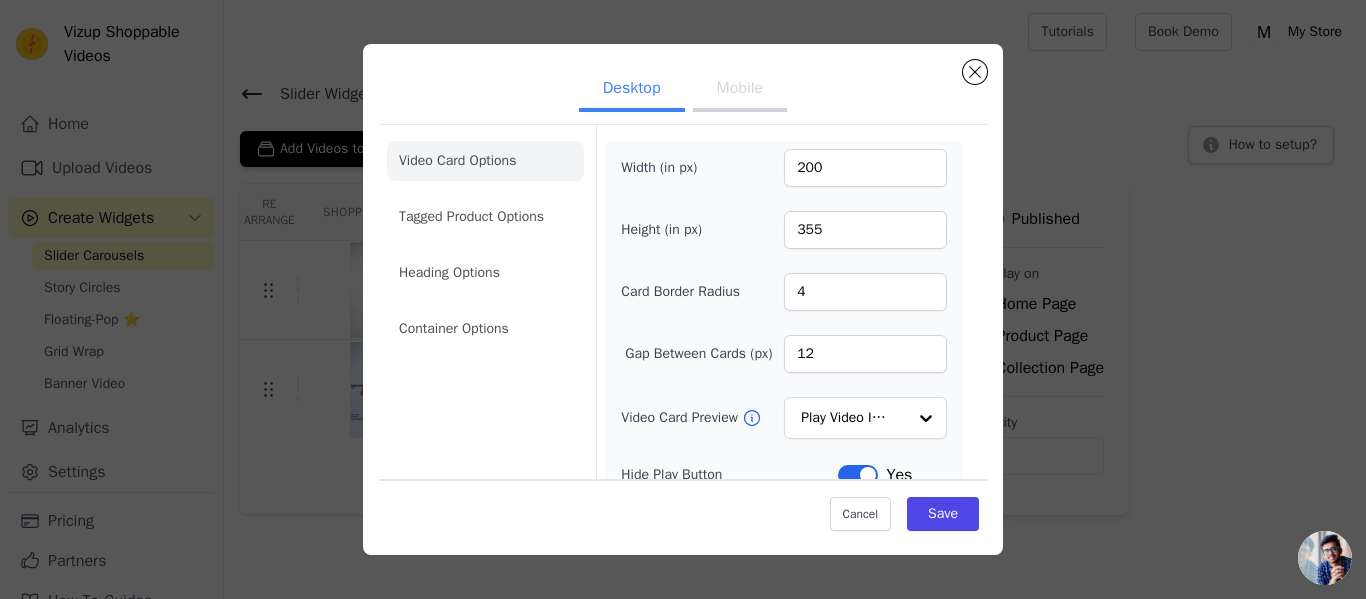 click on "Mobile" at bounding box center (740, 90) 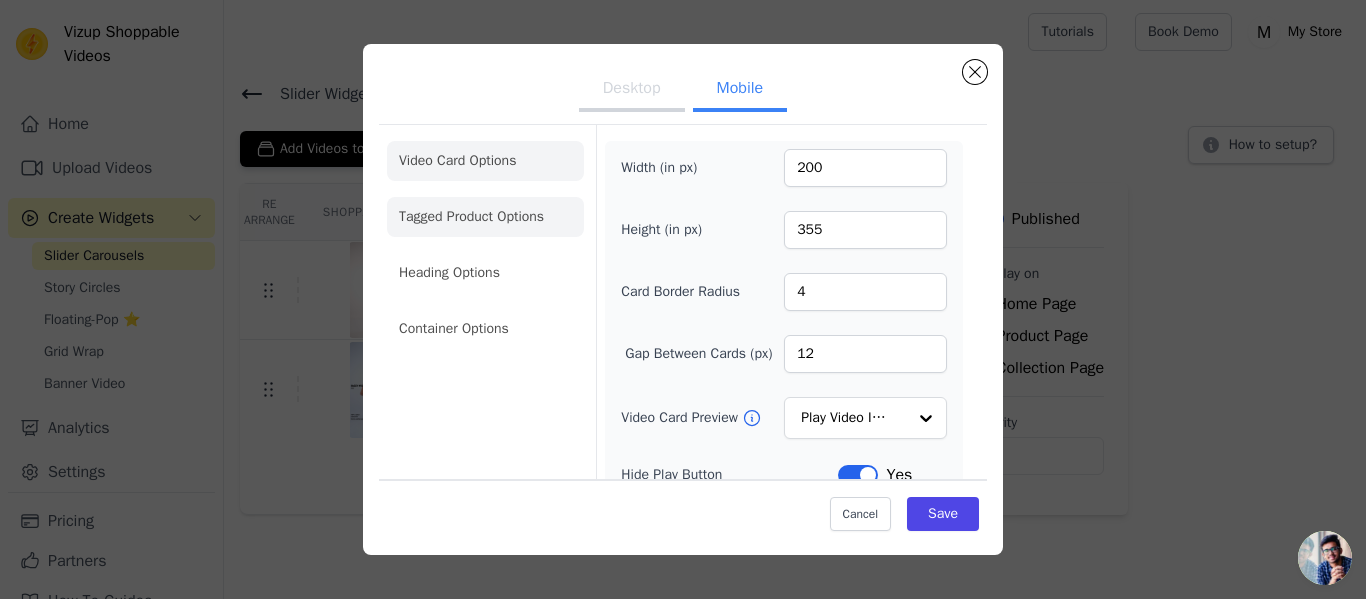click on "Tagged Product Options" 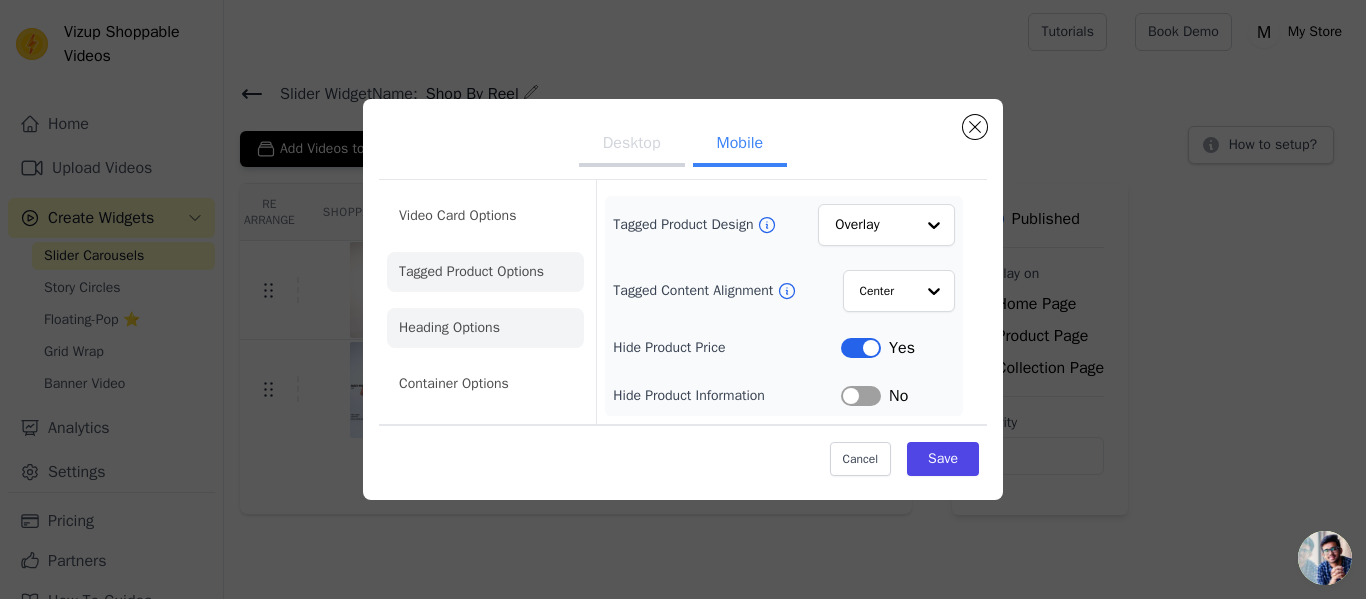 click on "Heading Options" 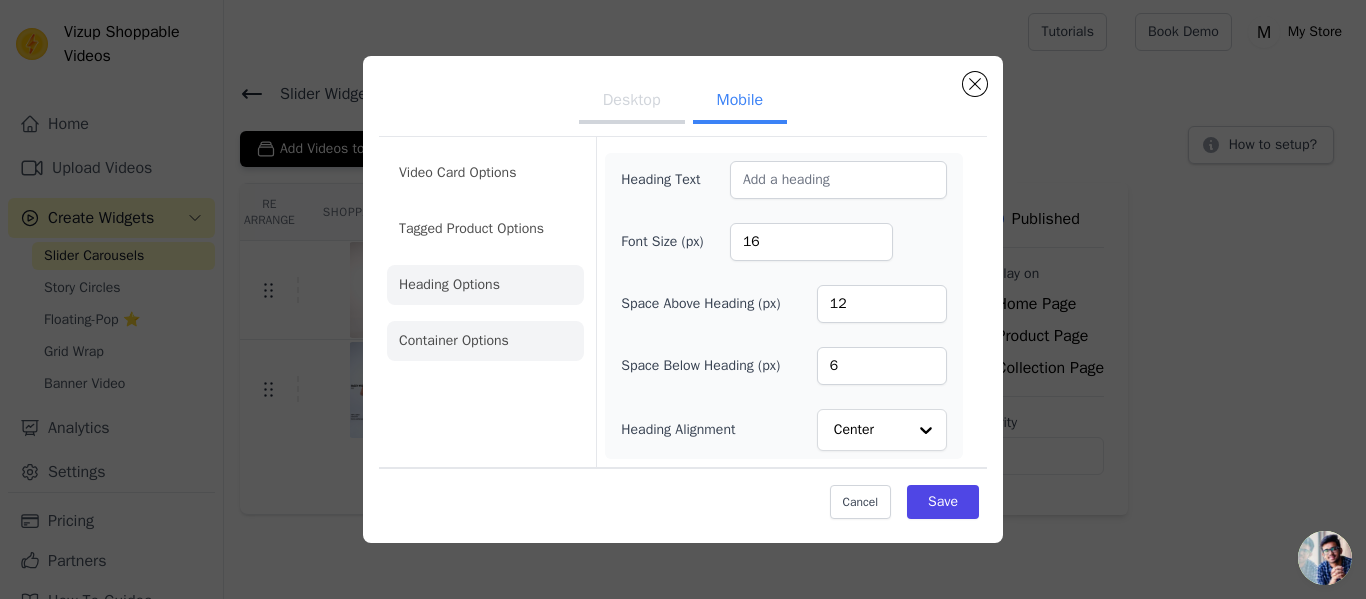 click on "Container Options" 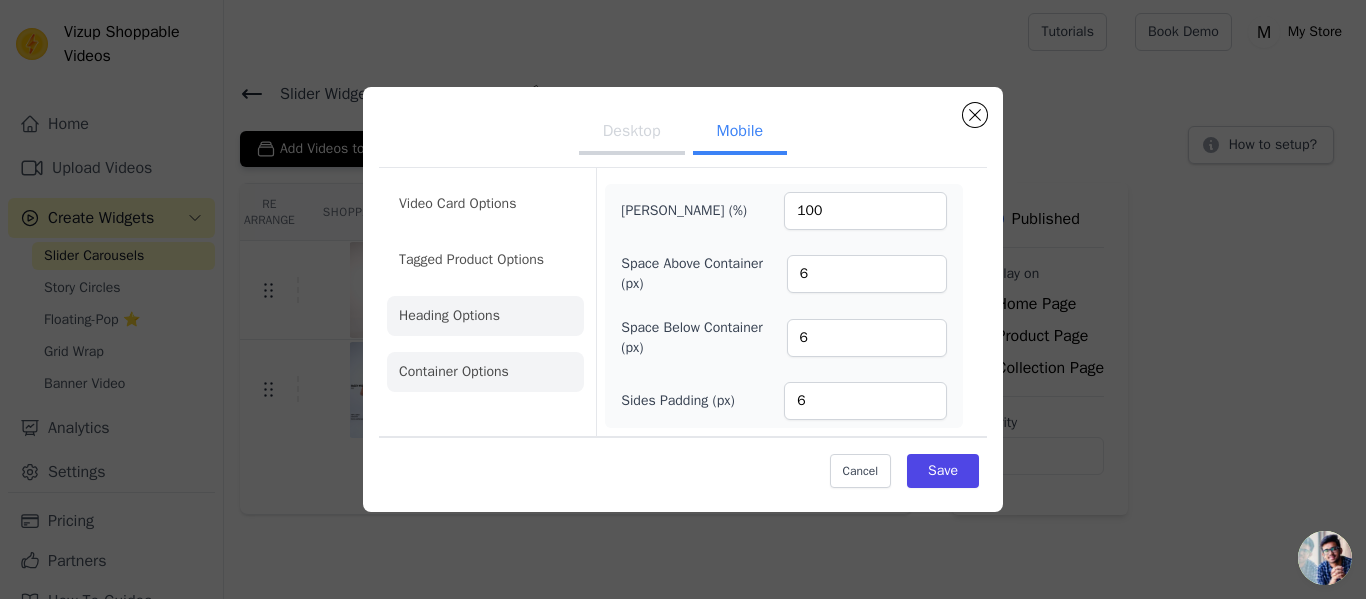 click on "Heading Options" 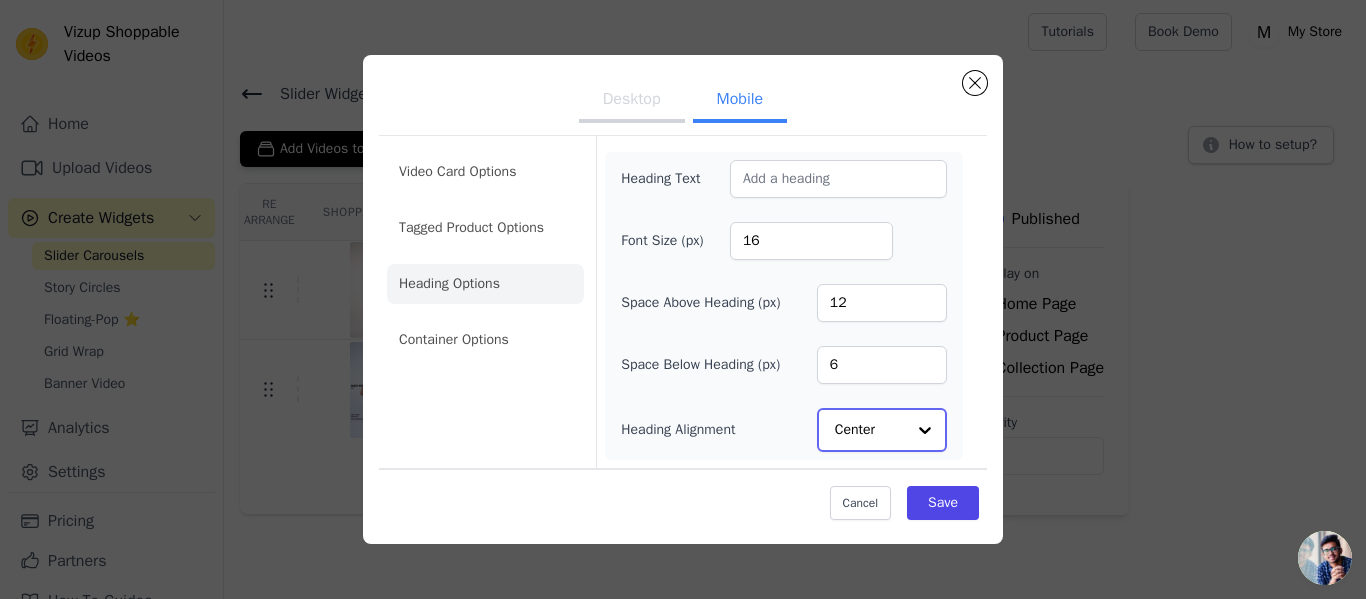 click on "Heading Alignment" 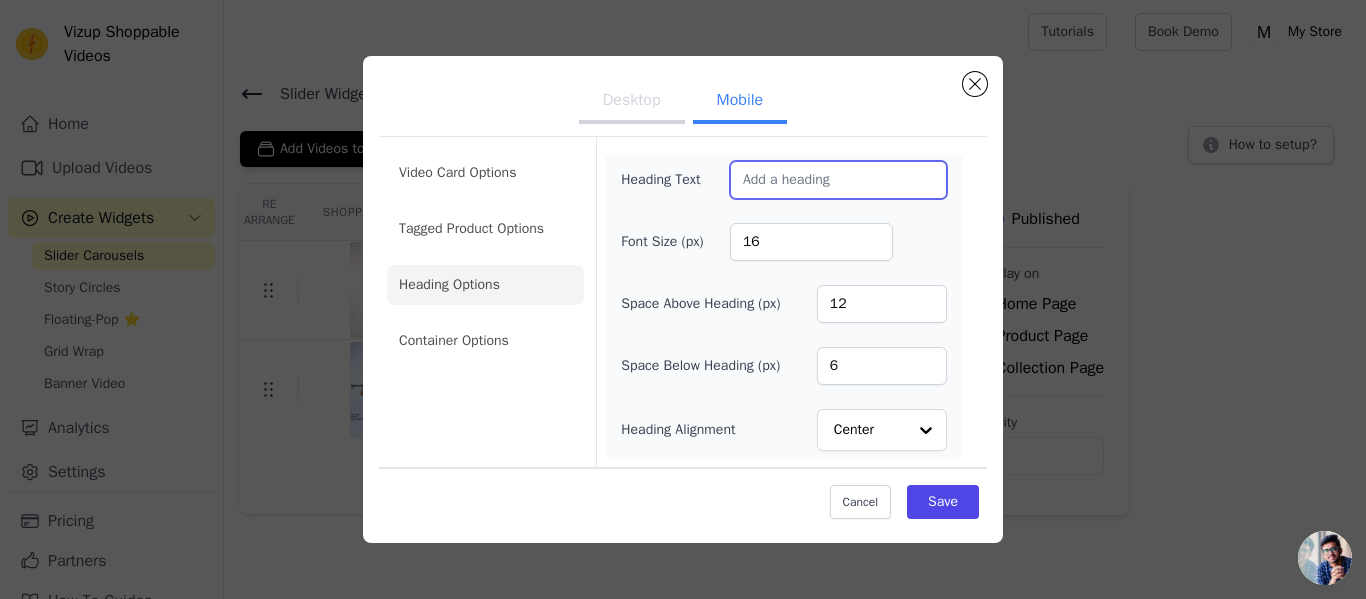 click on "Heading Text" at bounding box center [838, 180] 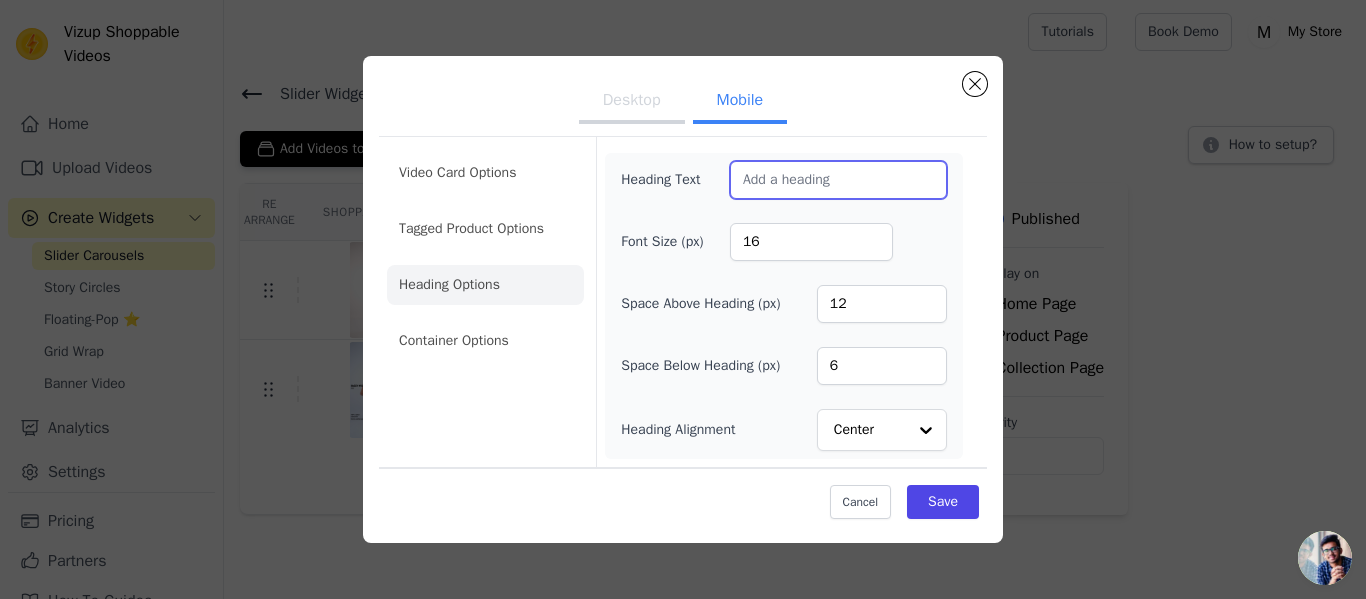type on "Shop By Reels" 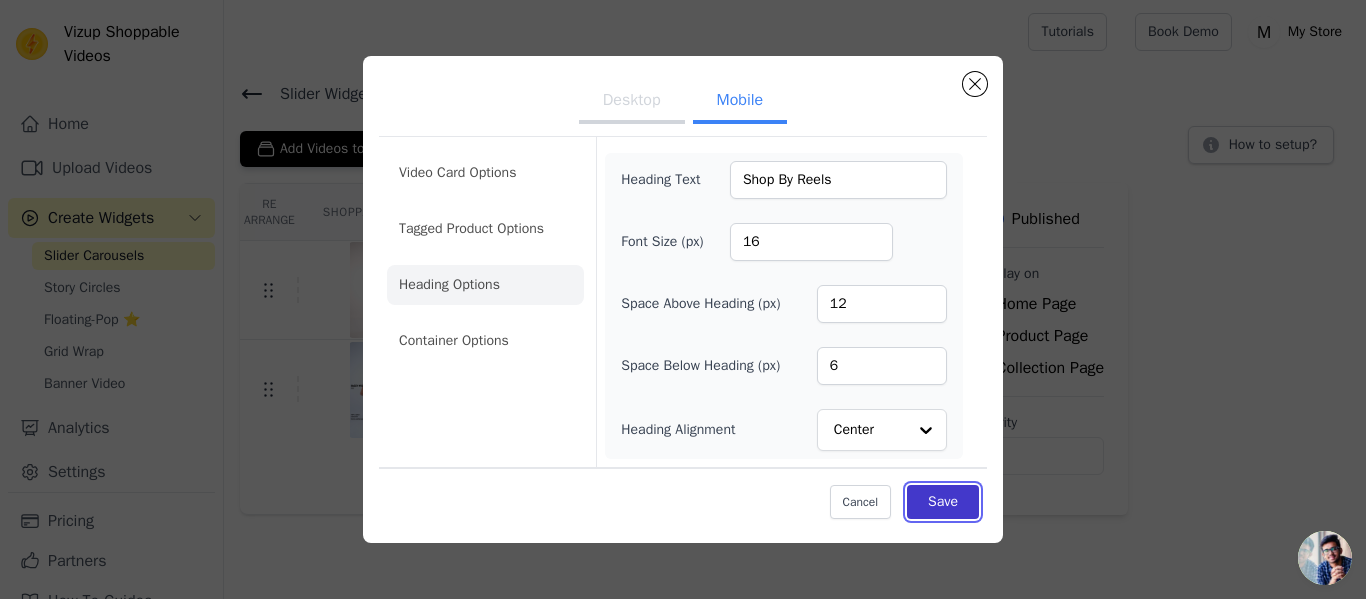 click on "Save" at bounding box center (943, 502) 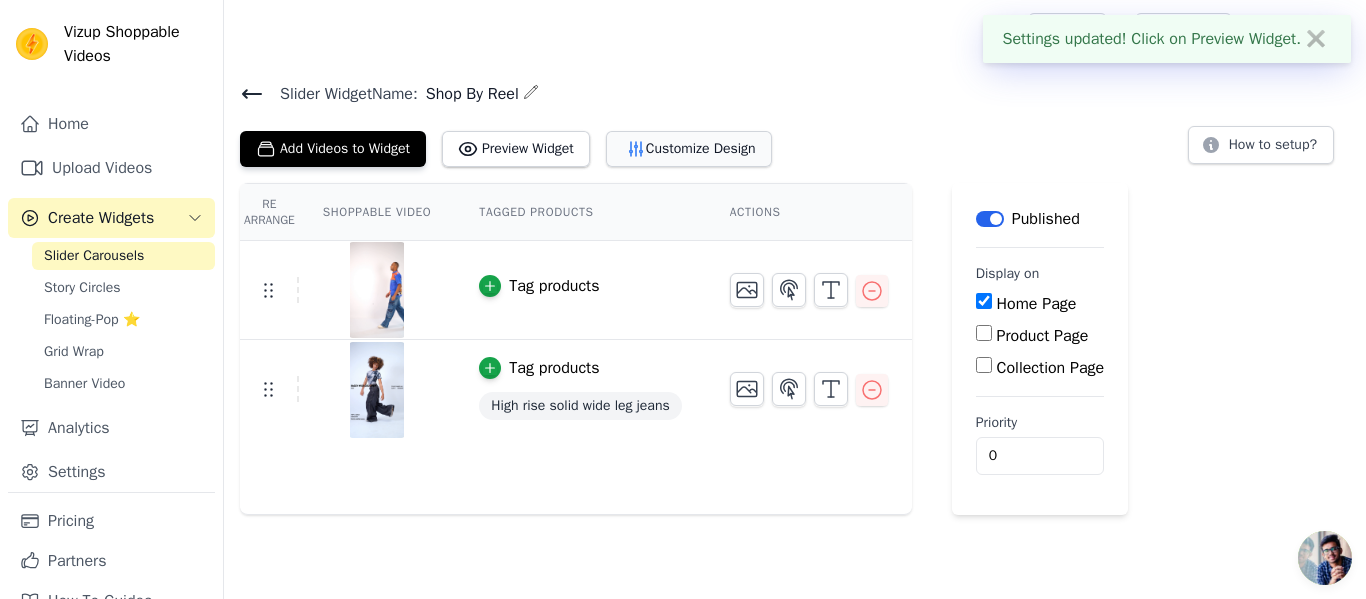 click on "Customize Design" at bounding box center (689, 149) 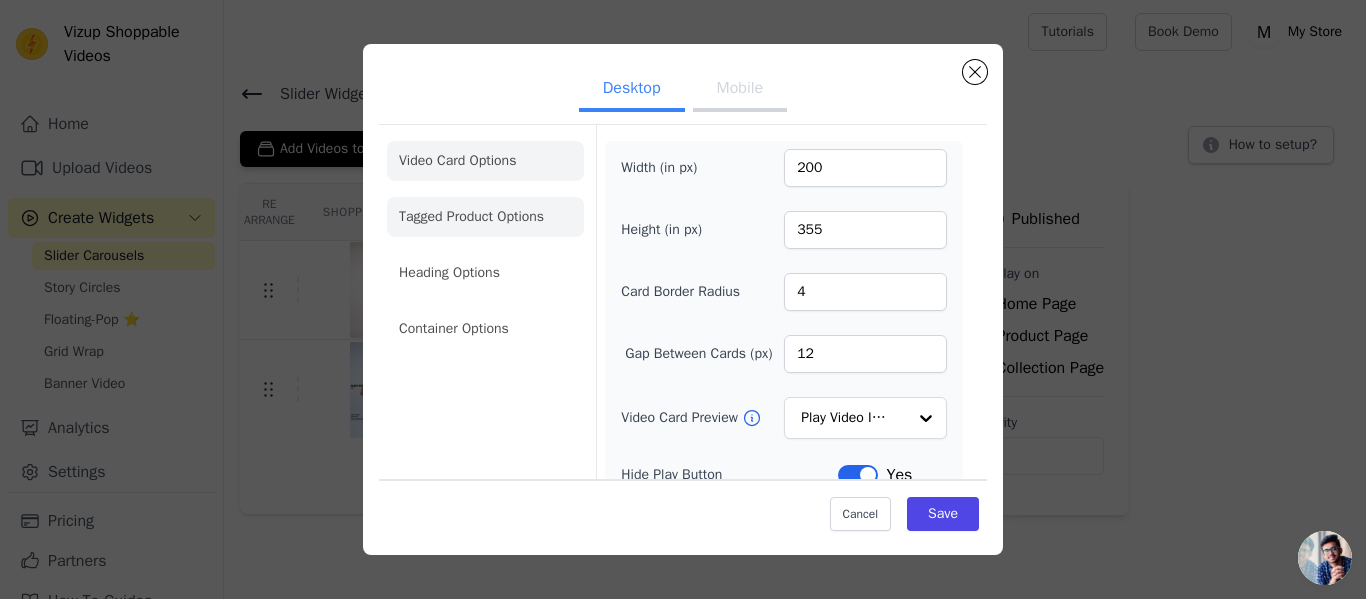 click on "Tagged Product Options" 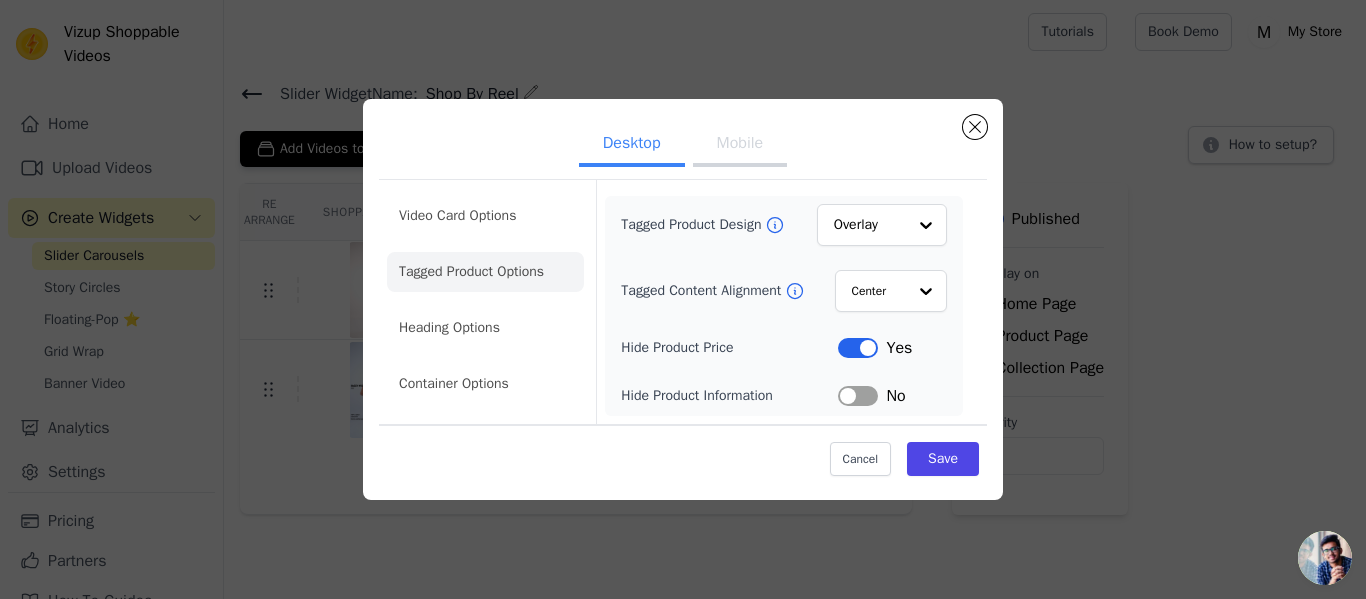 click on "Mobile" at bounding box center [740, 145] 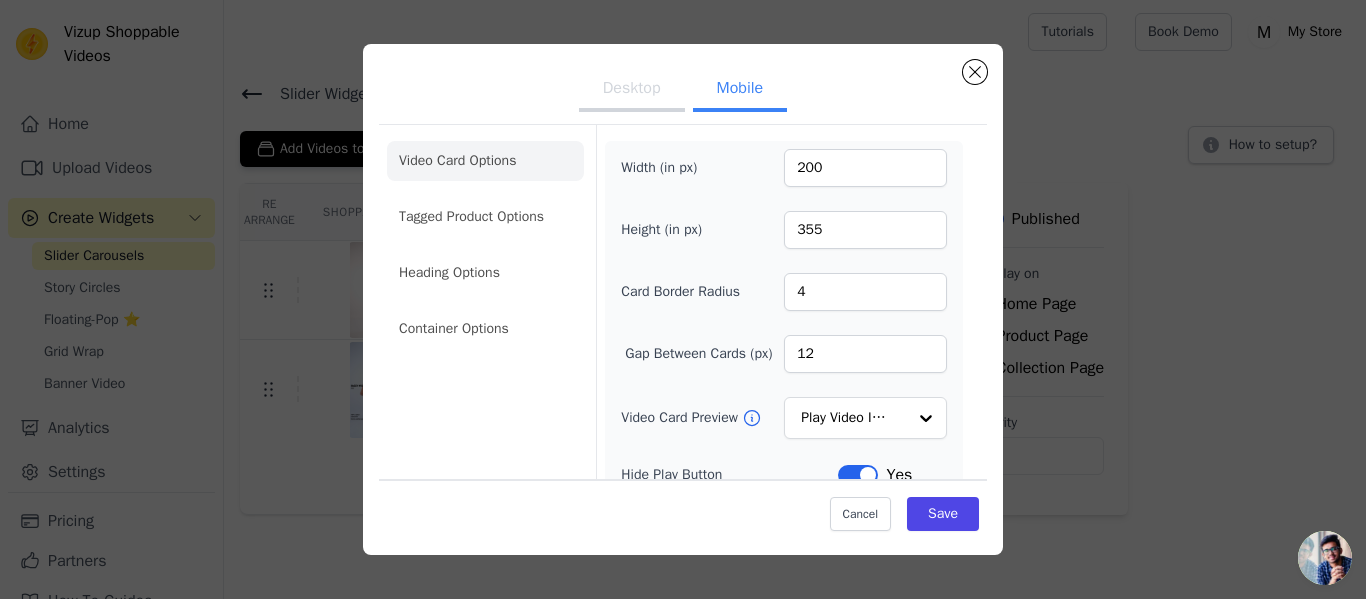 click on "Desktop" at bounding box center [632, 90] 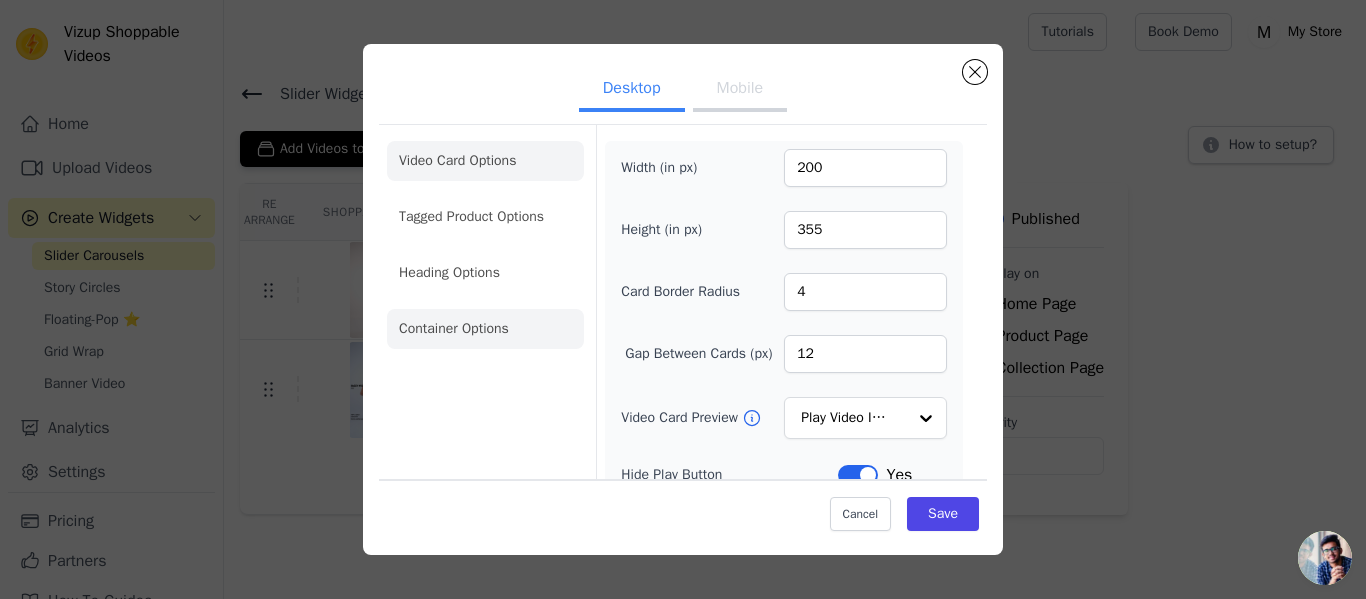 click on "Container Options" 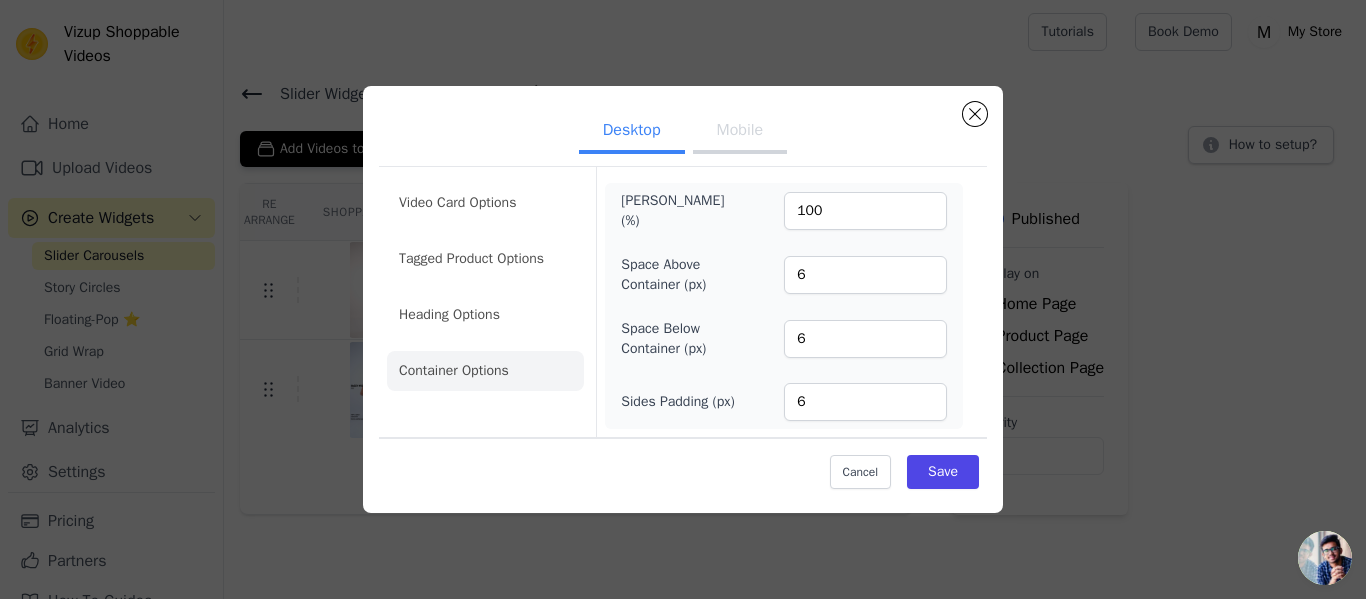 click on "Mobile" at bounding box center [740, 132] 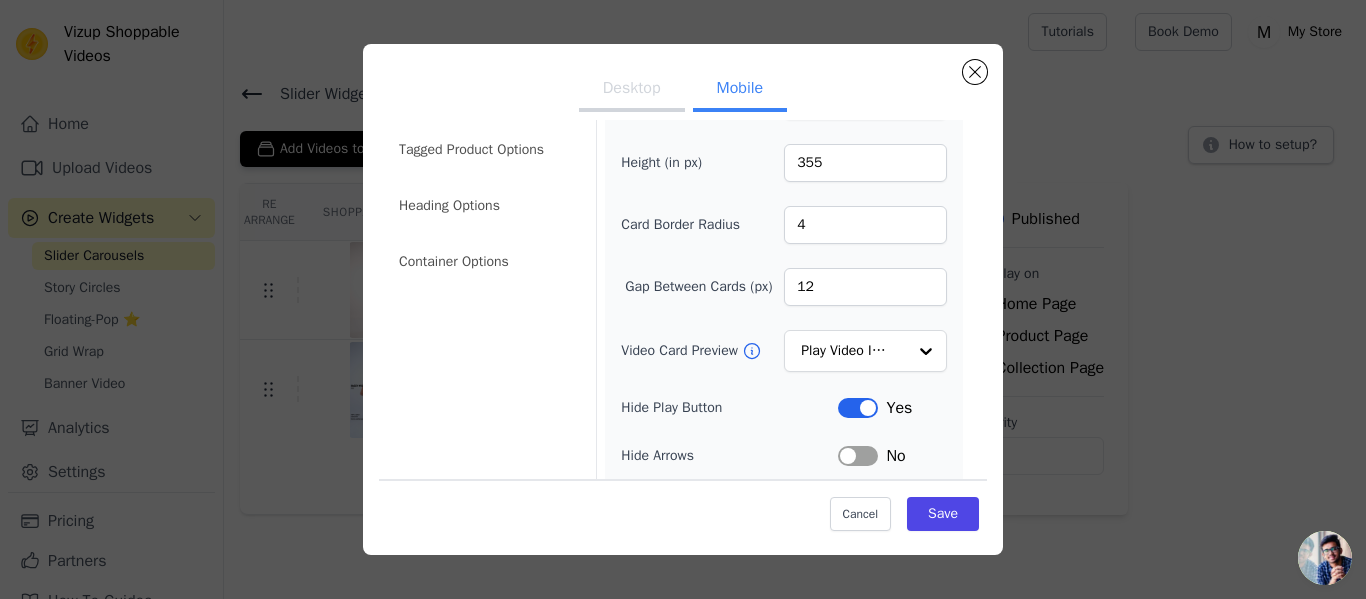 scroll, scrollTop: 0, scrollLeft: 0, axis: both 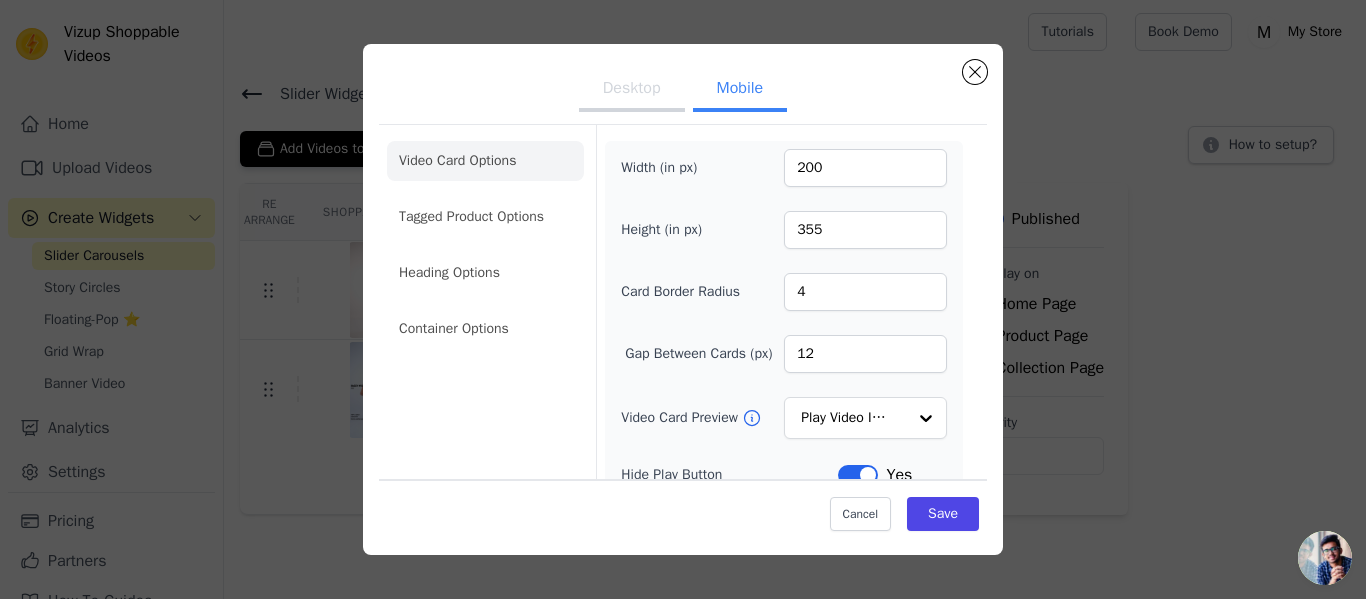 click on "Desktop" at bounding box center (632, 90) 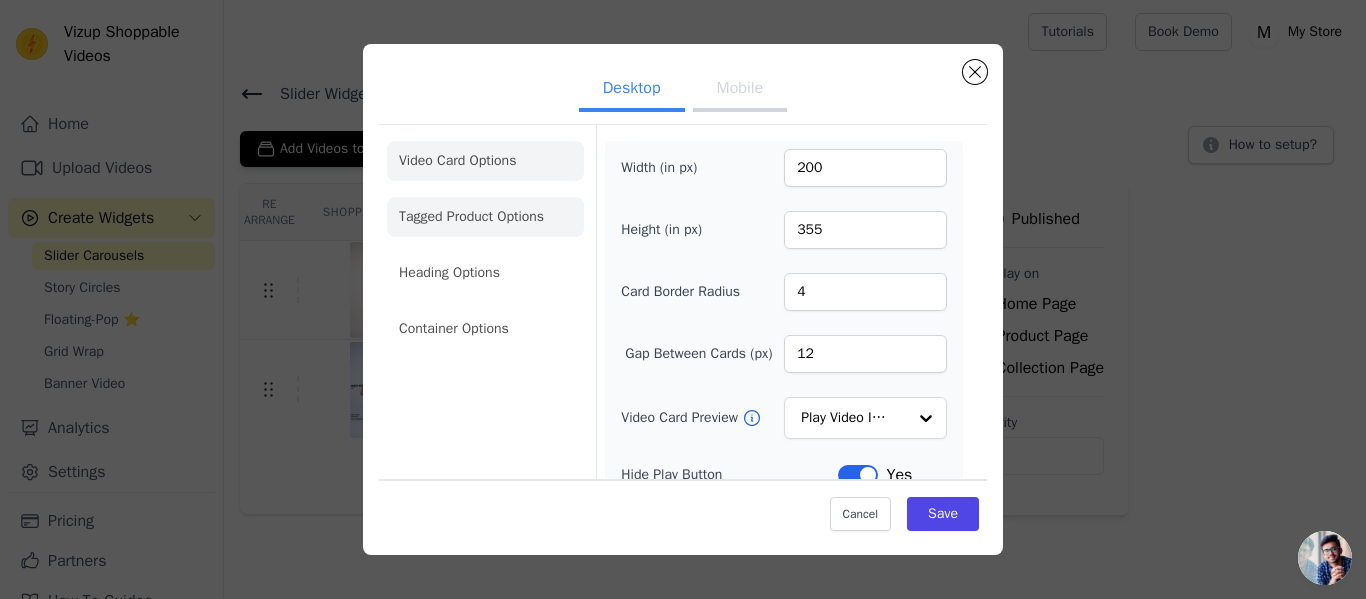 click on "Tagged Product Options" 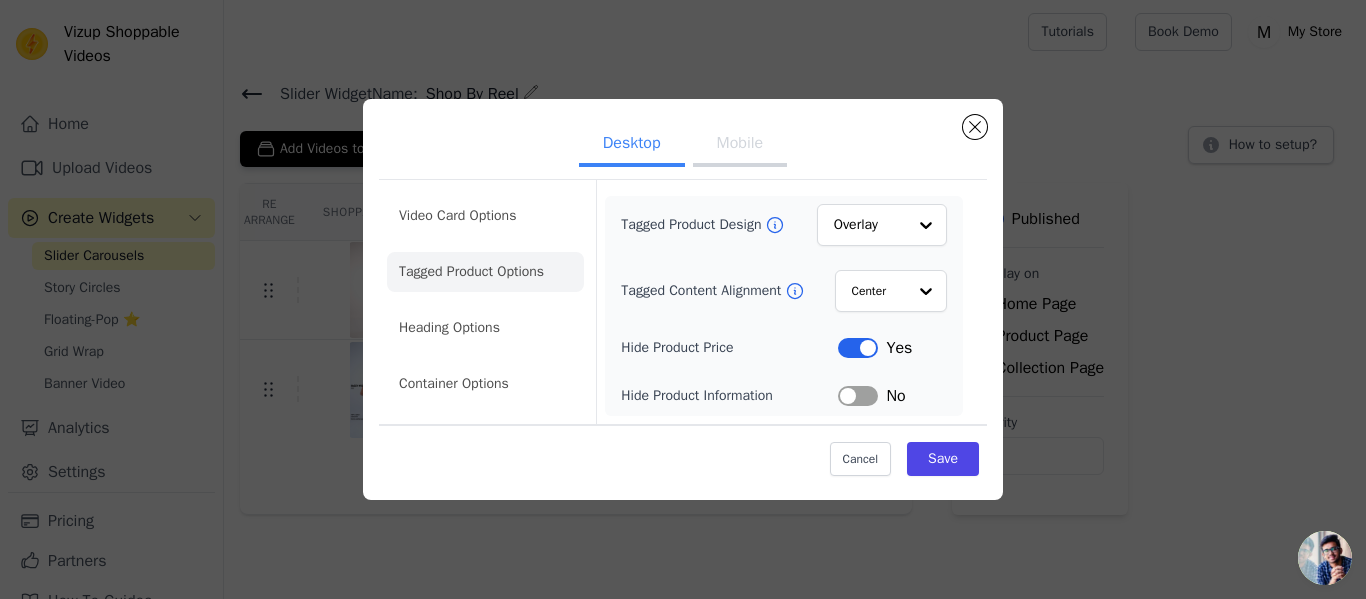 click on "Label" at bounding box center (858, 396) 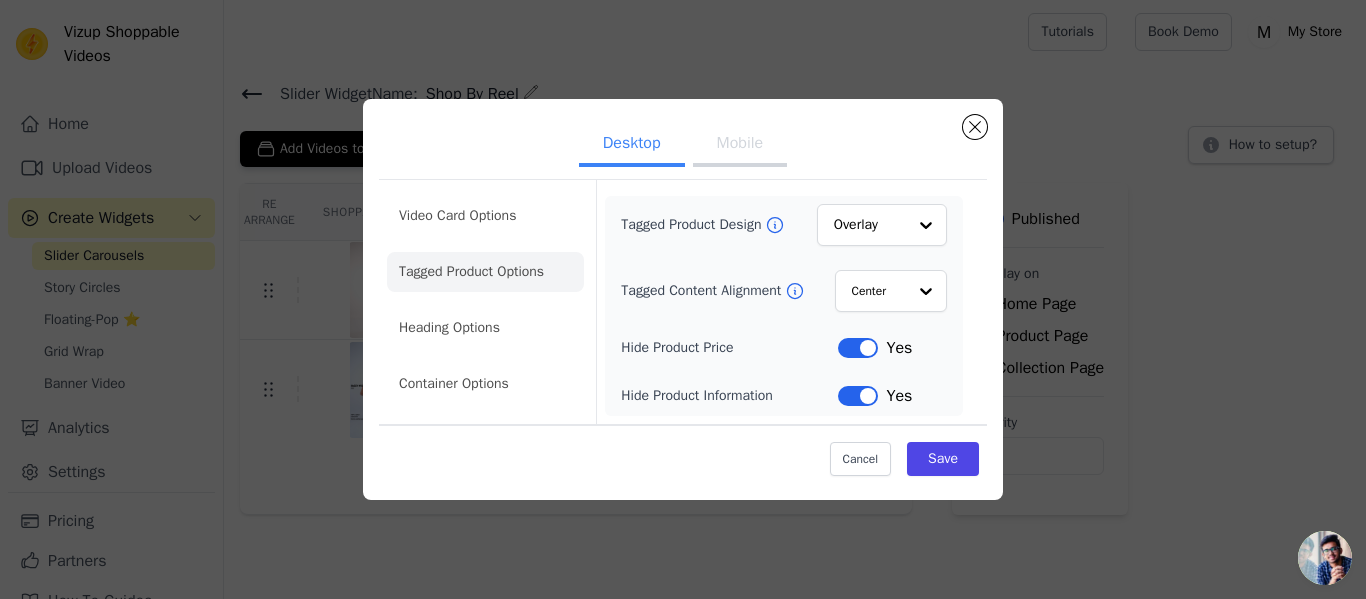 click on "Mobile" at bounding box center (740, 145) 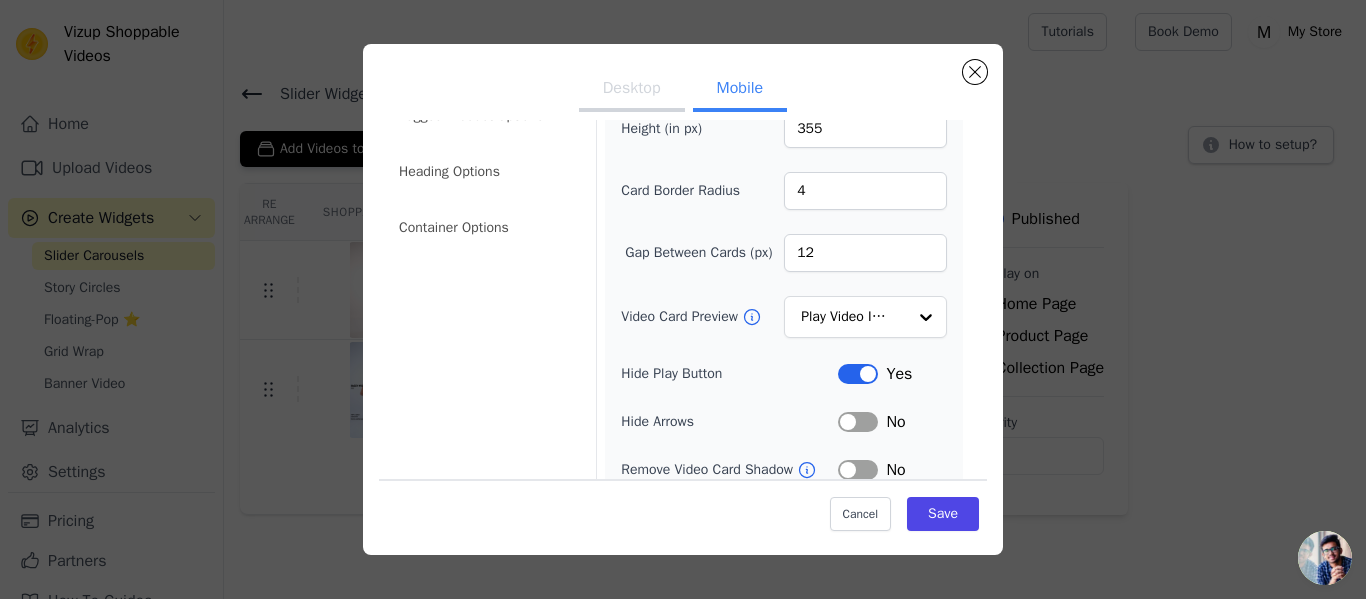 scroll, scrollTop: 82, scrollLeft: 0, axis: vertical 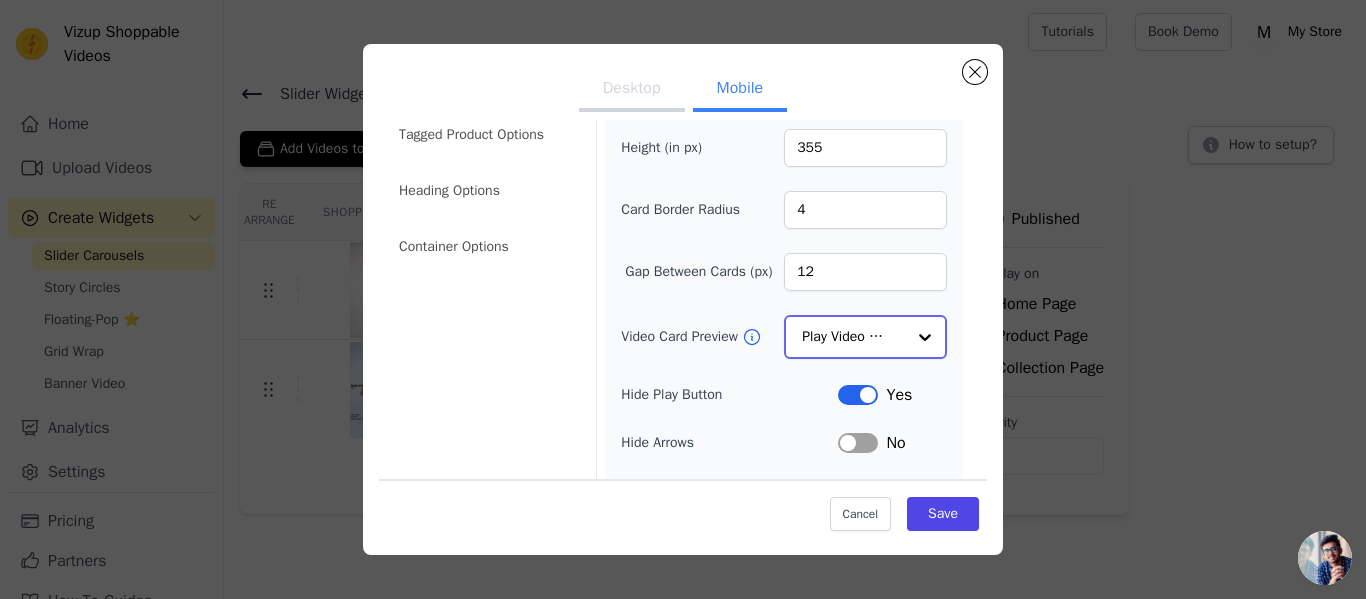 click on "Video Card Preview" 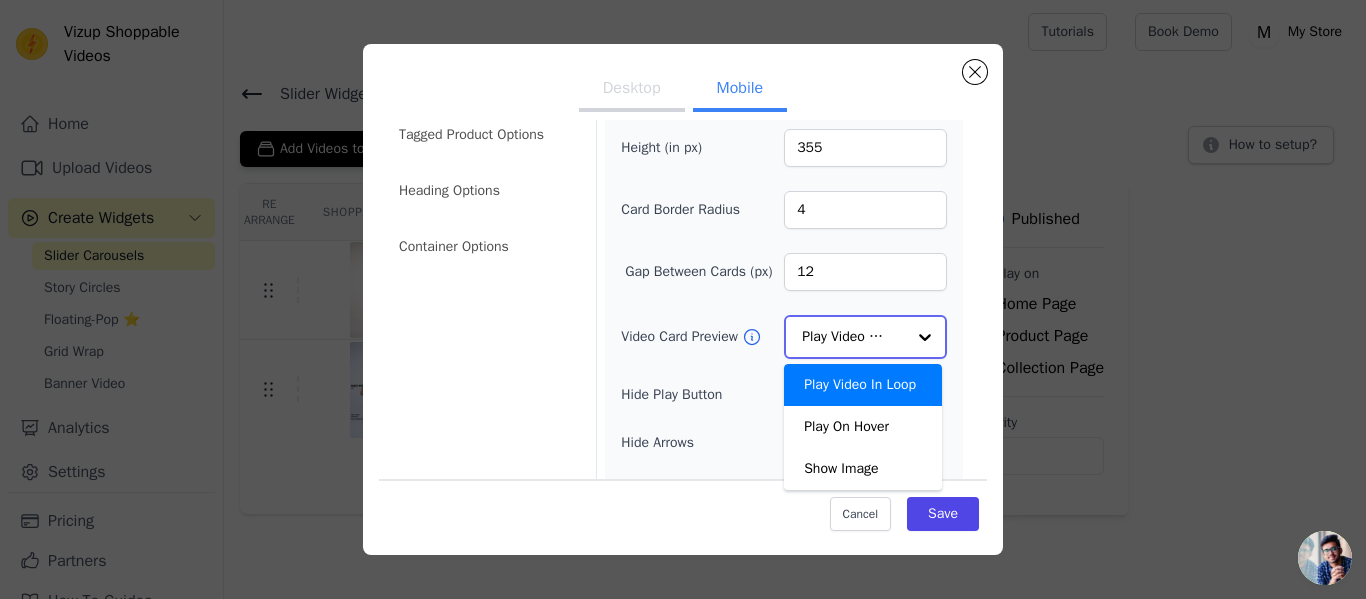 click on "Video Card Preview" 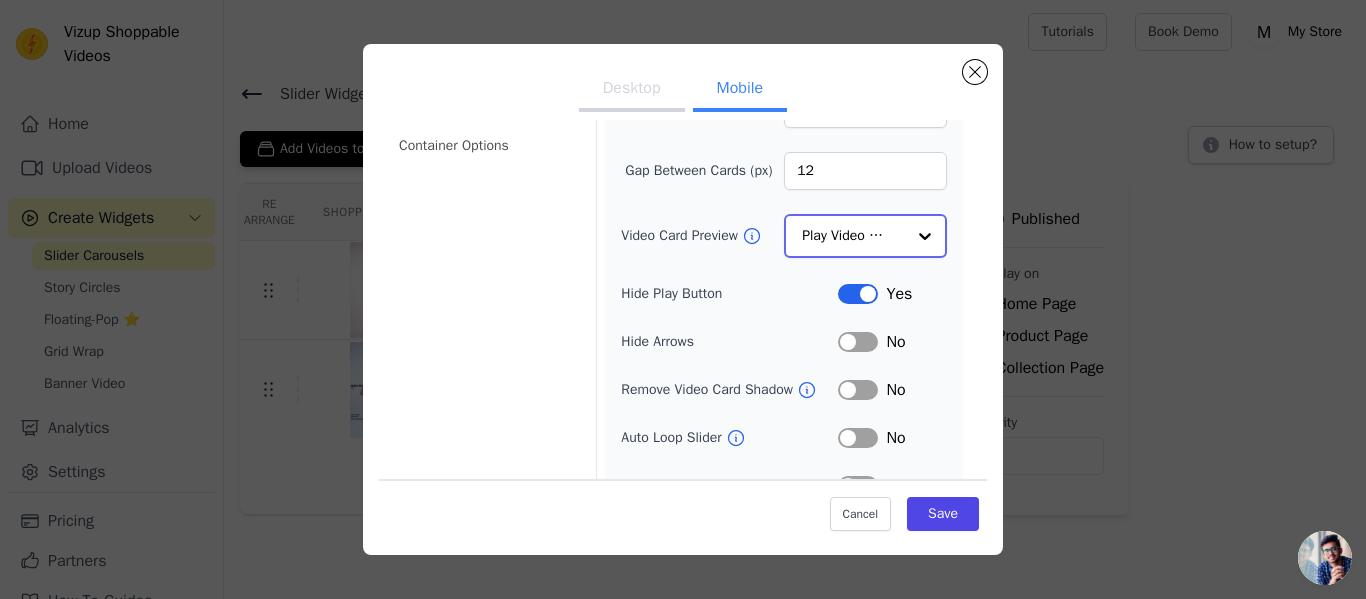 scroll, scrollTop: 205, scrollLeft: 0, axis: vertical 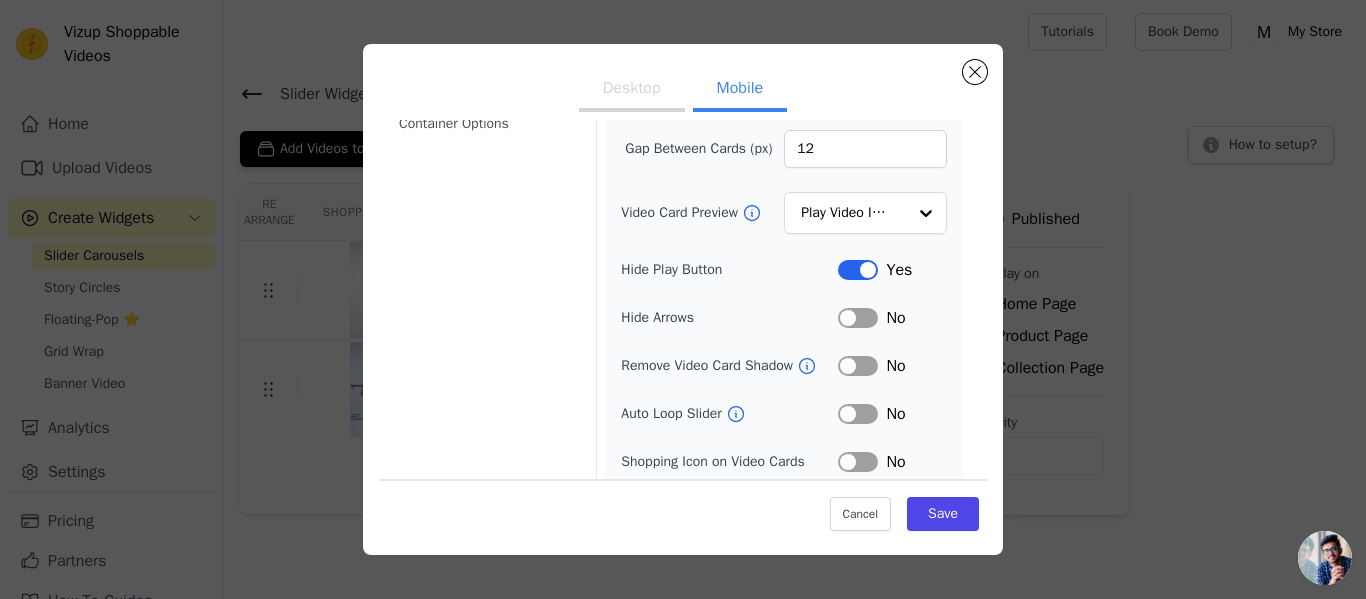 click on "Label" at bounding box center [858, 270] 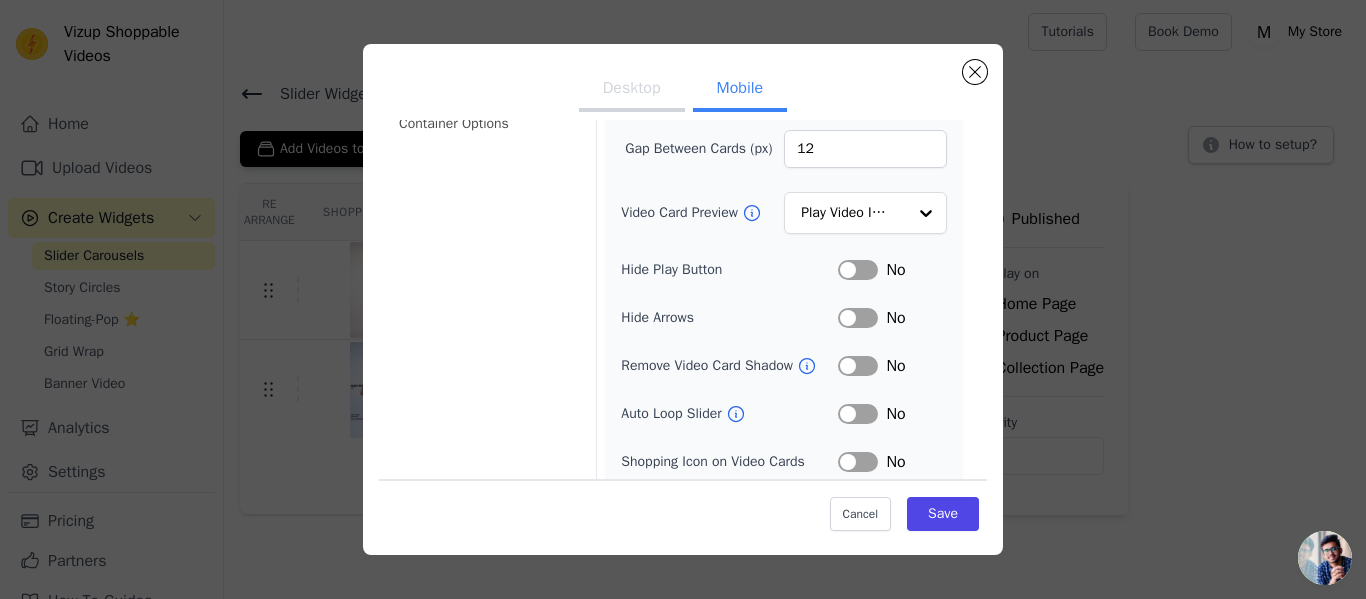 click on "Label" at bounding box center (858, 270) 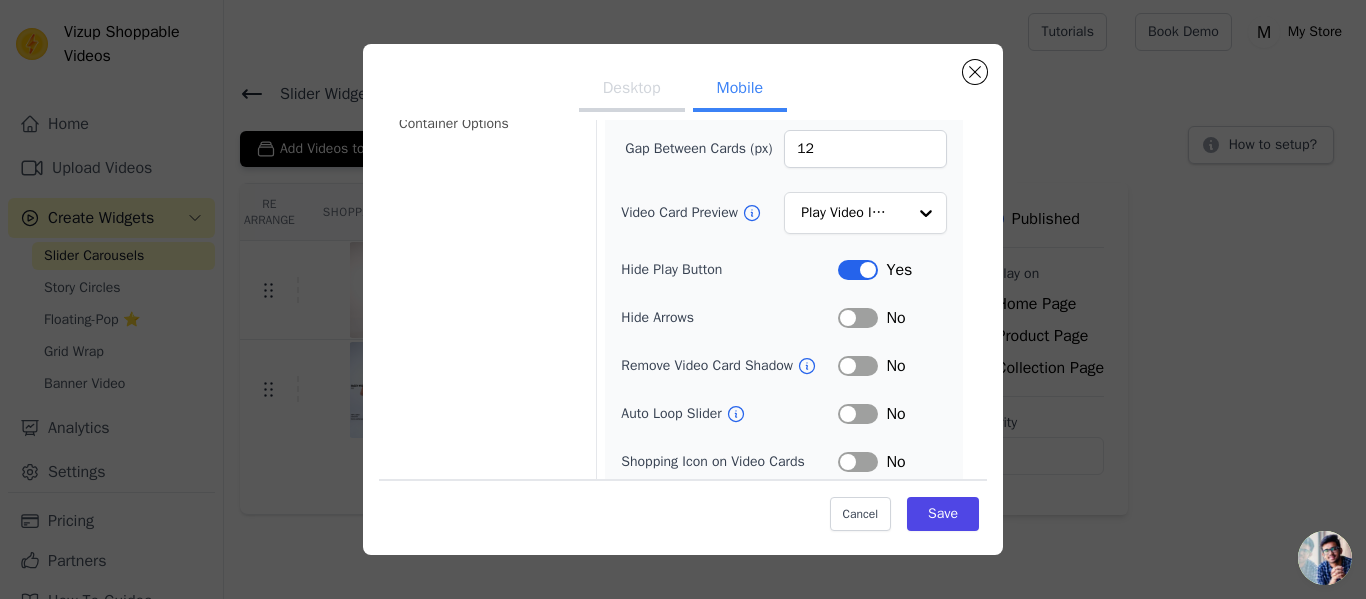 click on "Label" at bounding box center [858, 270] 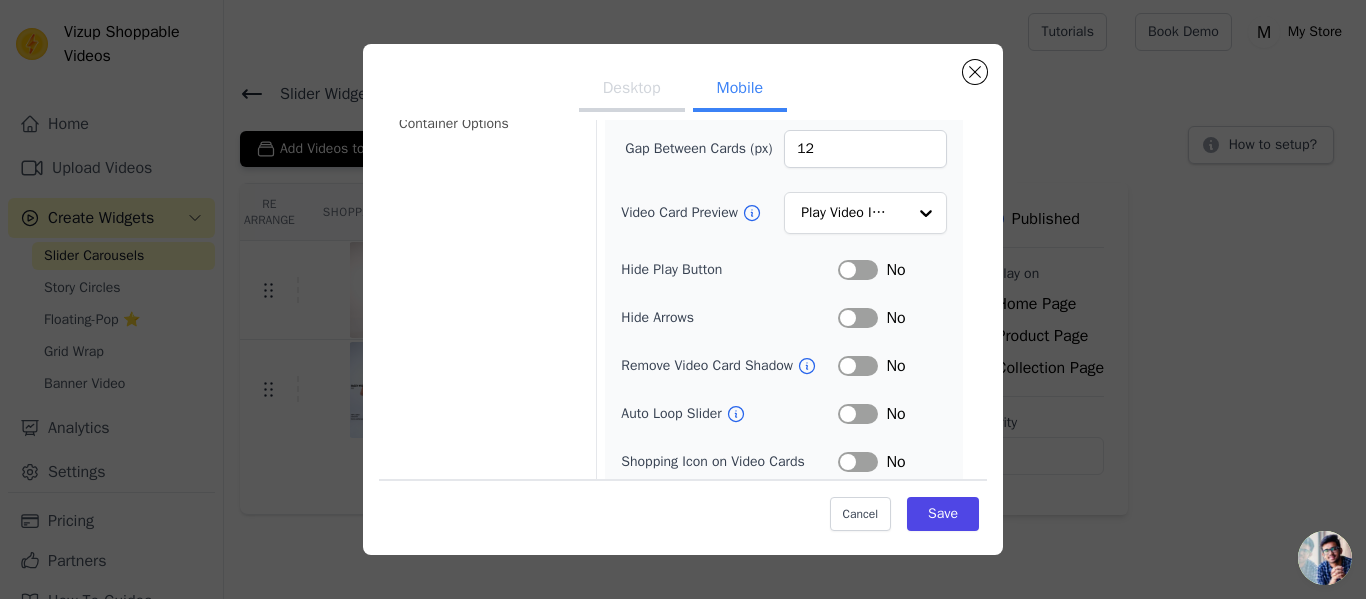 click on "Label" at bounding box center (858, 270) 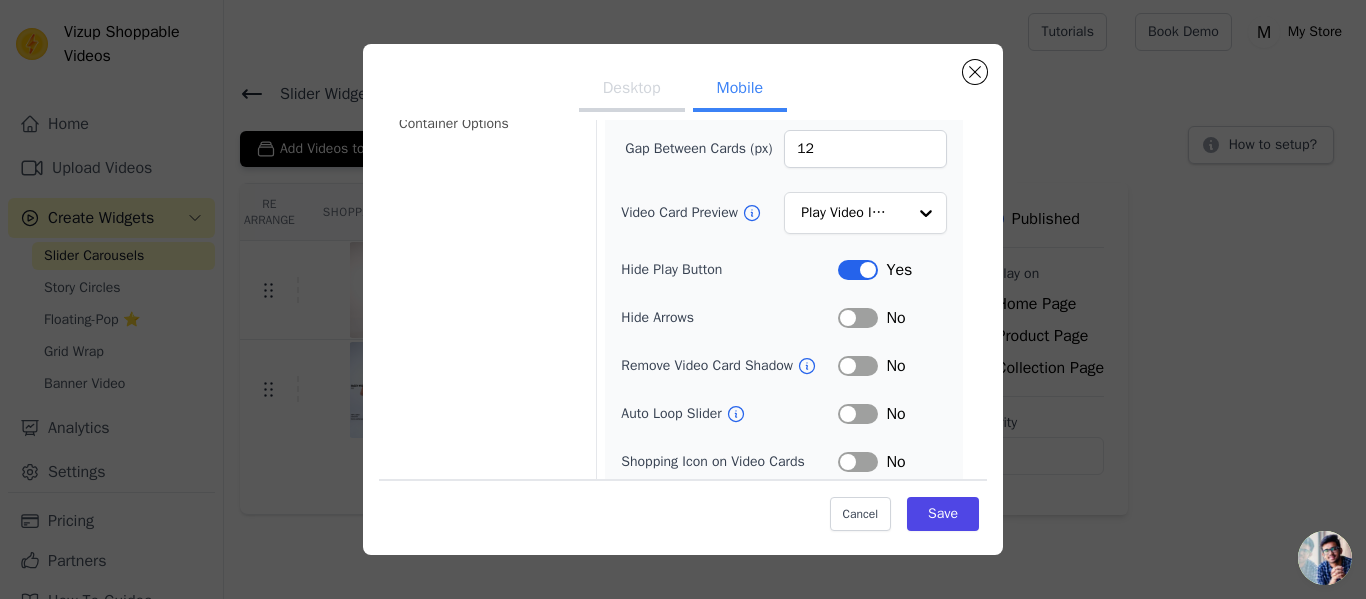 click on "Cancel     Save" at bounding box center (683, 509) 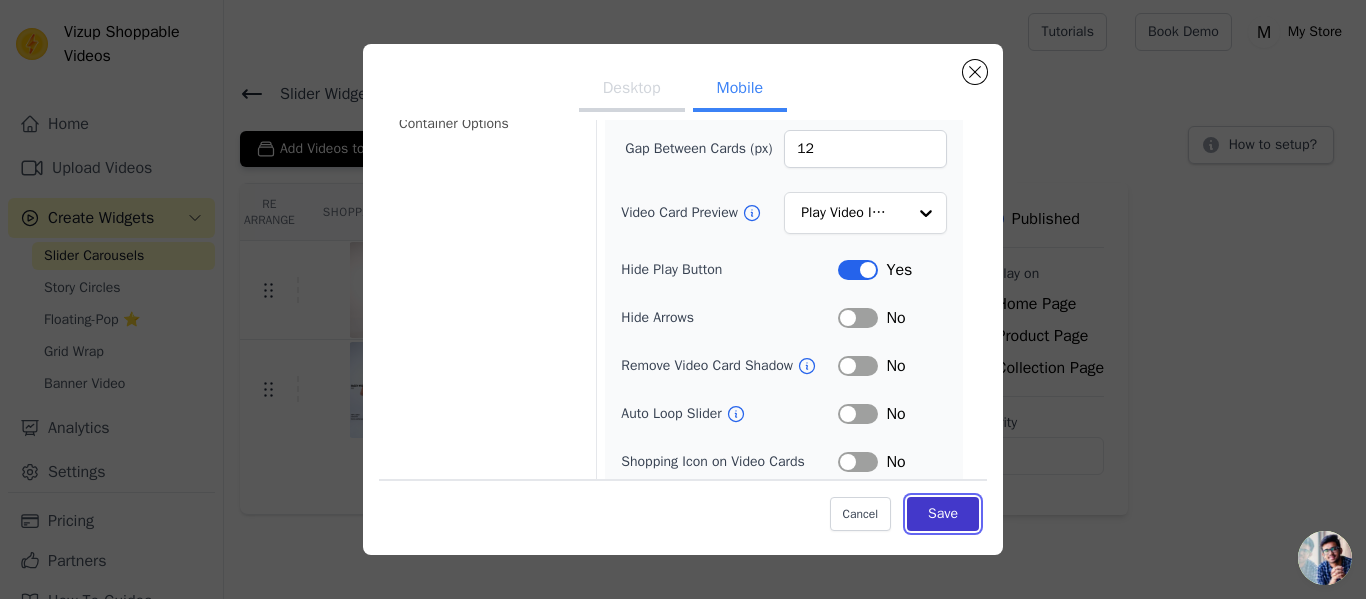click on "Save" at bounding box center (943, 514) 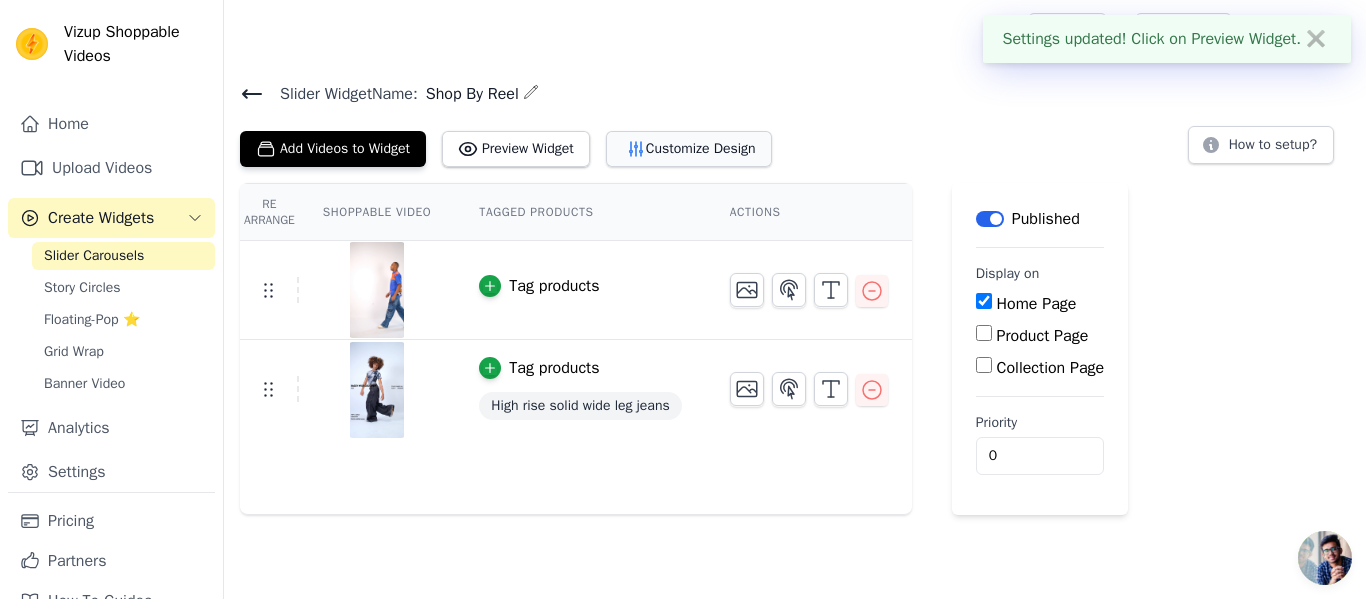 click on "Customize Design" at bounding box center (689, 149) 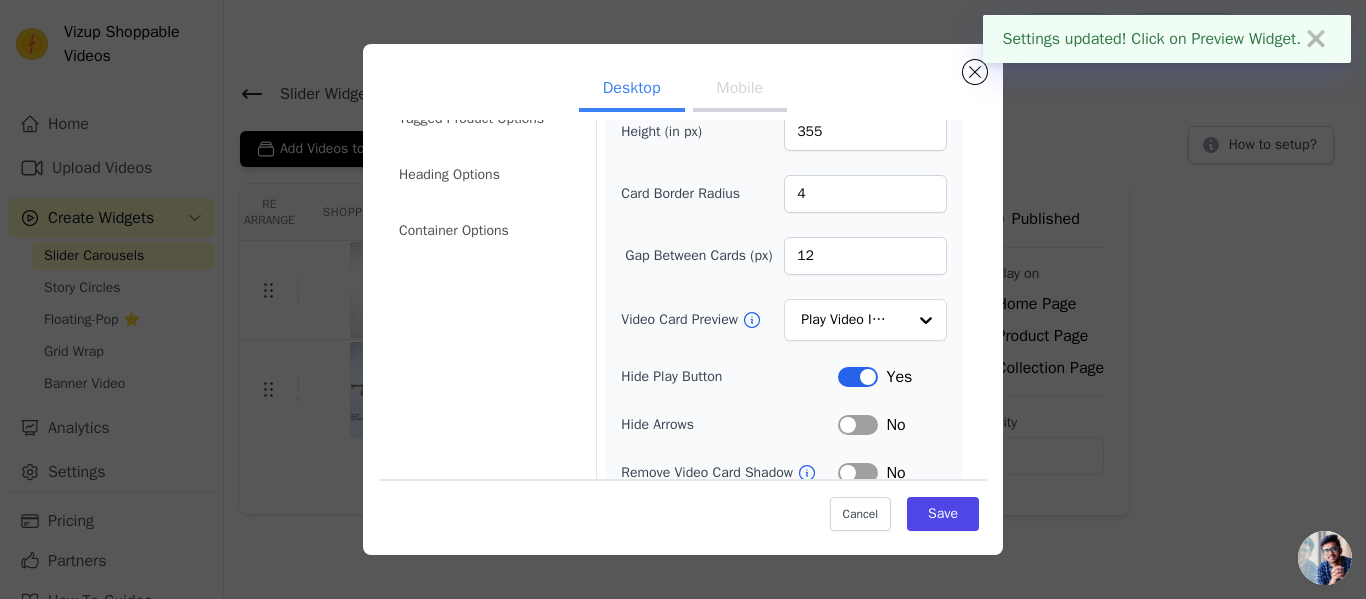 scroll, scrollTop: 104, scrollLeft: 0, axis: vertical 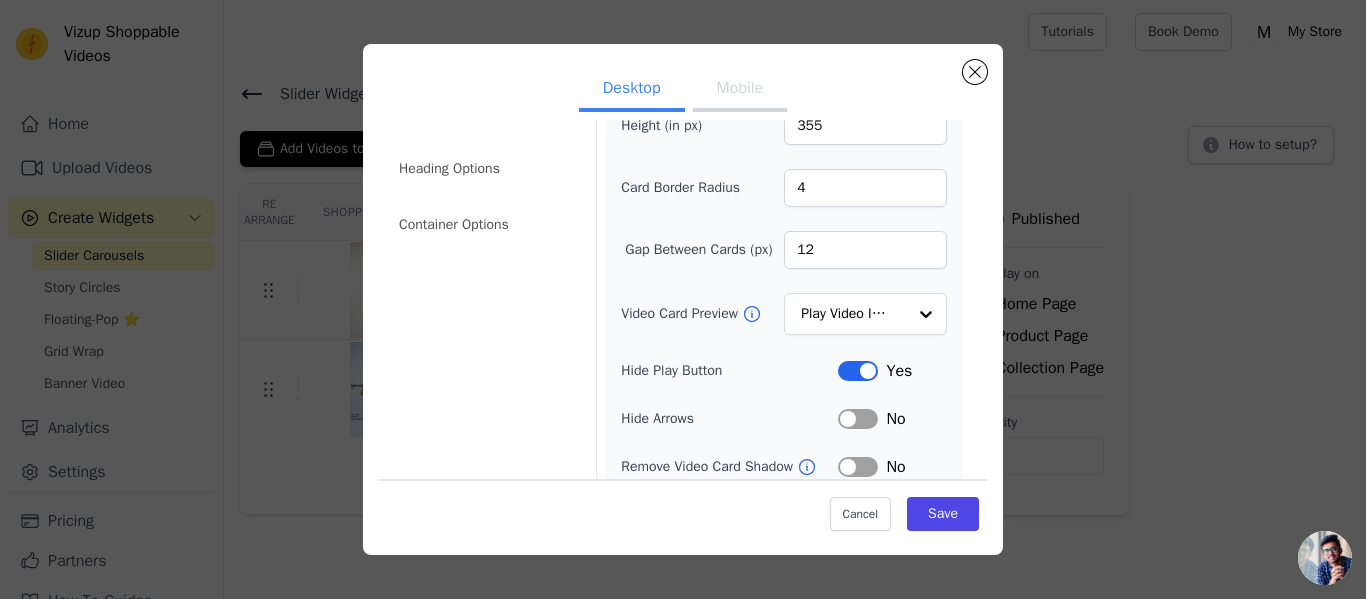 click on "Label" at bounding box center [858, 371] 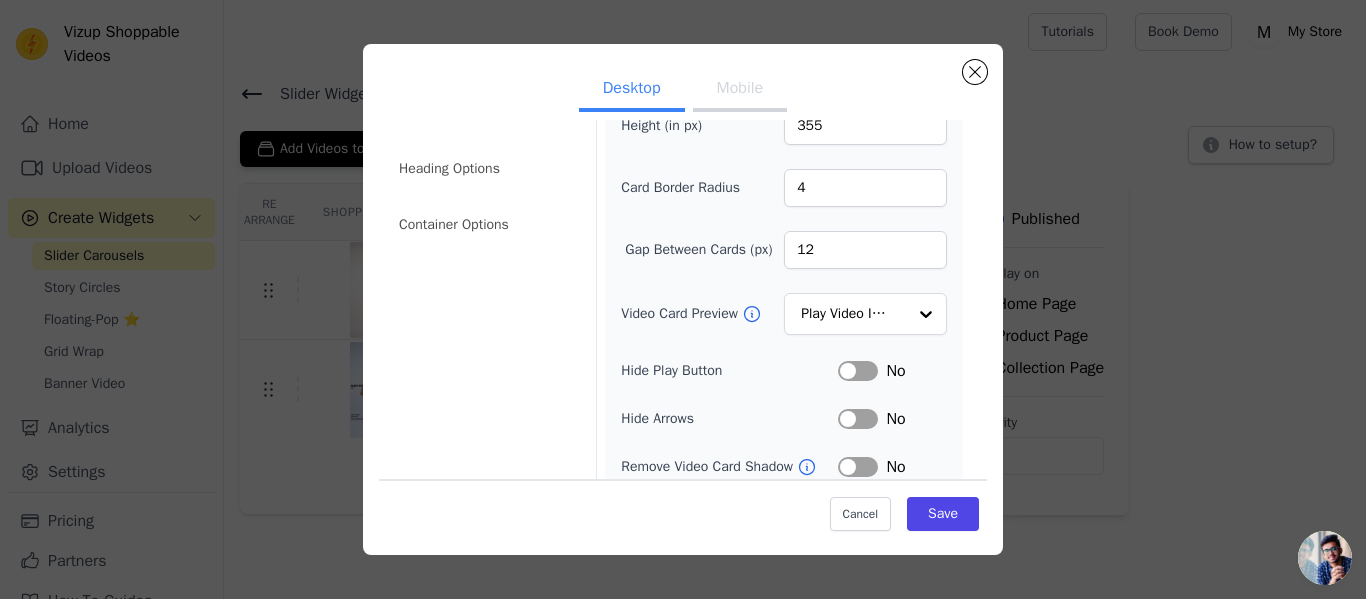 click on "Label" at bounding box center [858, 371] 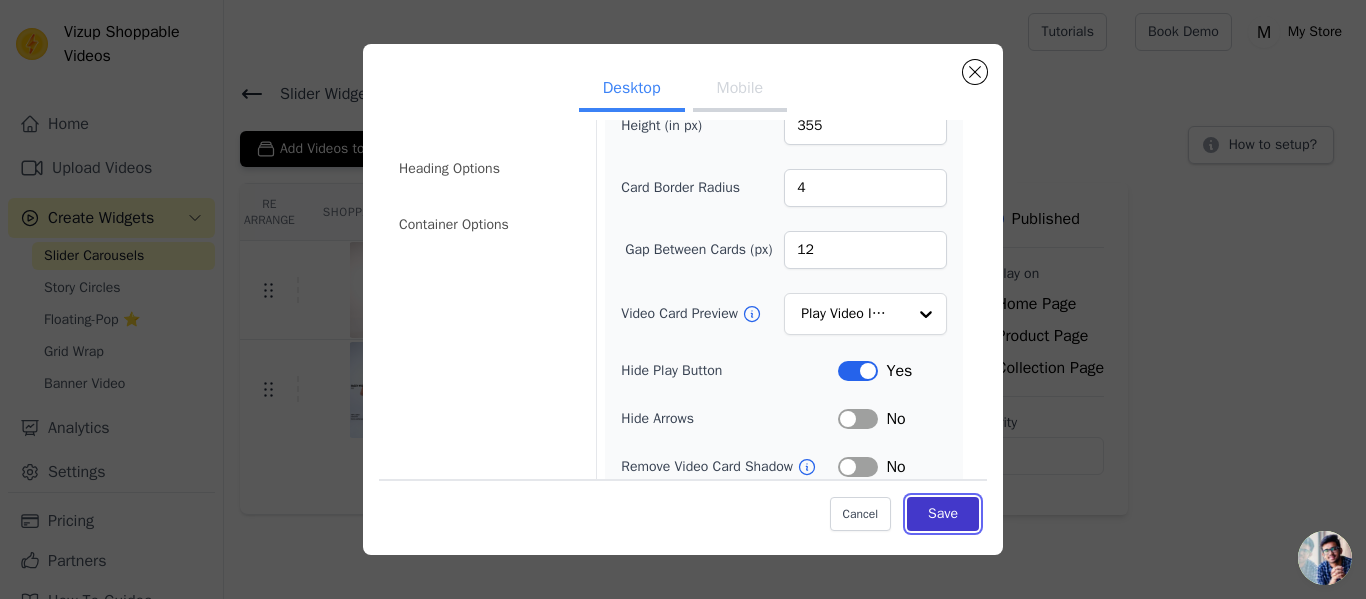 click on "Save" at bounding box center [943, 514] 